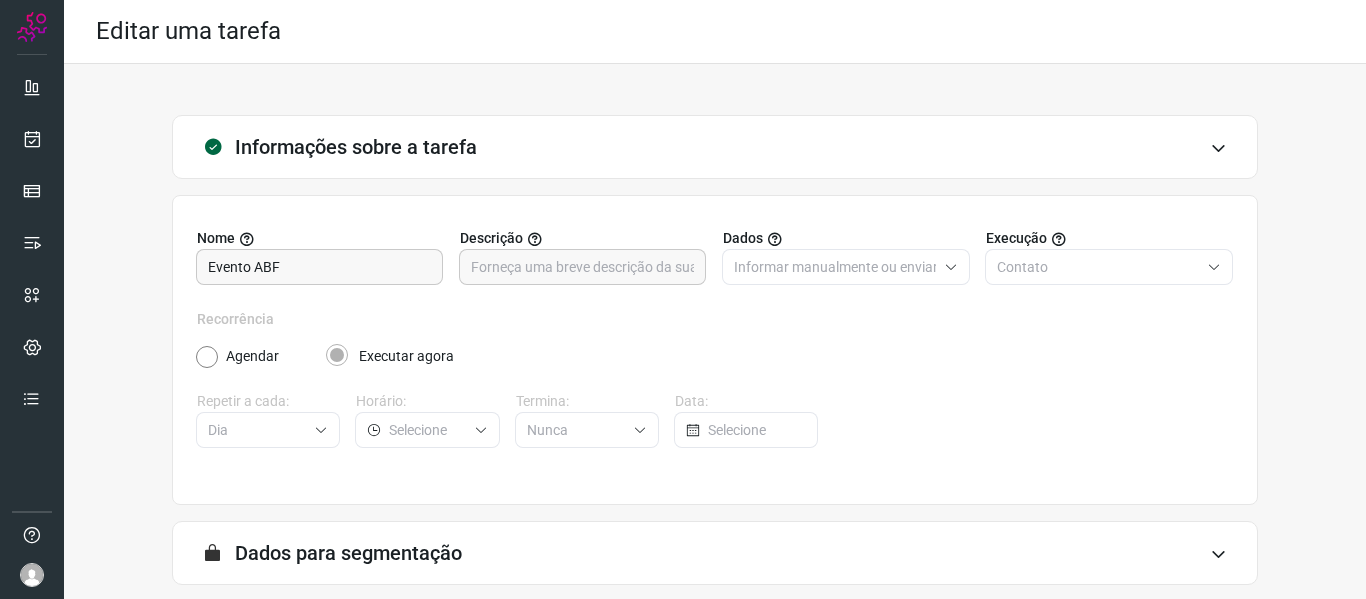 scroll, scrollTop: 0, scrollLeft: 0, axis: both 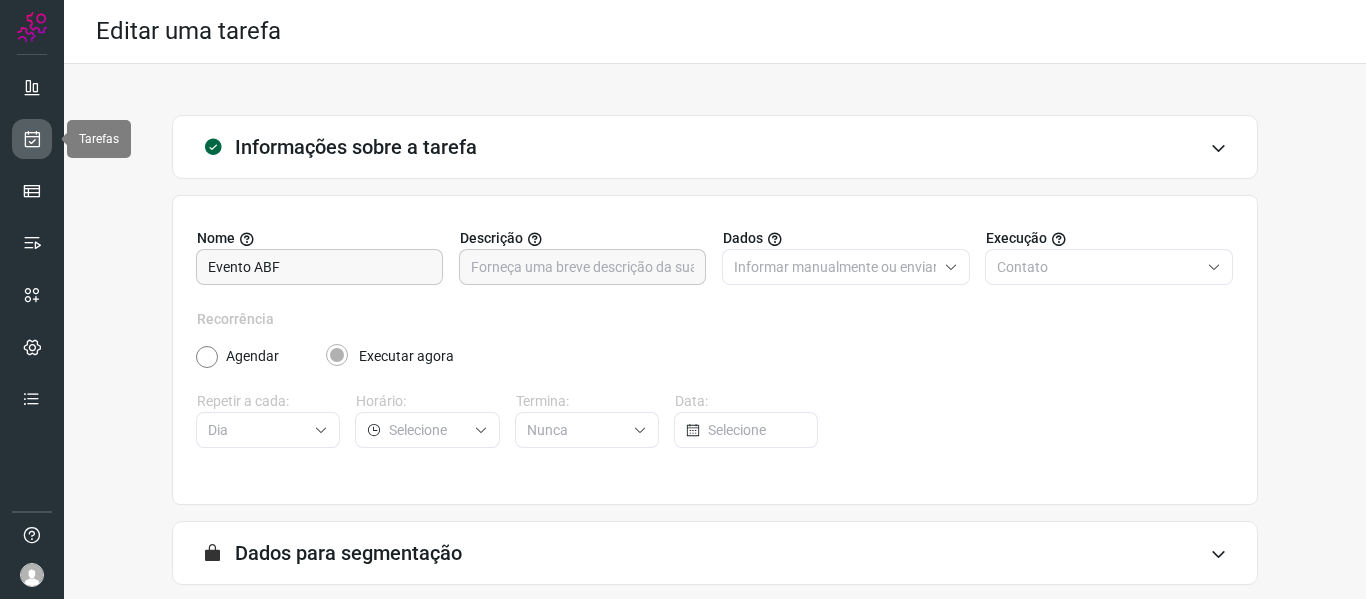 click at bounding box center [32, 139] 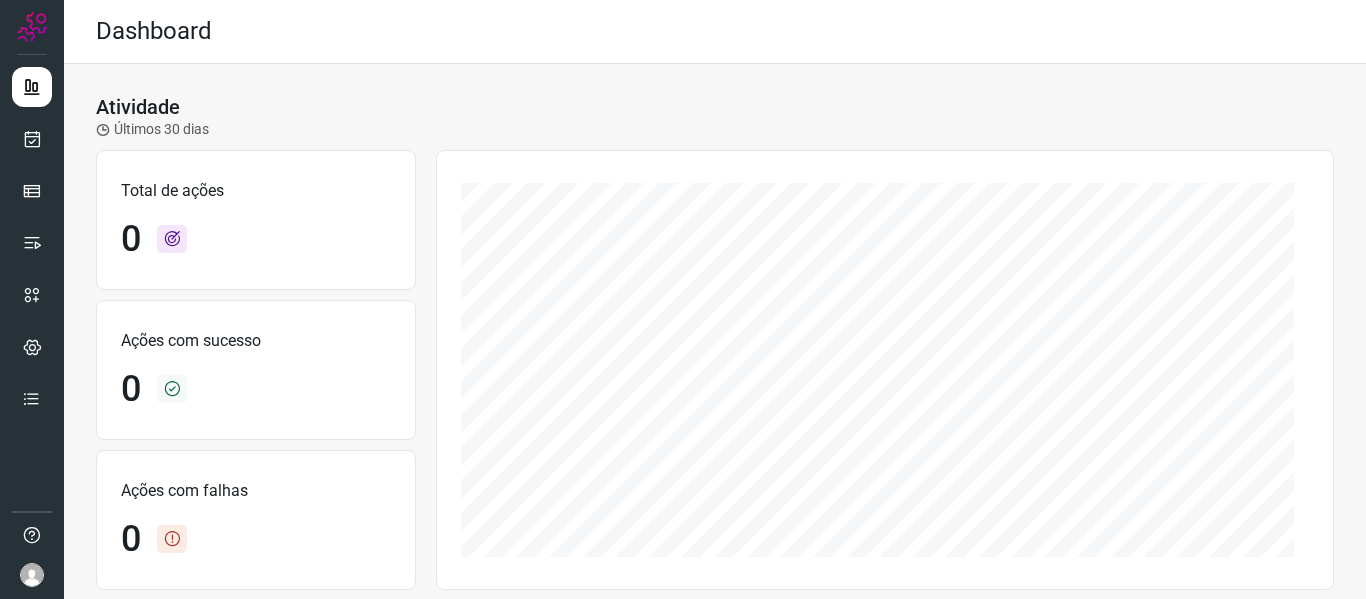scroll, scrollTop: 0, scrollLeft: 0, axis: both 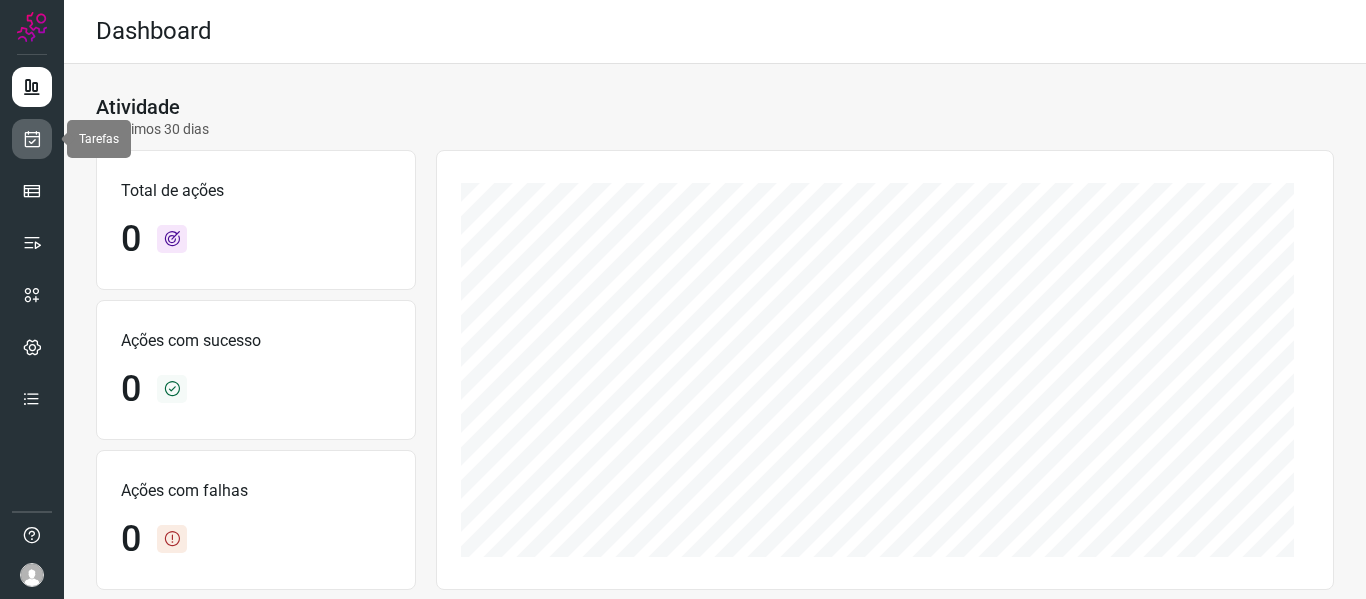 click at bounding box center (32, 139) 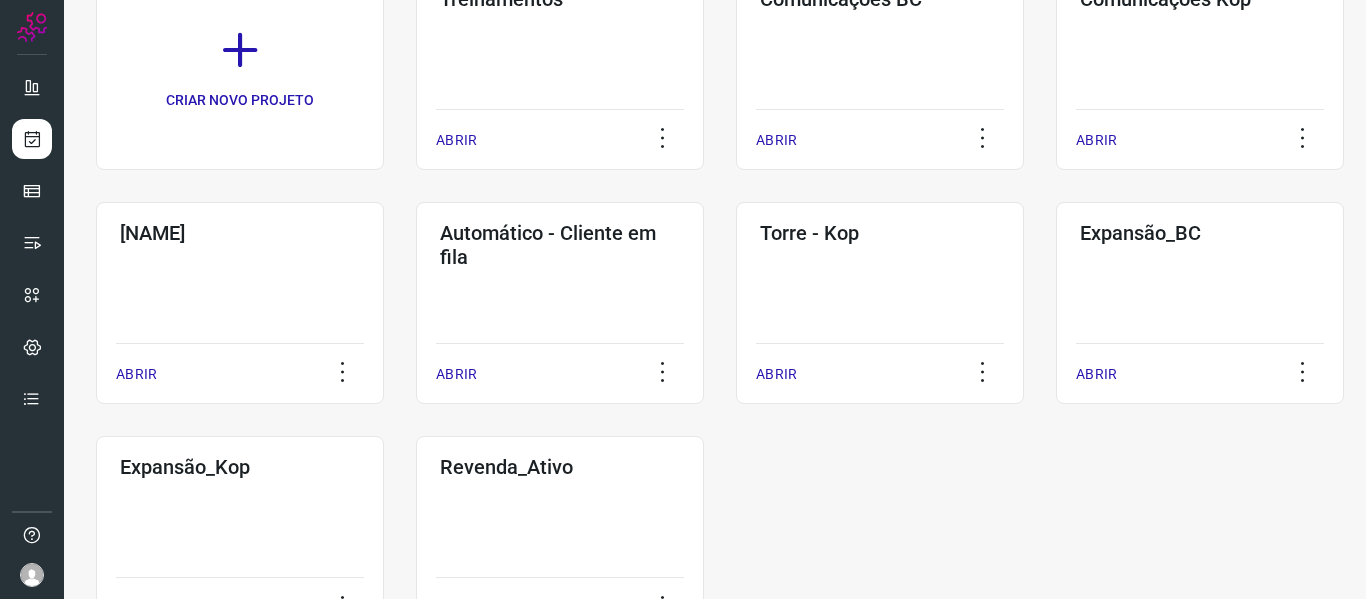 scroll, scrollTop: 280, scrollLeft: 0, axis: vertical 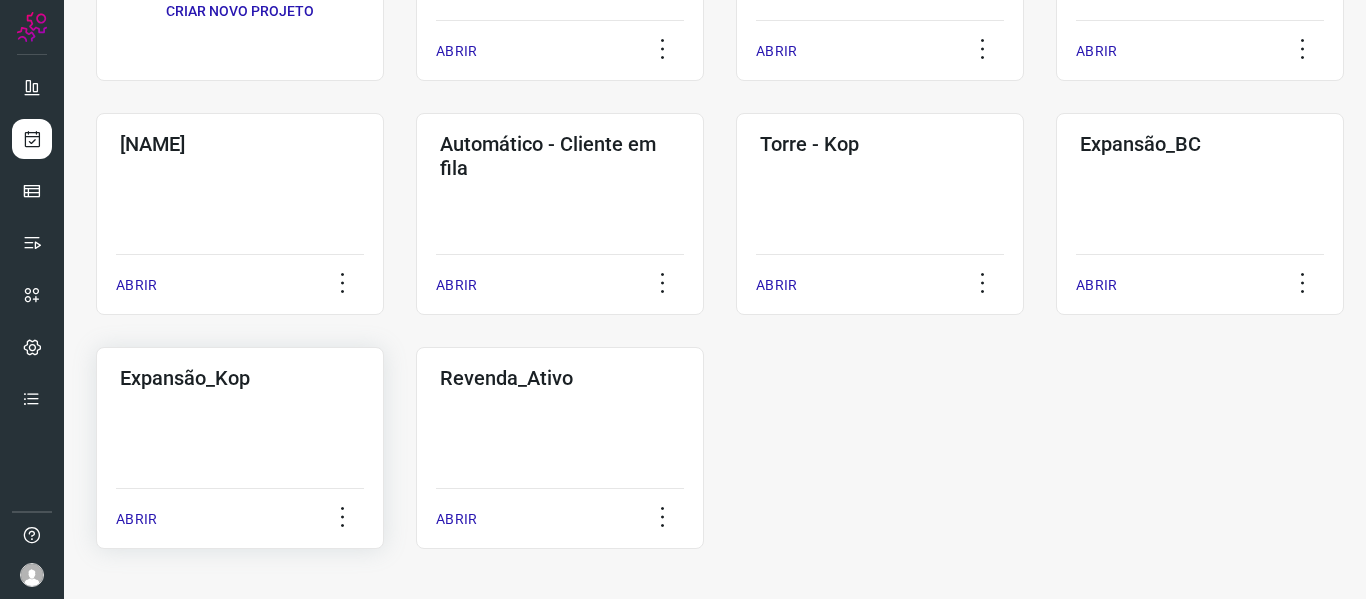 click on "Expansão_Kop  ABRIR" 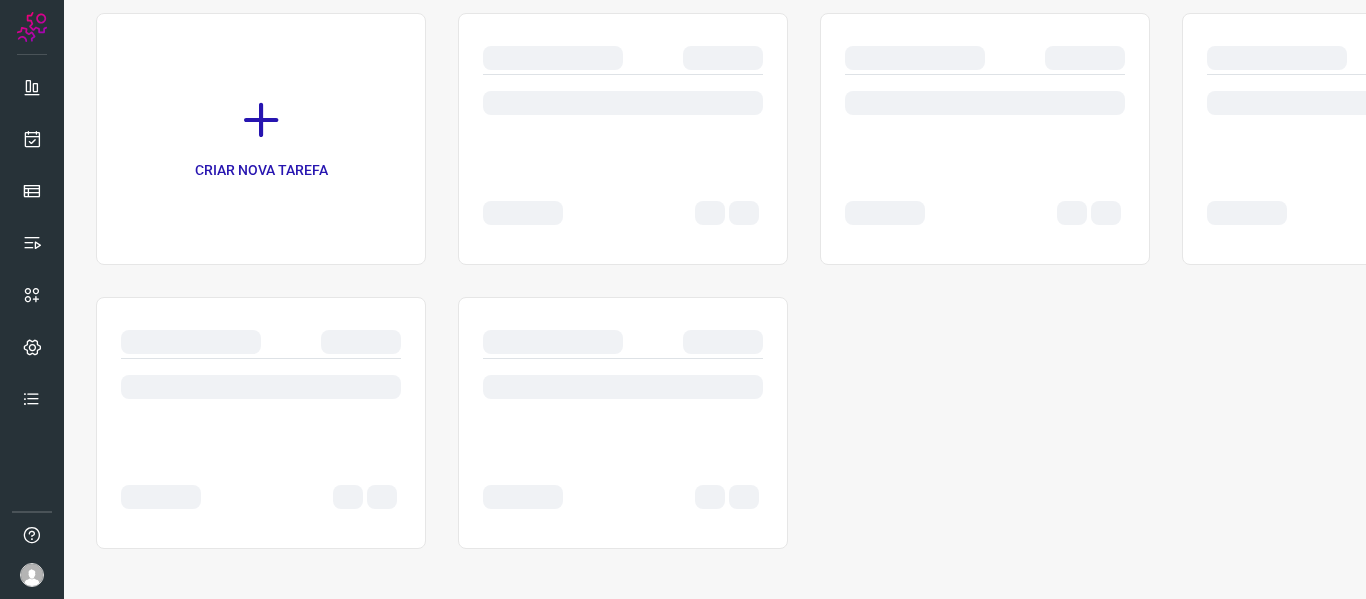 scroll, scrollTop: 146, scrollLeft: 0, axis: vertical 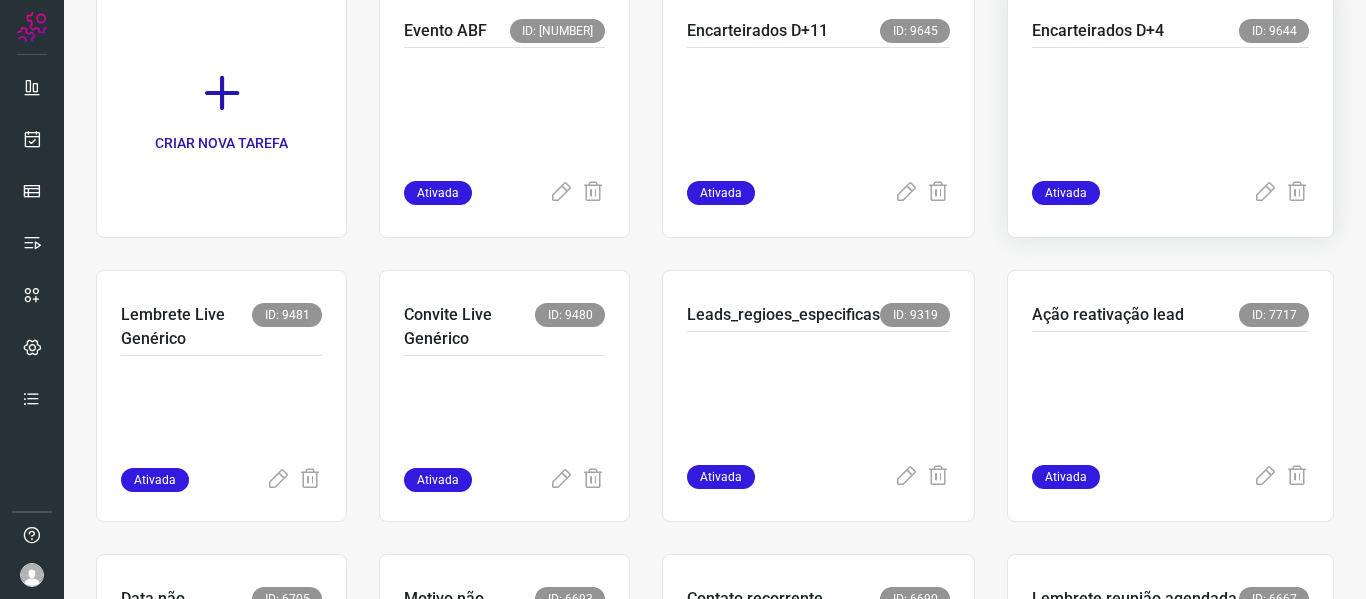 click on "Encarteirados D+4 ID: [NUMBER] Ativada" 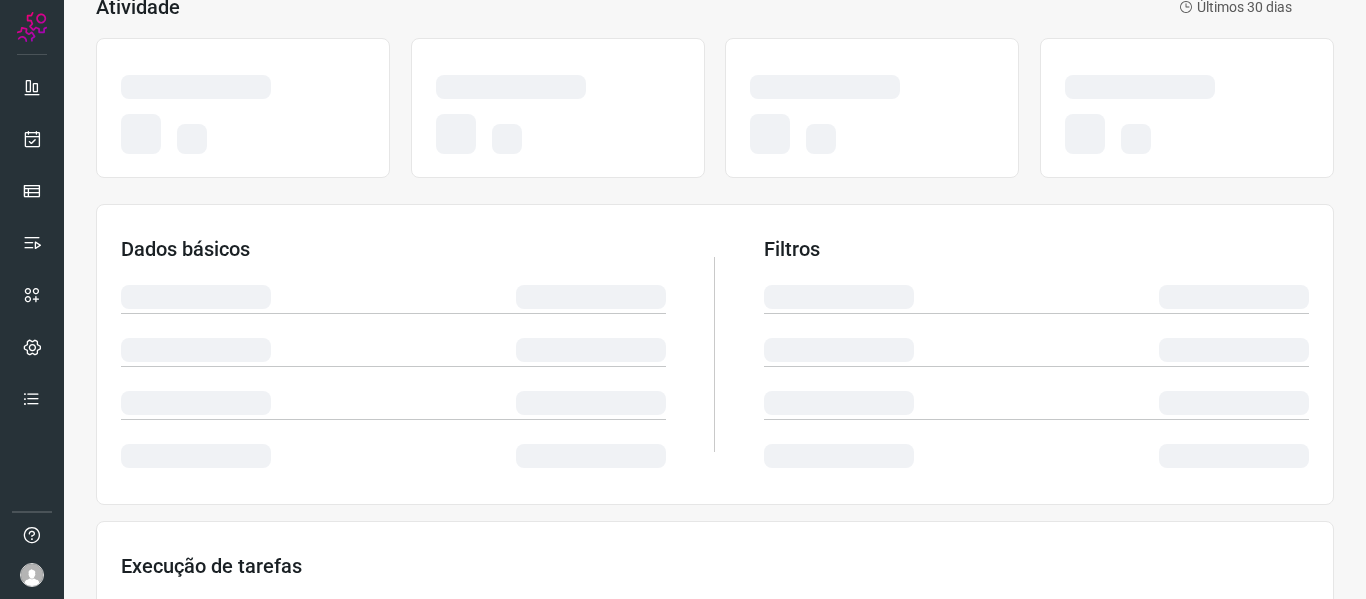 scroll, scrollTop: 0, scrollLeft: 0, axis: both 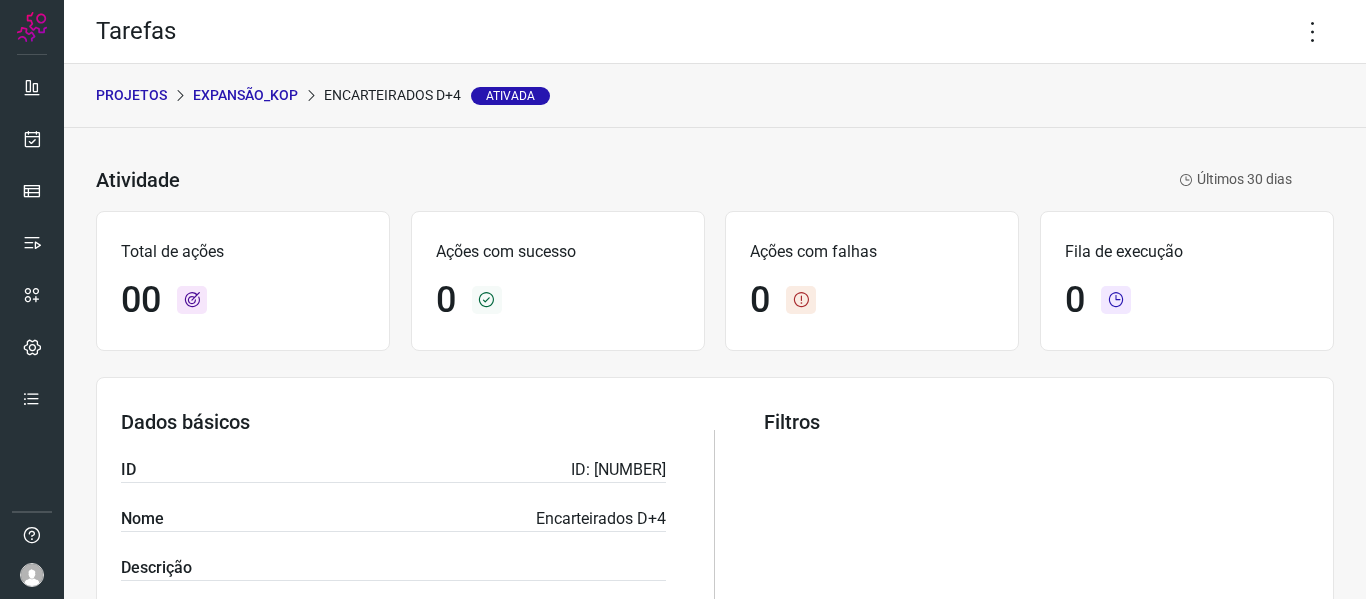 click on "PROJETOS" at bounding box center (131, 95) 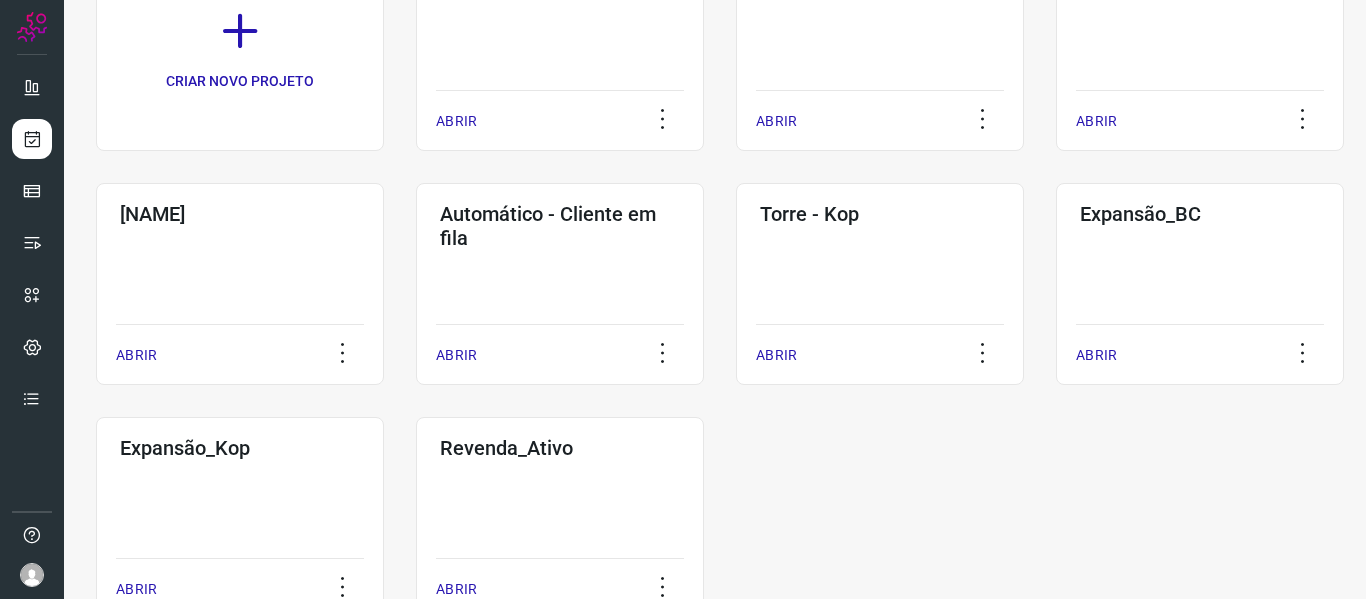 scroll, scrollTop: 280, scrollLeft: 0, axis: vertical 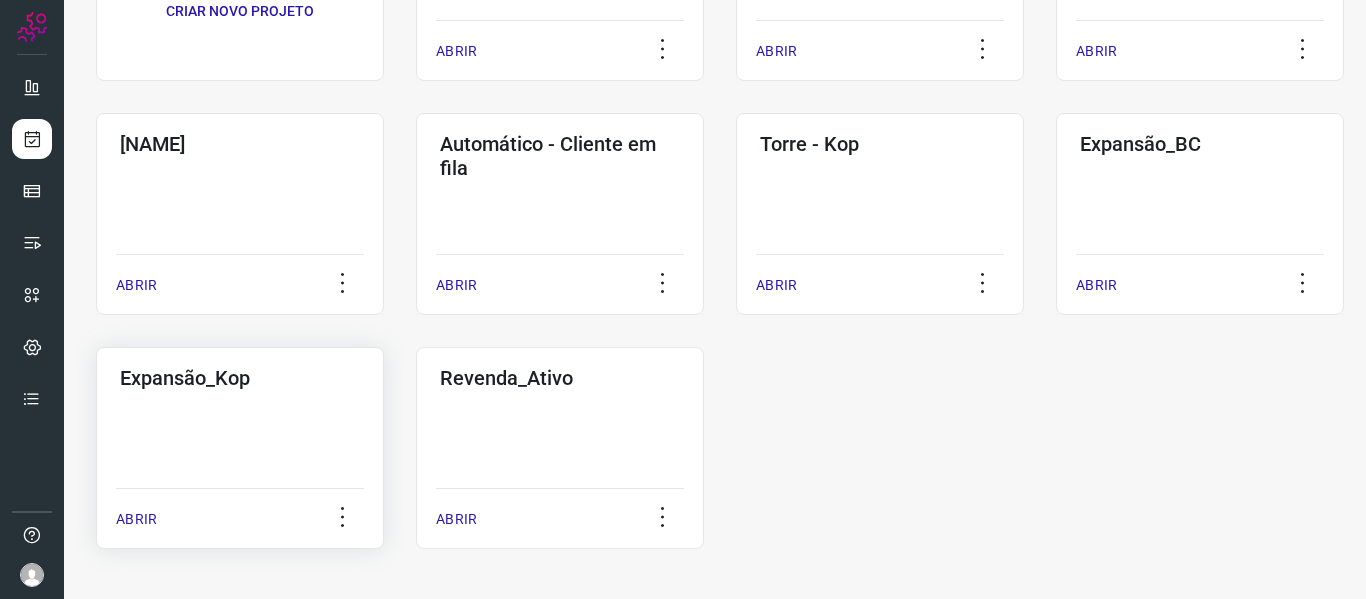 click on "Expansão_Kop  ABRIR" 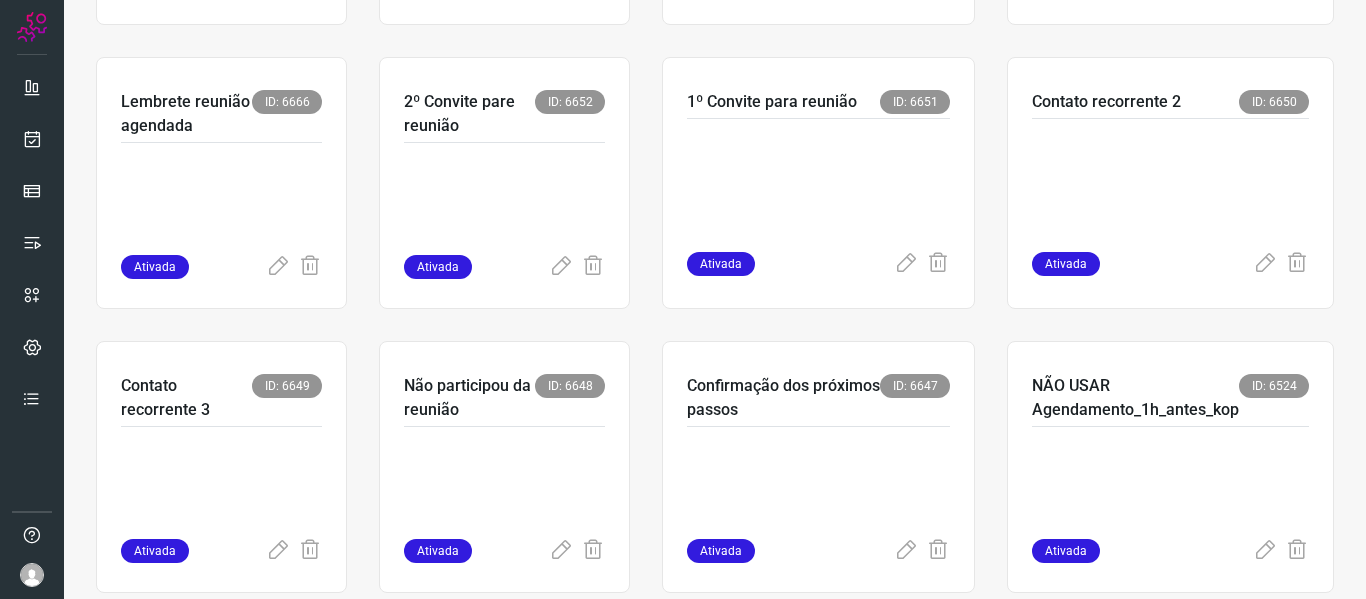 scroll, scrollTop: 998, scrollLeft: 0, axis: vertical 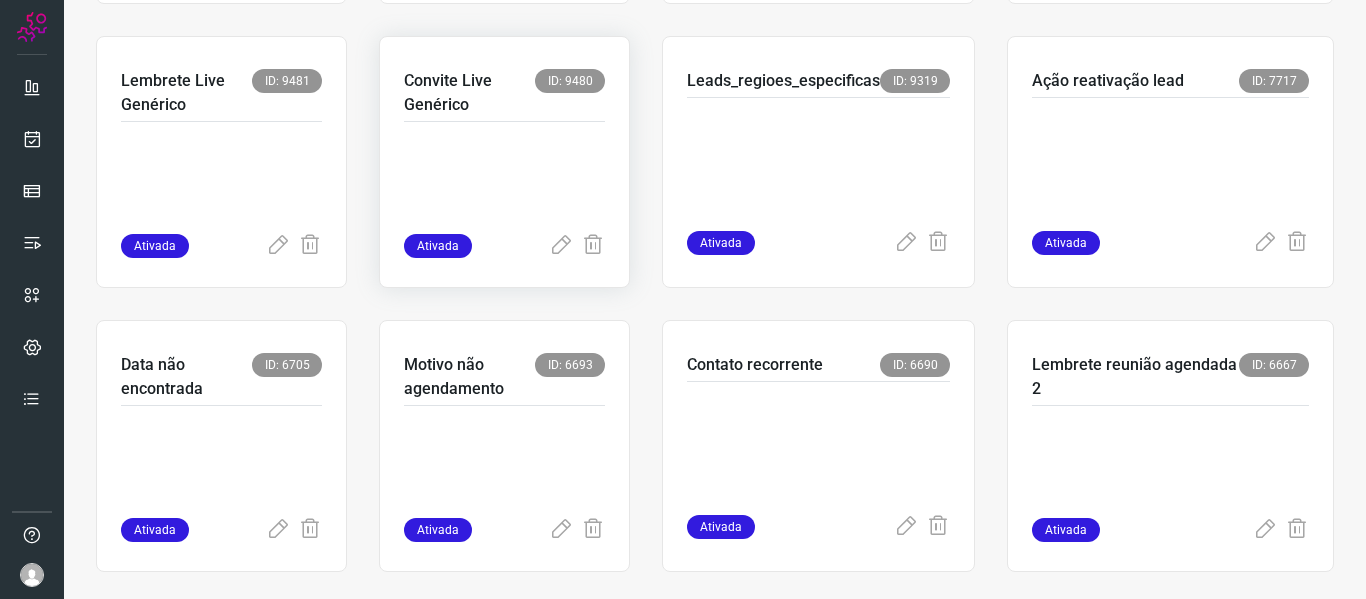 click at bounding box center [504, 184] 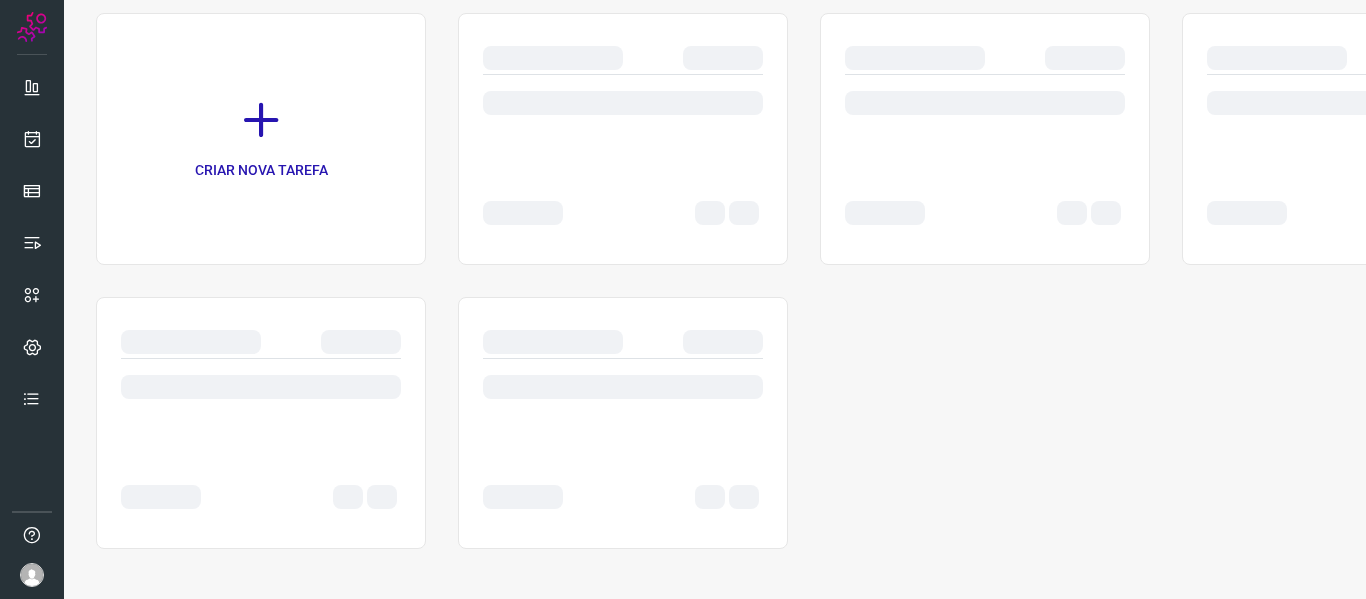 scroll, scrollTop: 146, scrollLeft: 0, axis: vertical 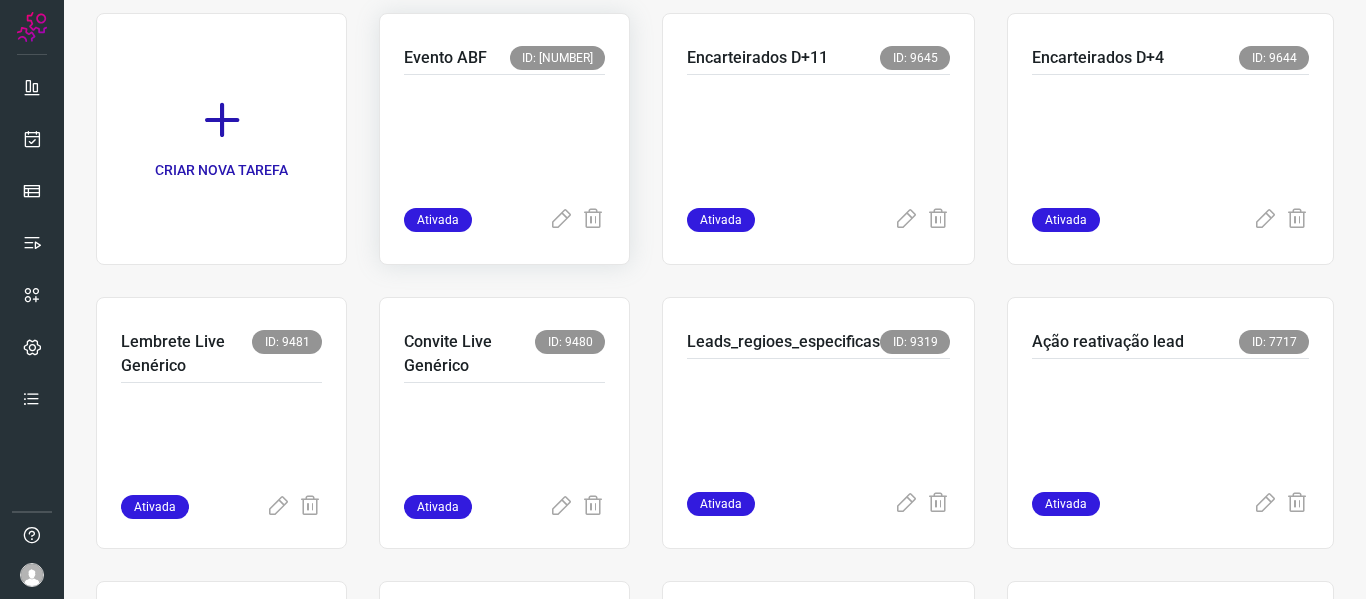 click at bounding box center [504, 137] 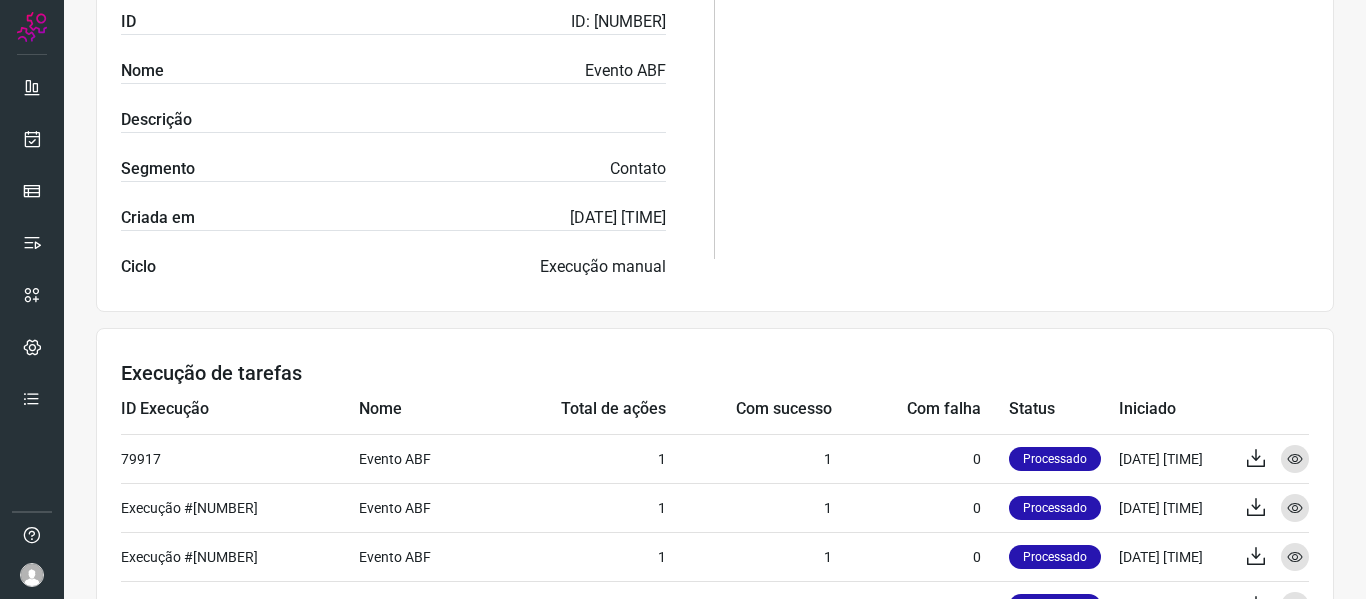 scroll, scrollTop: 679, scrollLeft: 0, axis: vertical 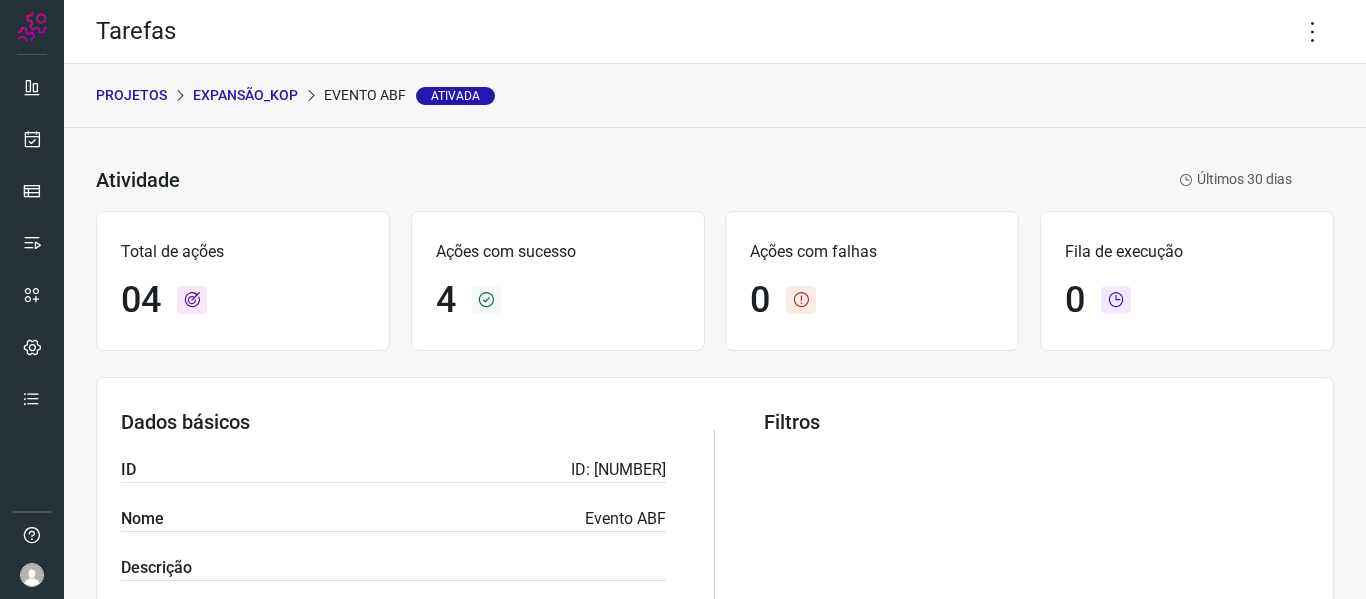 click on "Expansão_Kop" at bounding box center [245, 95] 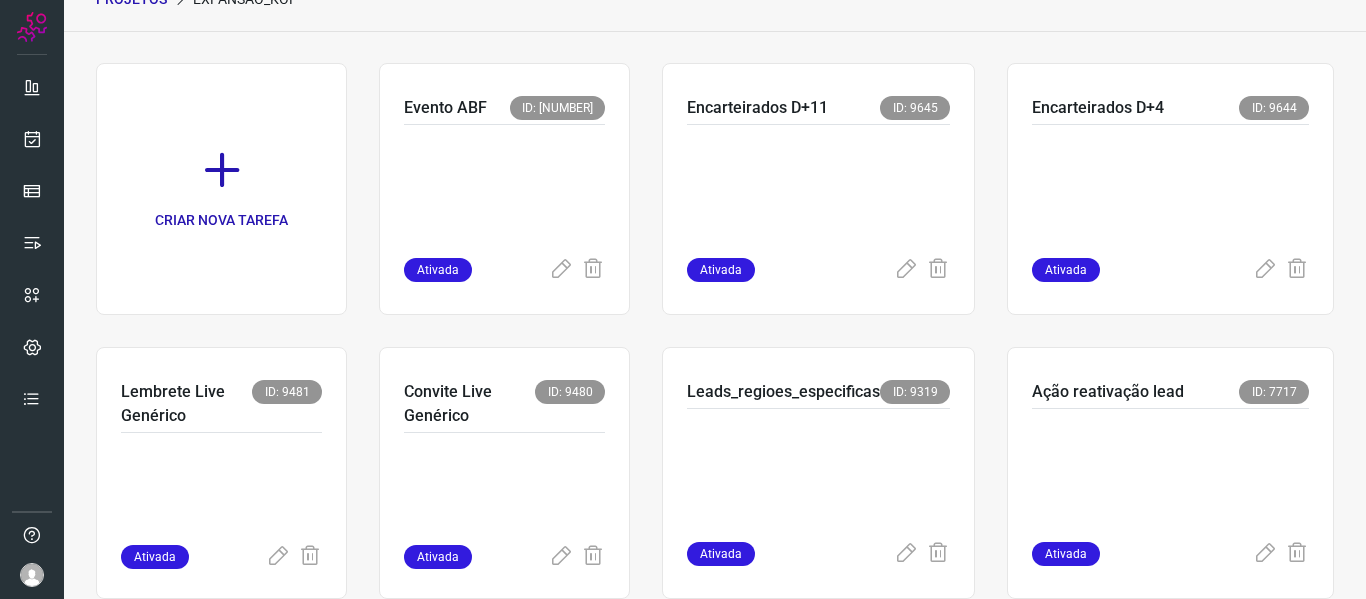 scroll, scrollTop: 128, scrollLeft: 0, axis: vertical 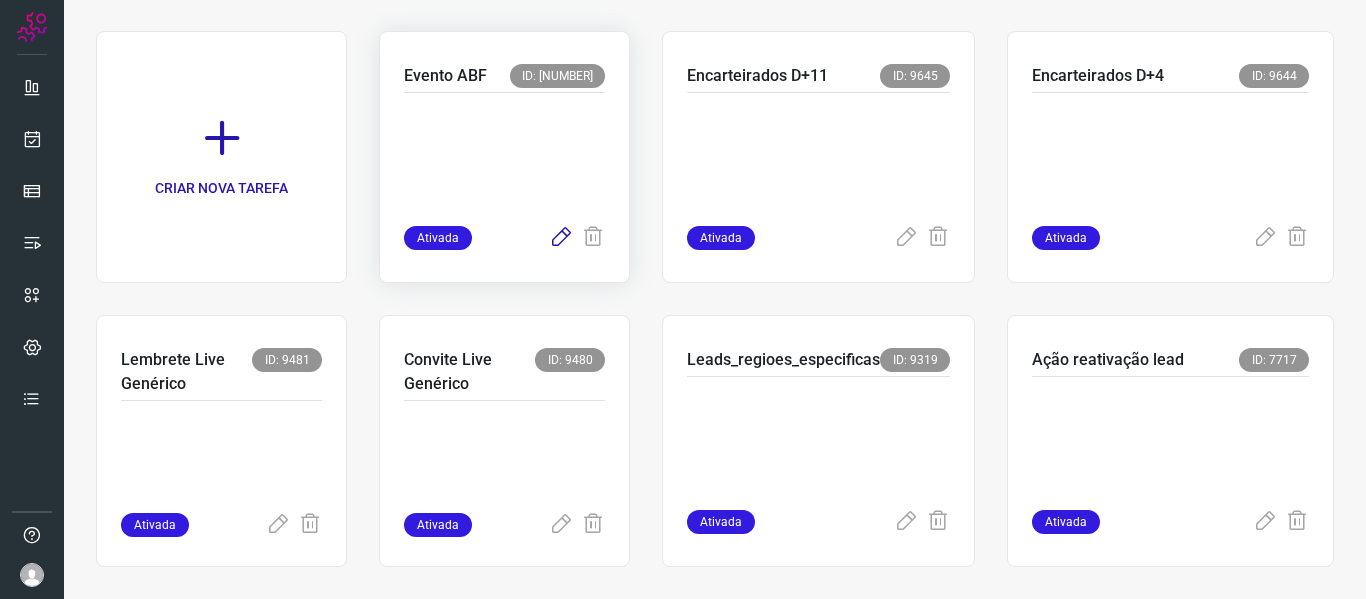 click at bounding box center [561, 238] 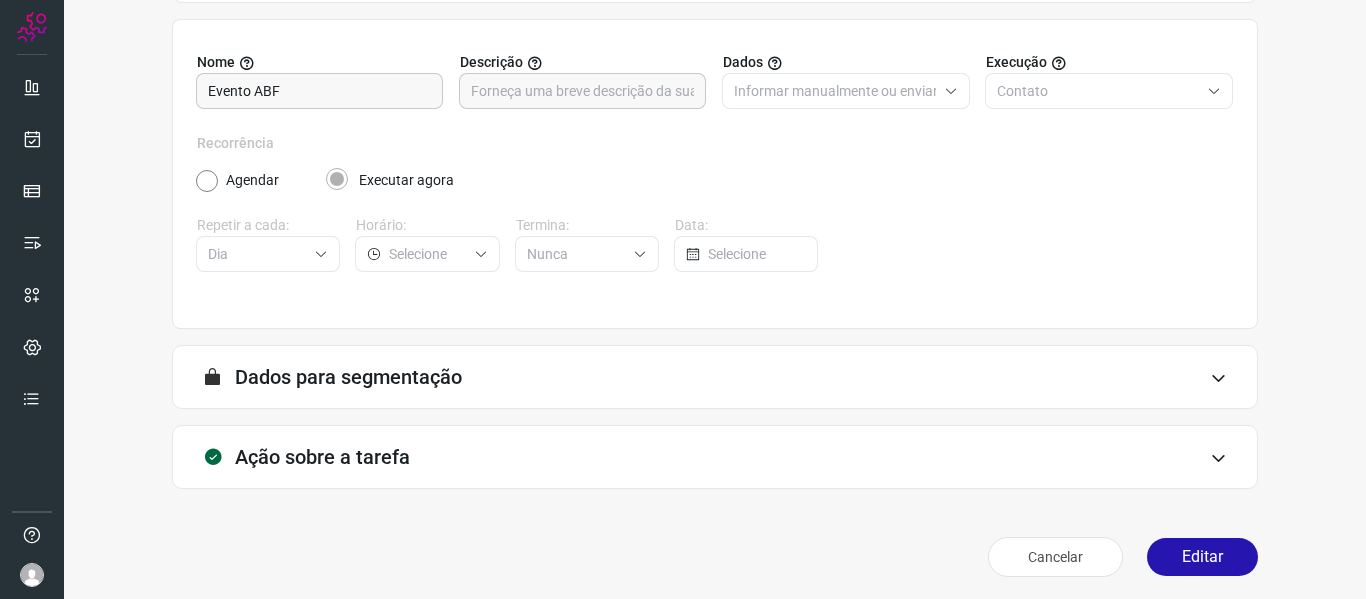 scroll, scrollTop: 182, scrollLeft: 0, axis: vertical 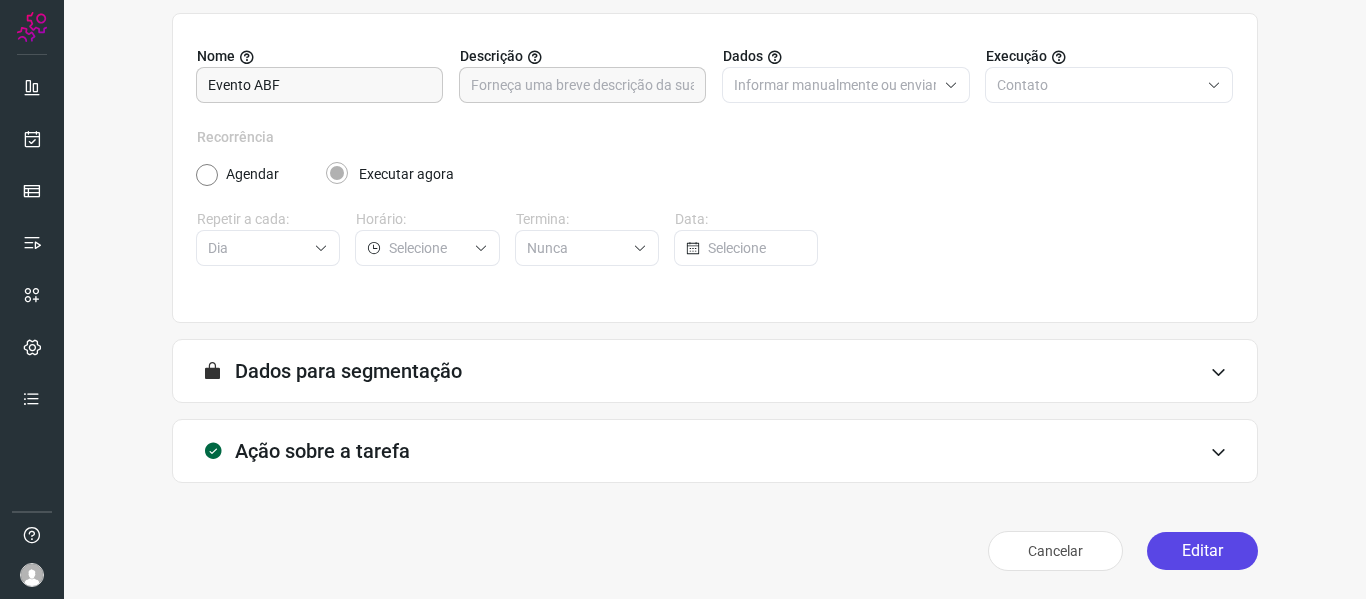 click on "Editar" at bounding box center [1202, 551] 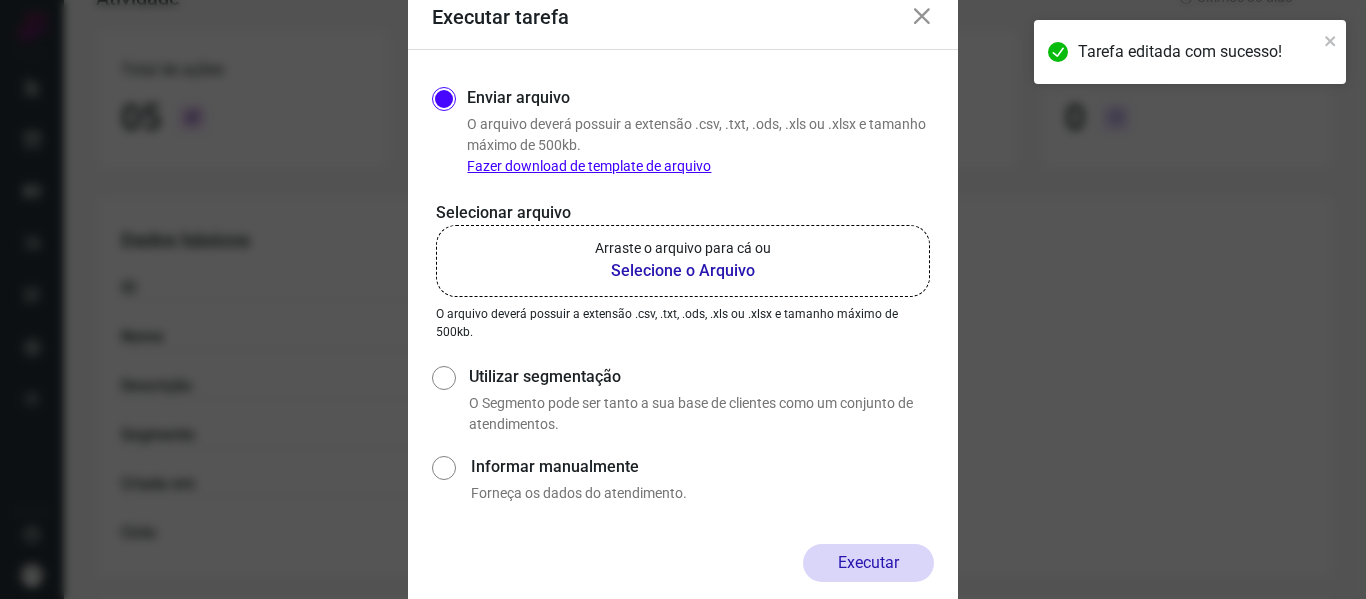click at bounding box center (922, 17) 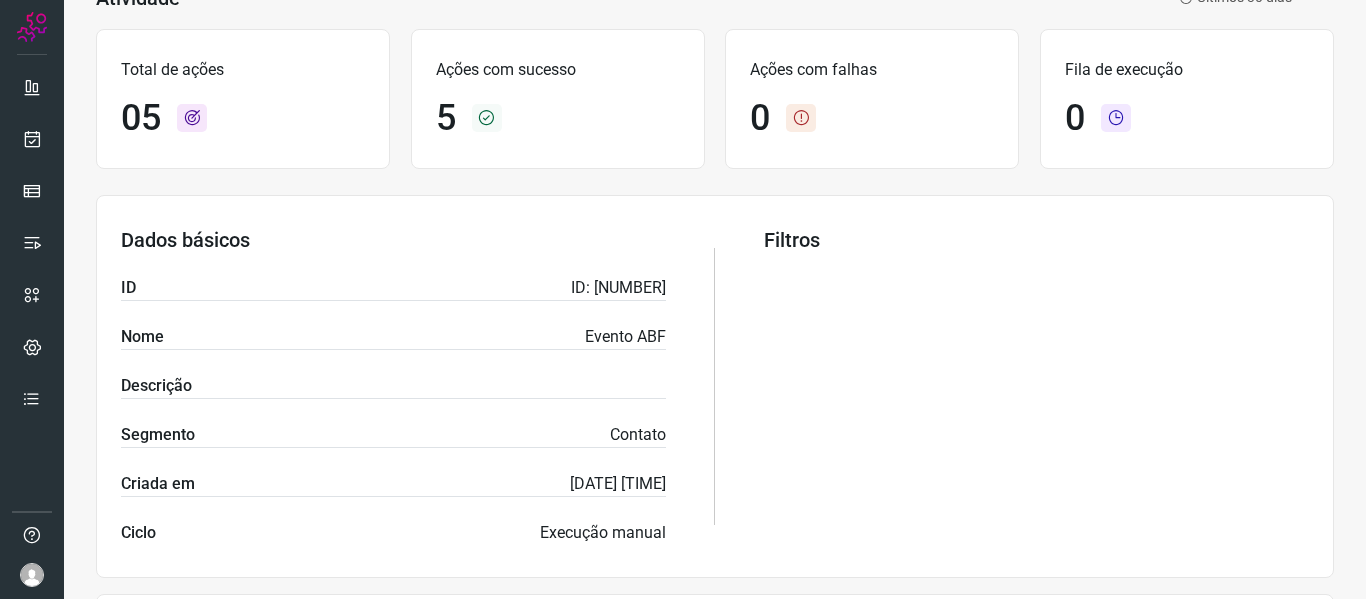 scroll, scrollTop: 0, scrollLeft: 0, axis: both 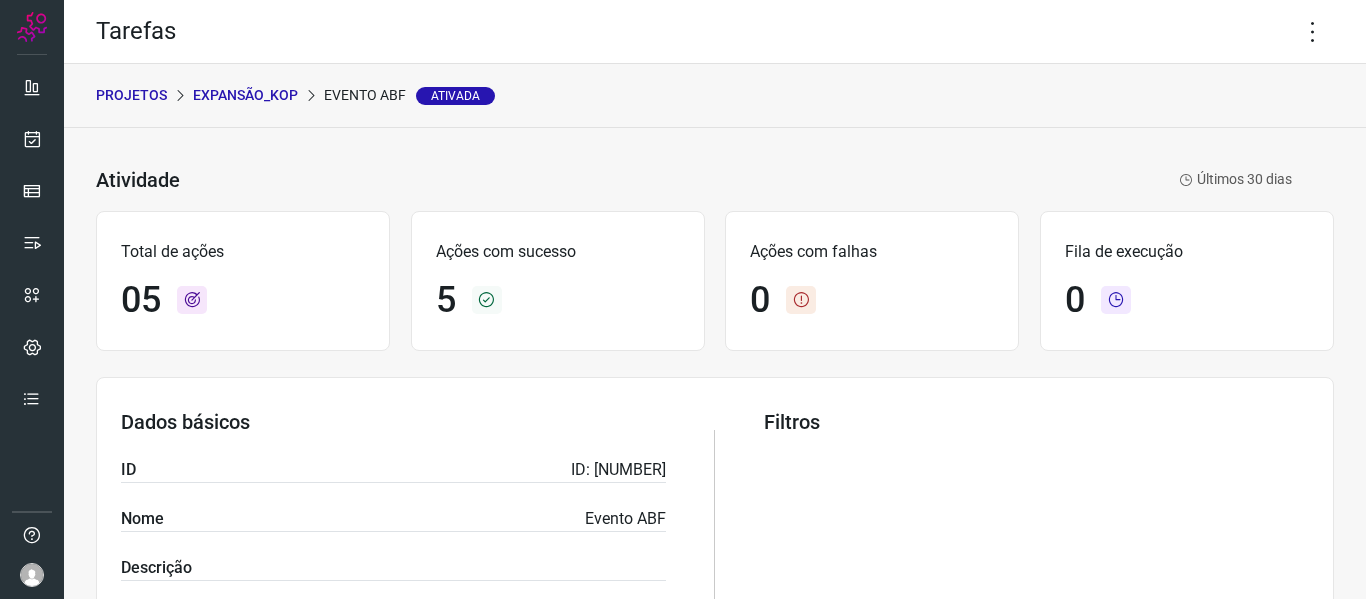click on "Evento ABF  Ativada" at bounding box center (409, 95) 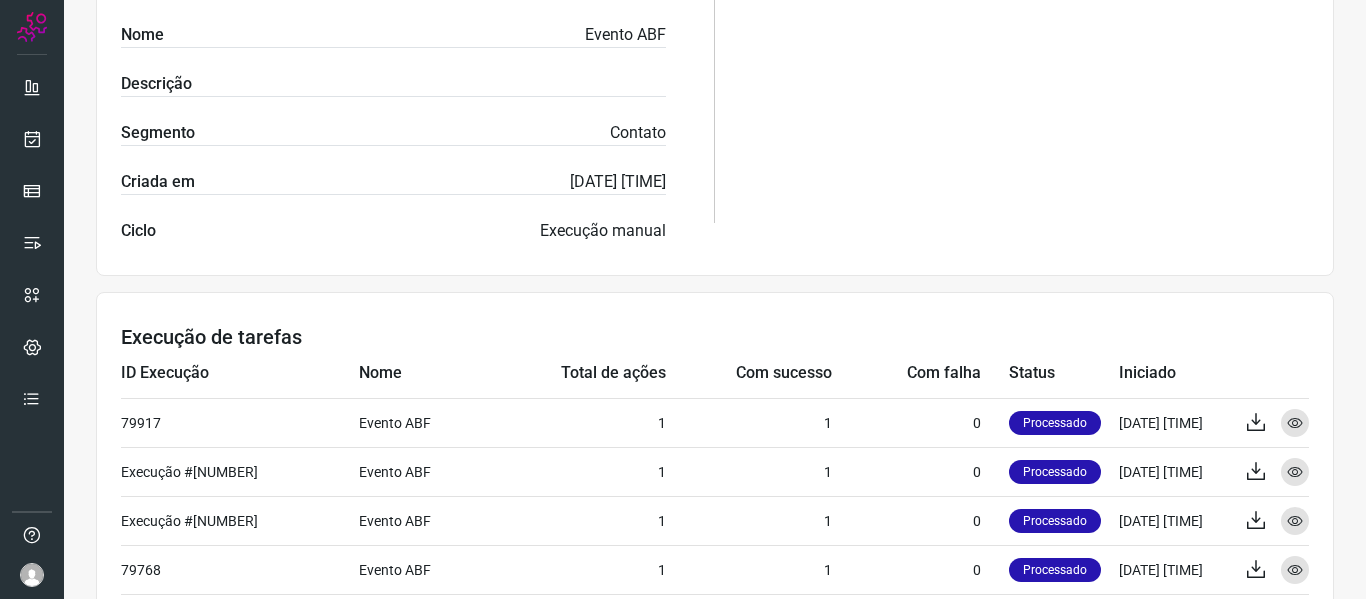 scroll, scrollTop: 0, scrollLeft: 0, axis: both 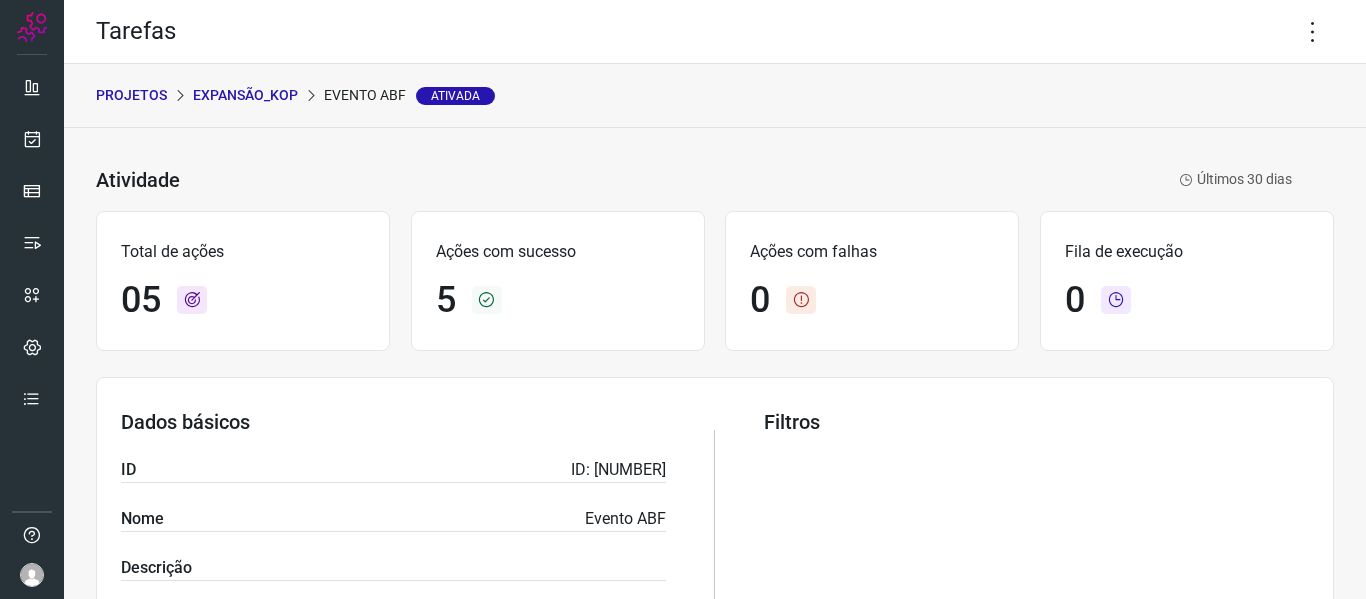 click on "Expansão_Kop" at bounding box center (245, 95) 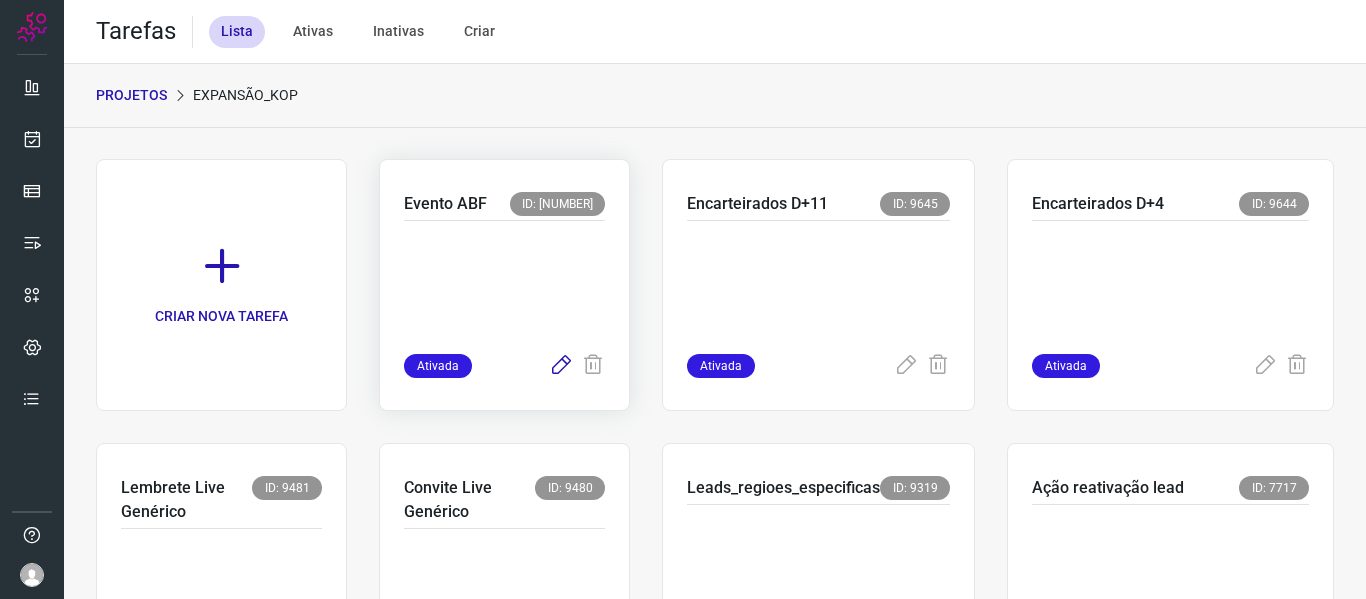 click at bounding box center [561, 366] 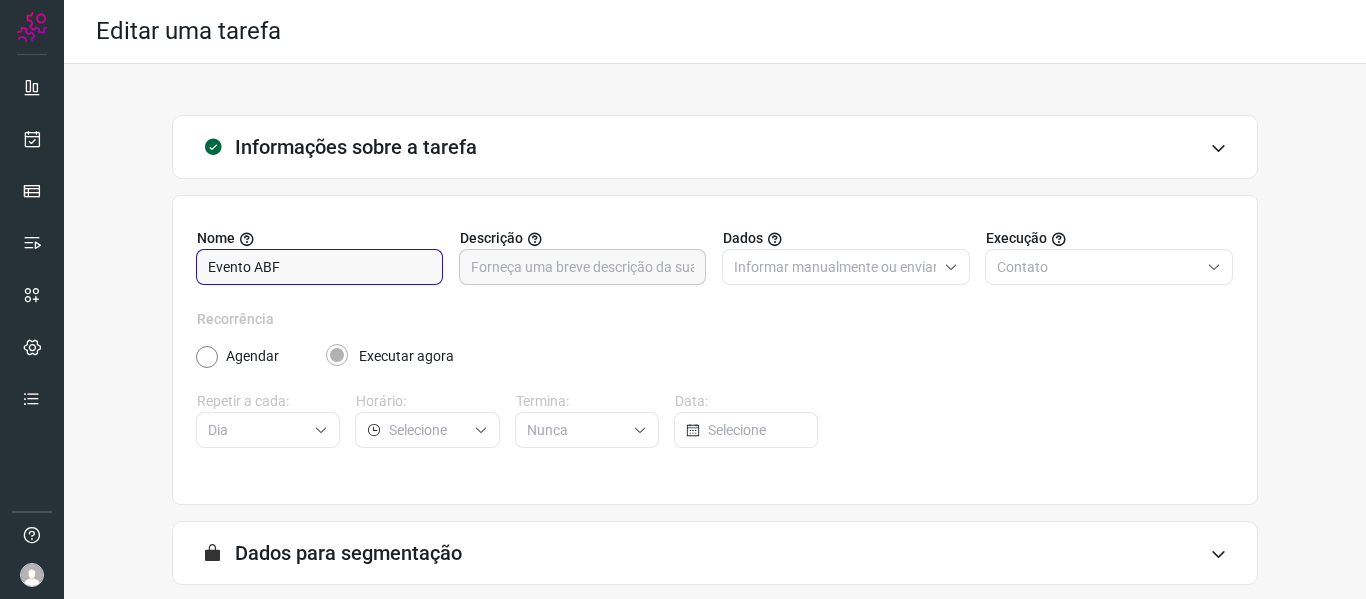 click on "Evento ABF" at bounding box center (319, 267) 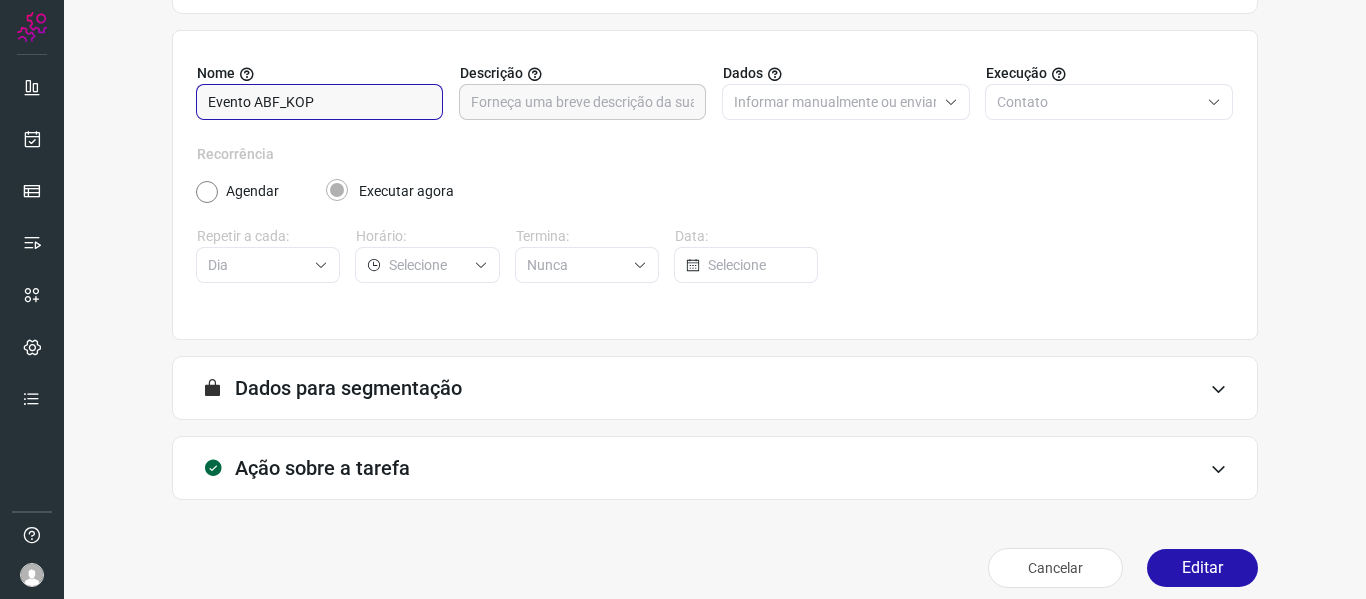 scroll, scrollTop: 182, scrollLeft: 0, axis: vertical 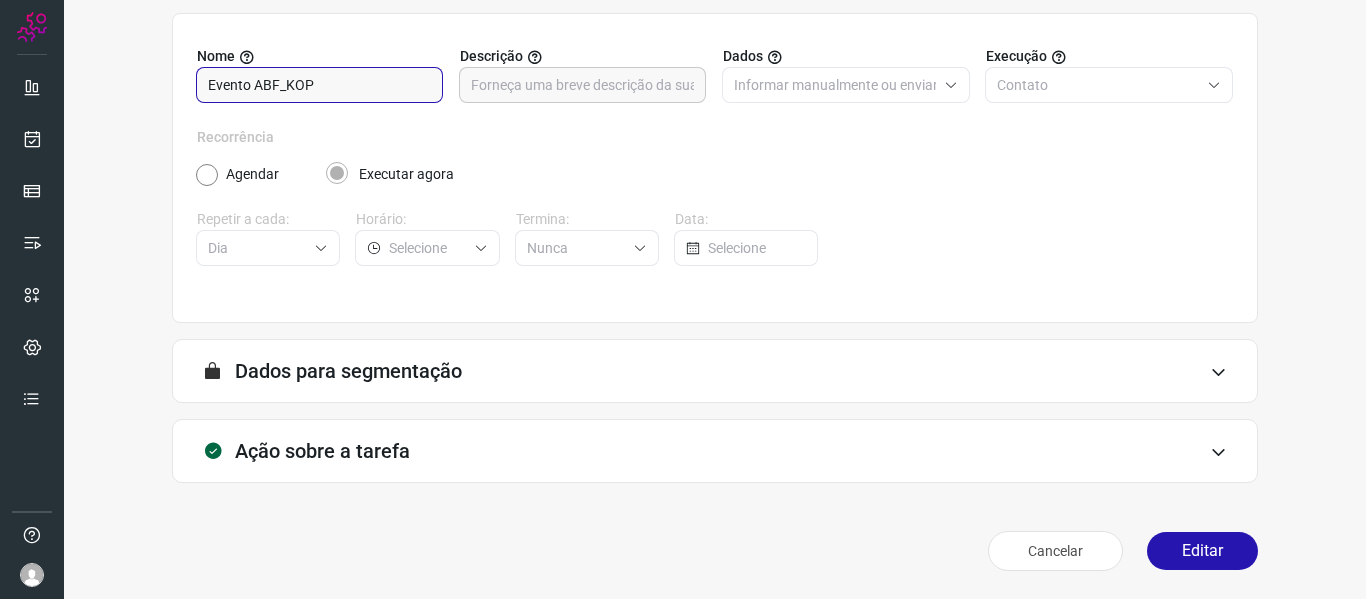 type on "Evento ABF_KOP" 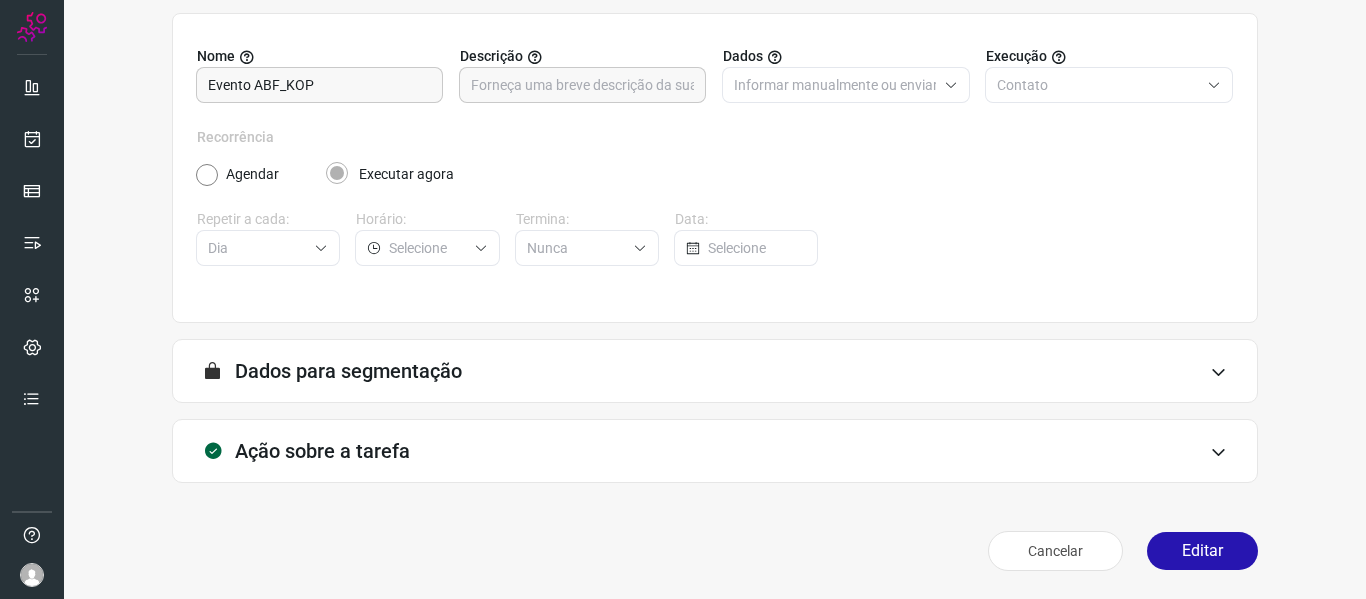 click at bounding box center (1218, 452) 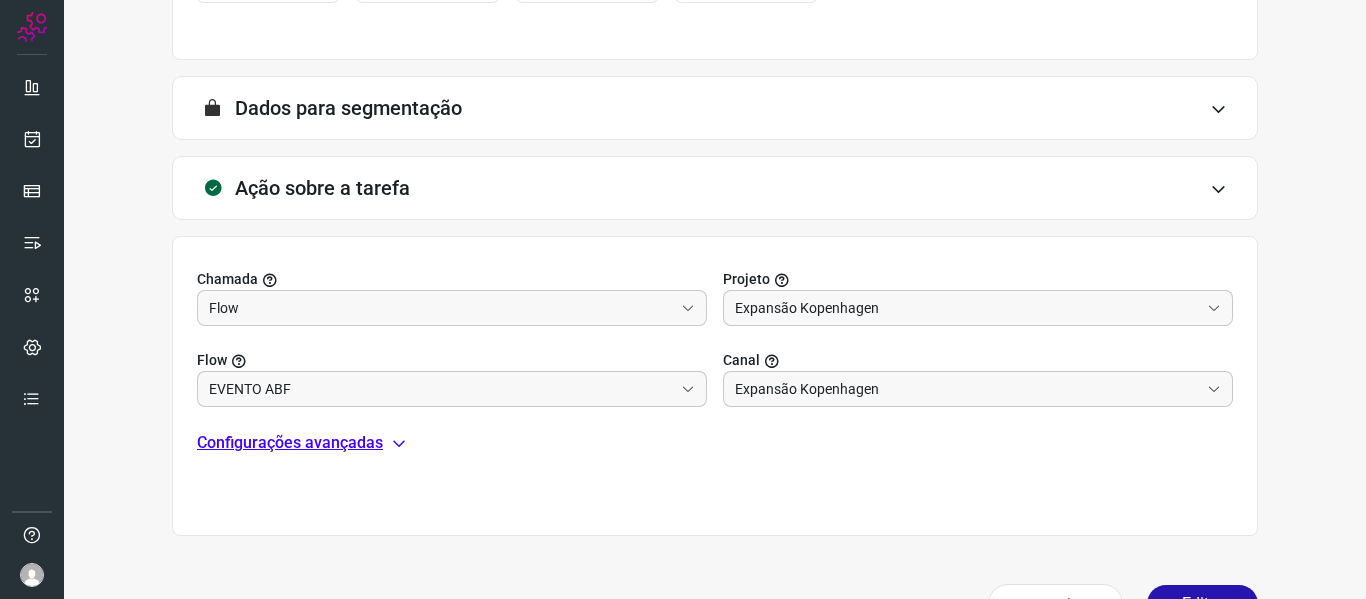 scroll, scrollTop: 498, scrollLeft: 0, axis: vertical 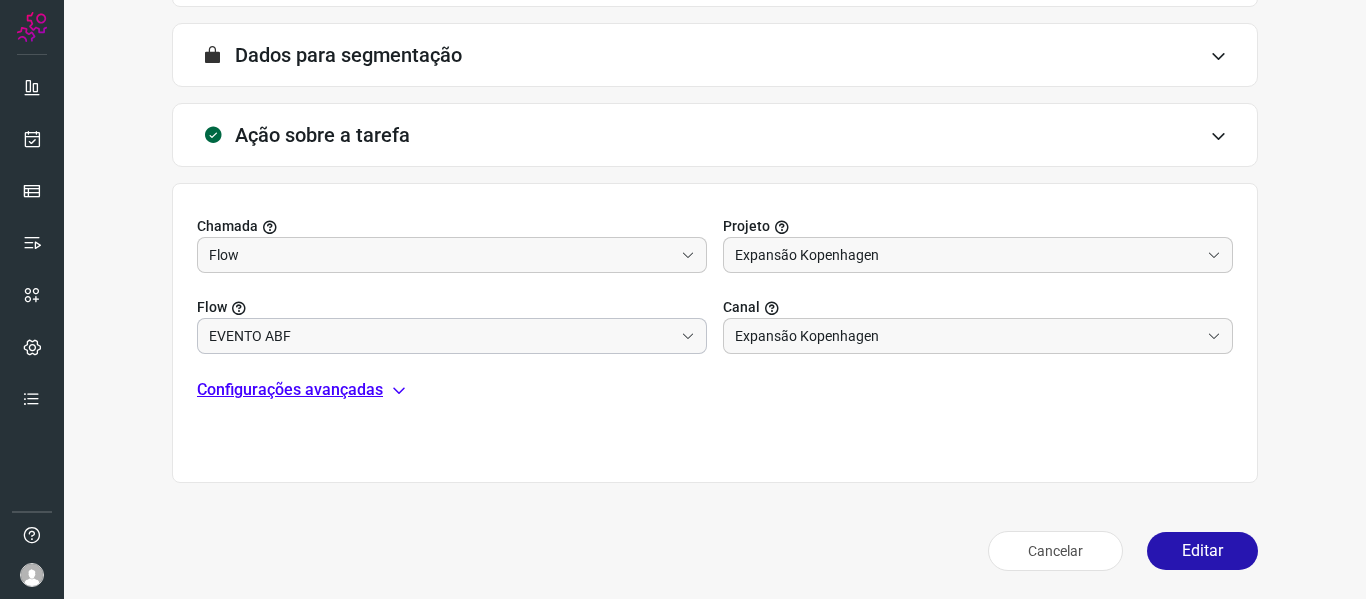 click 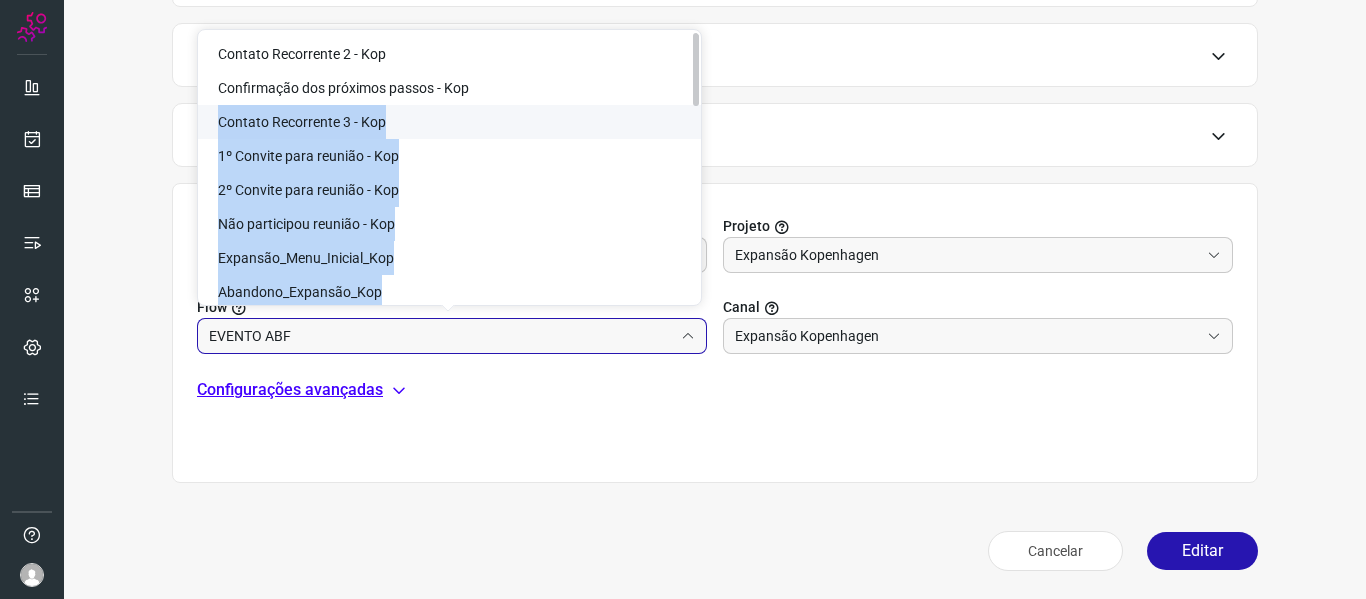 drag, startPoint x: 692, startPoint y: 77, endPoint x: 697, endPoint y: 95, distance: 18.681541 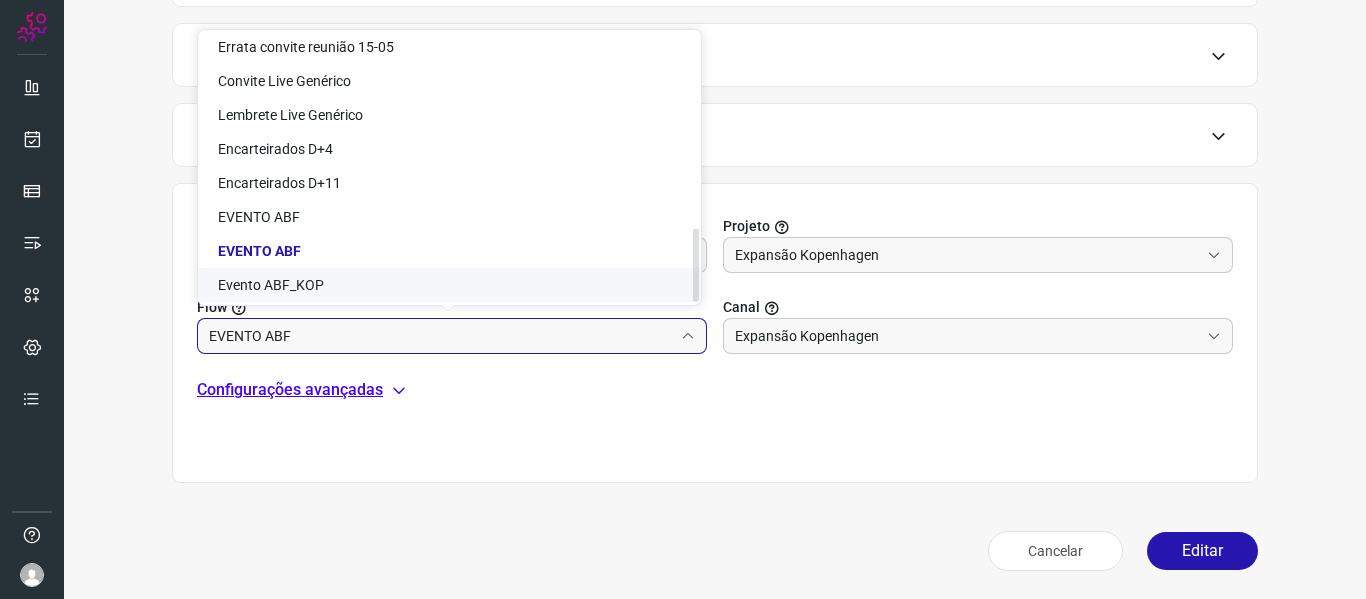 scroll, scrollTop: 724, scrollLeft: 0, axis: vertical 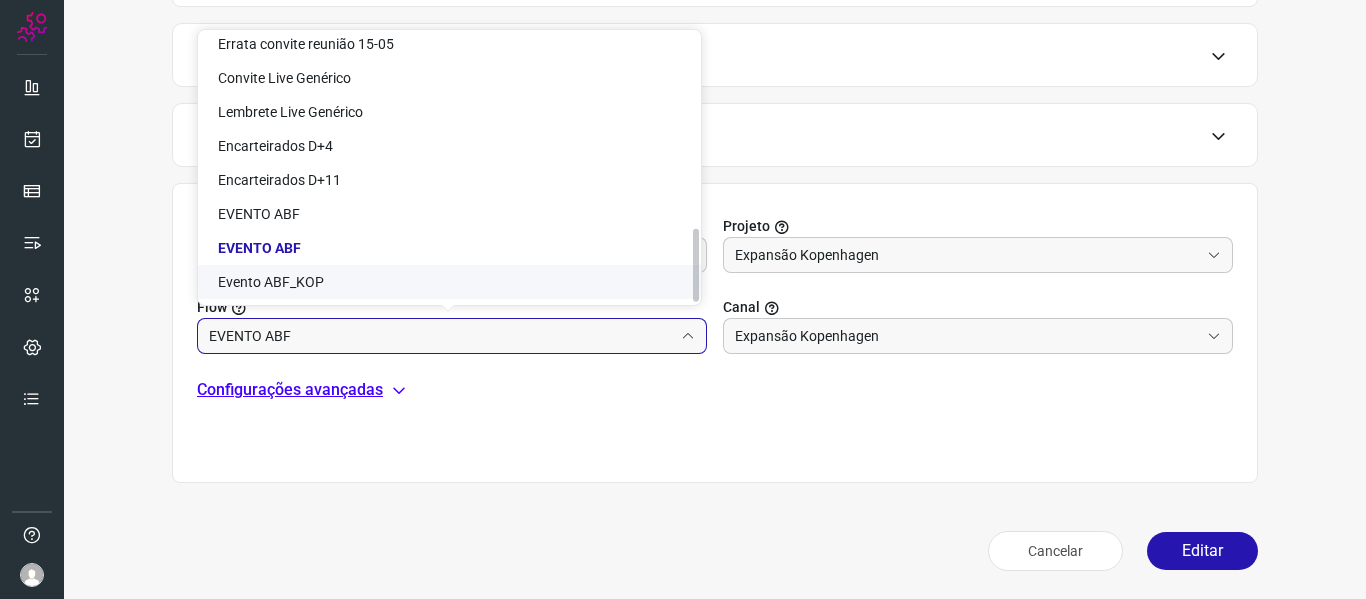 drag, startPoint x: 697, startPoint y: 95, endPoint x: 693, endPoint y: 297, distance: 202.0396 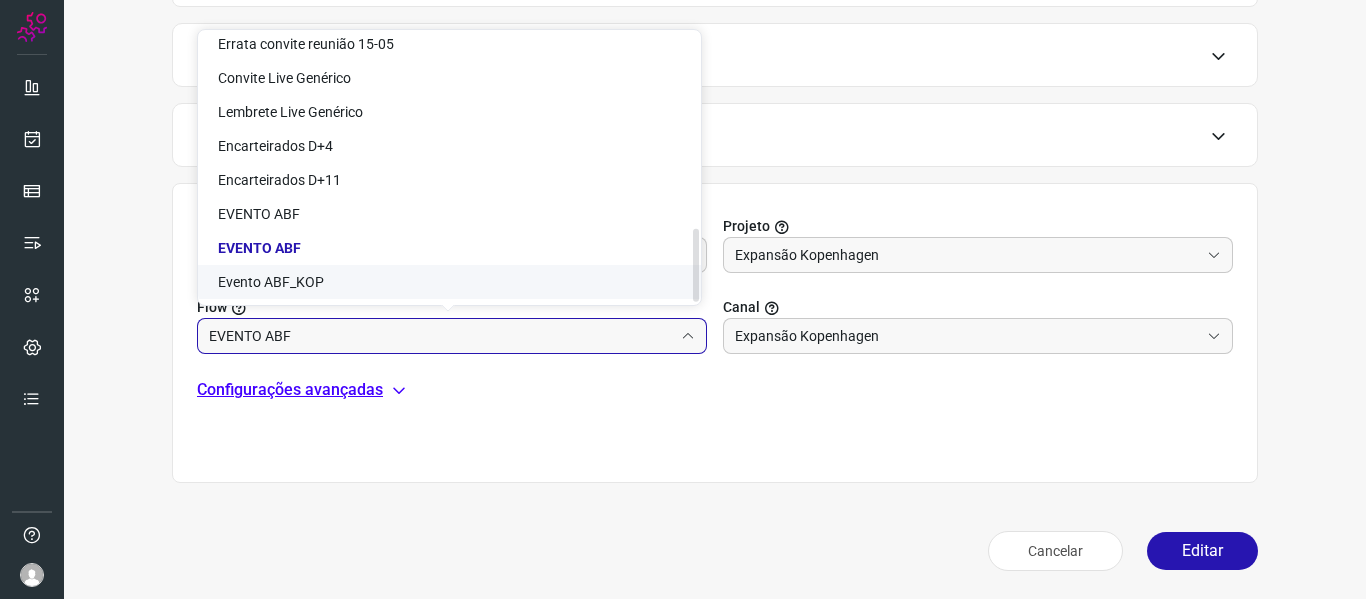 click on "Evento ABF_KOP" 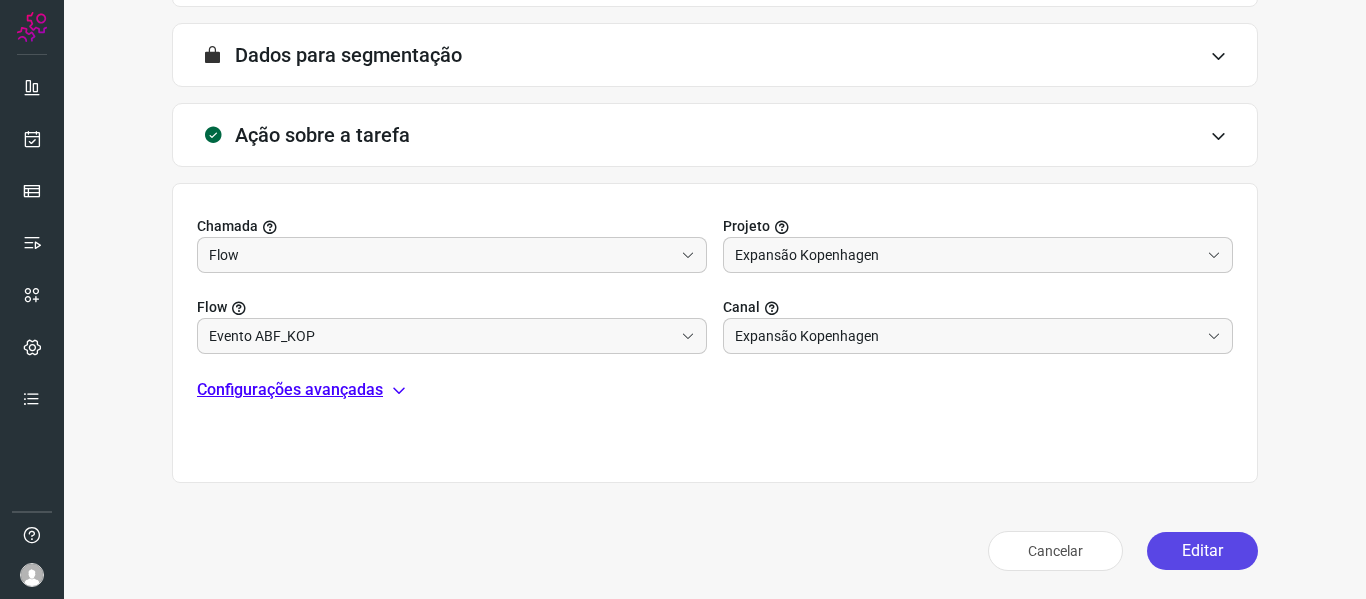 click on "Editar" at bounding box center [1202, 551] 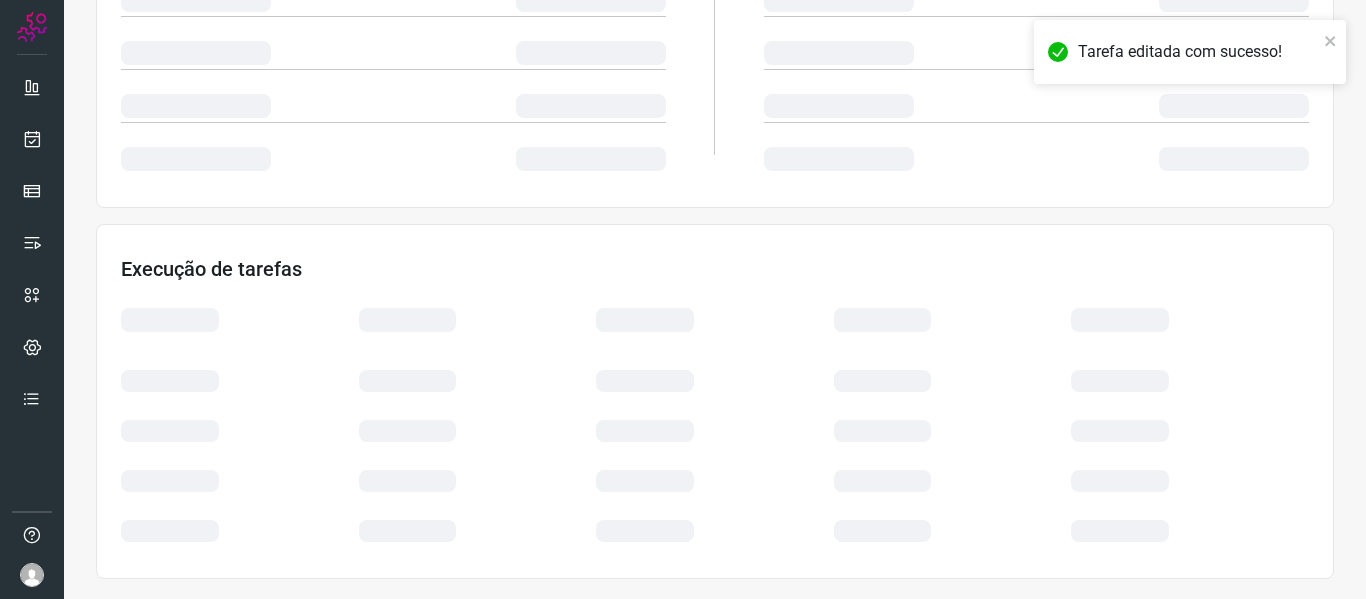 scroll, scrollTop: 434, scrollLeft: 0, axis: vertical 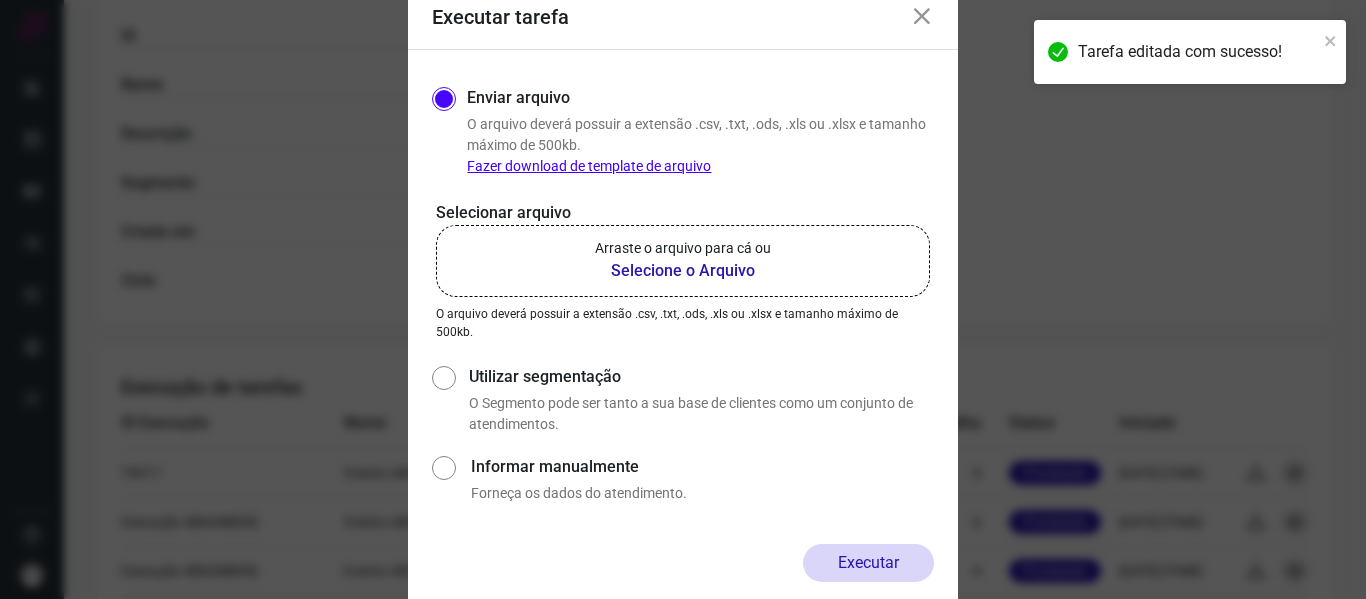 click at bounding box center (922, 17) 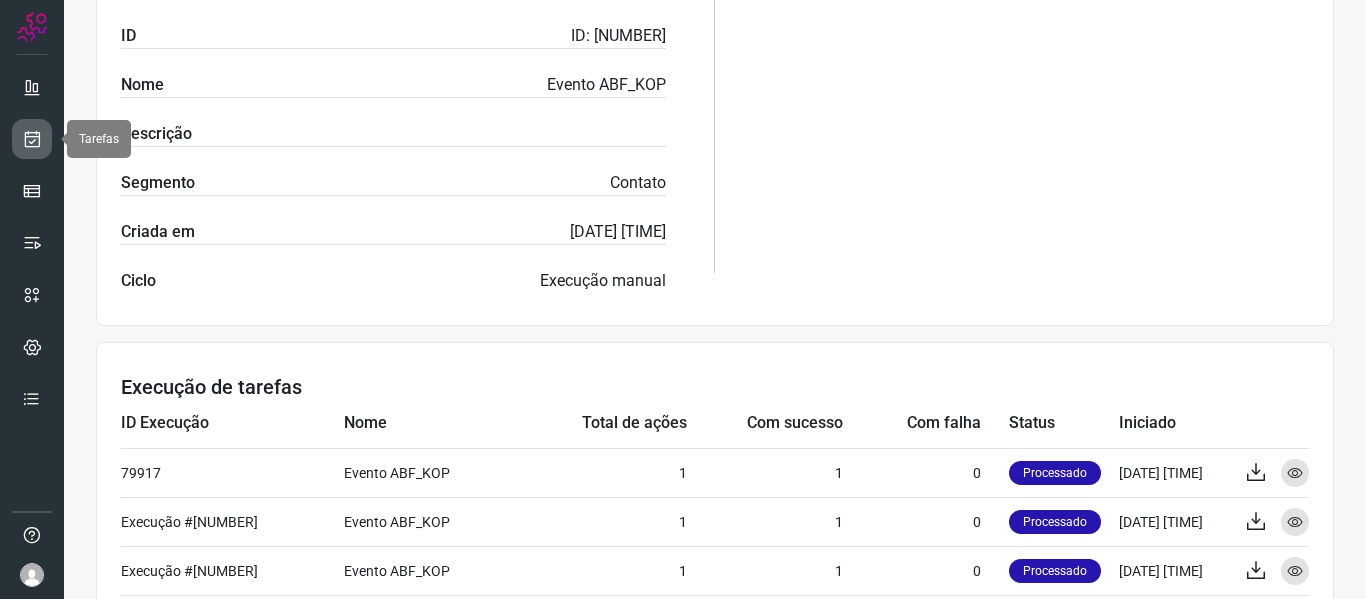 click at bounding box center (32, 139) 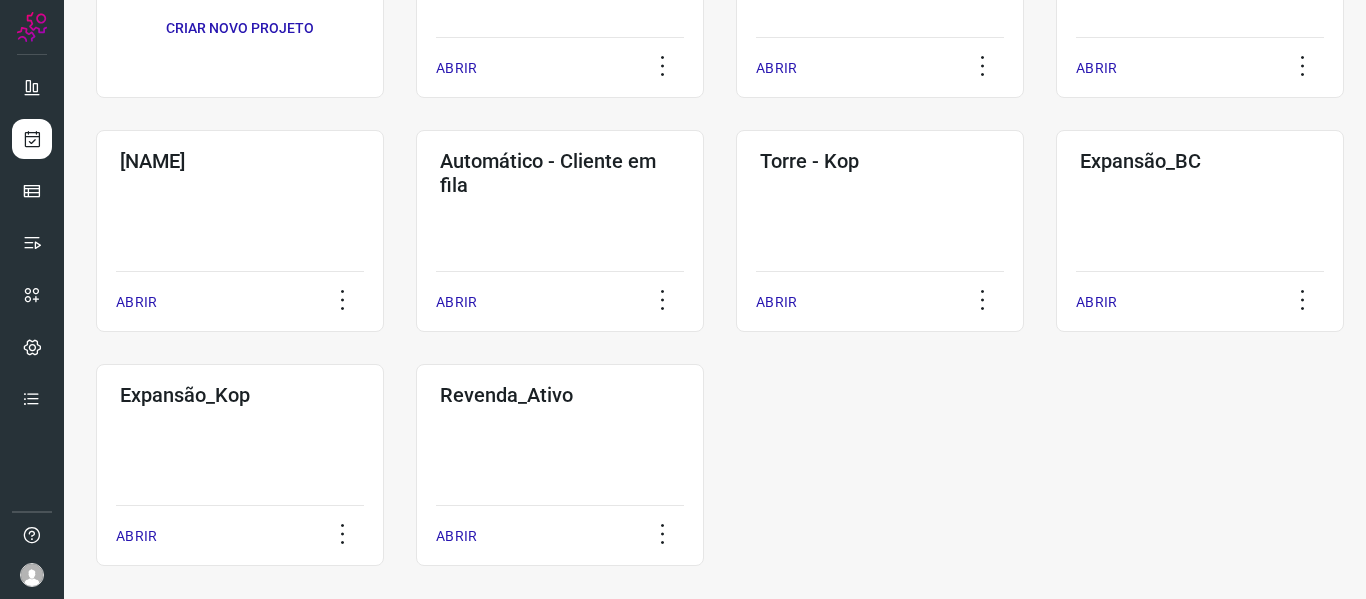 scroll, scrollTop: 280, scrollLeft: 0, axis: vertical 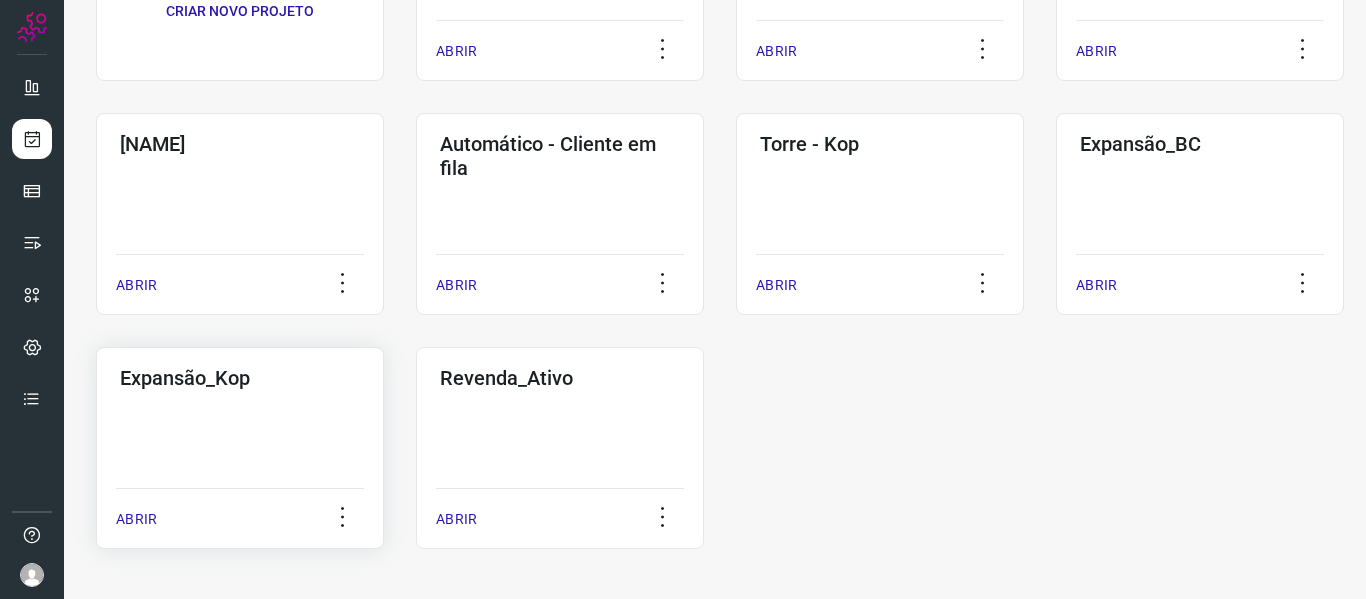 click on "Expansão_Kop  ABRIR" 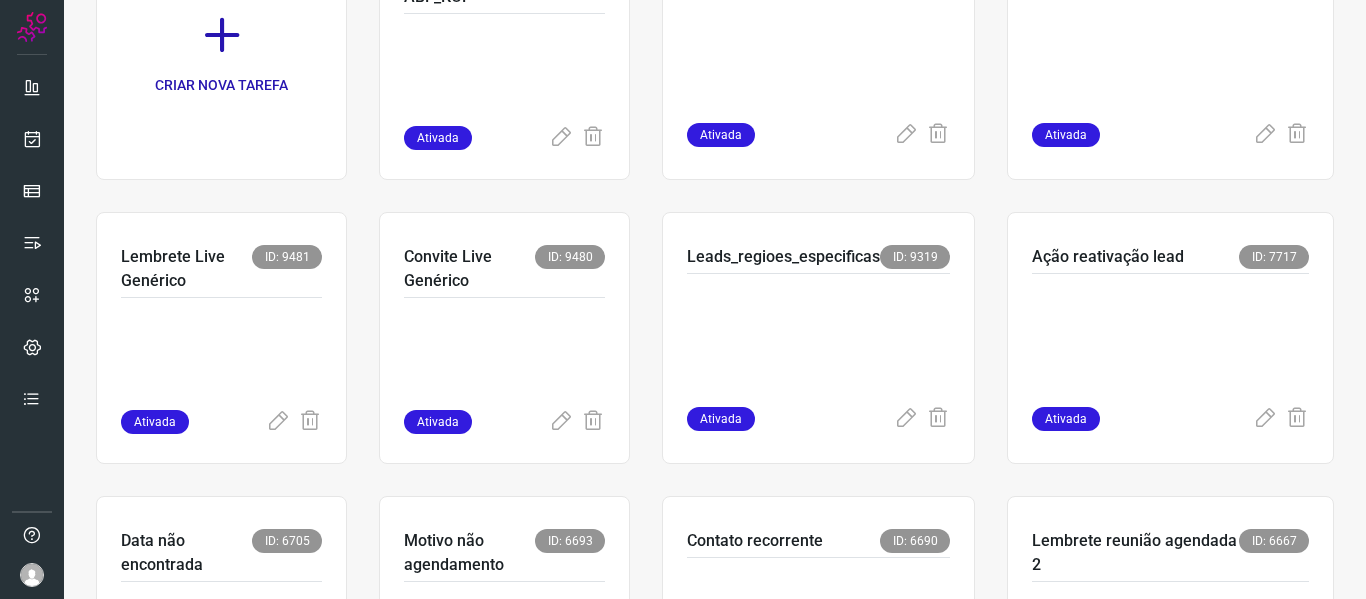scroll, scrollTop: 67, scrollLeft: 0, axis: vertical 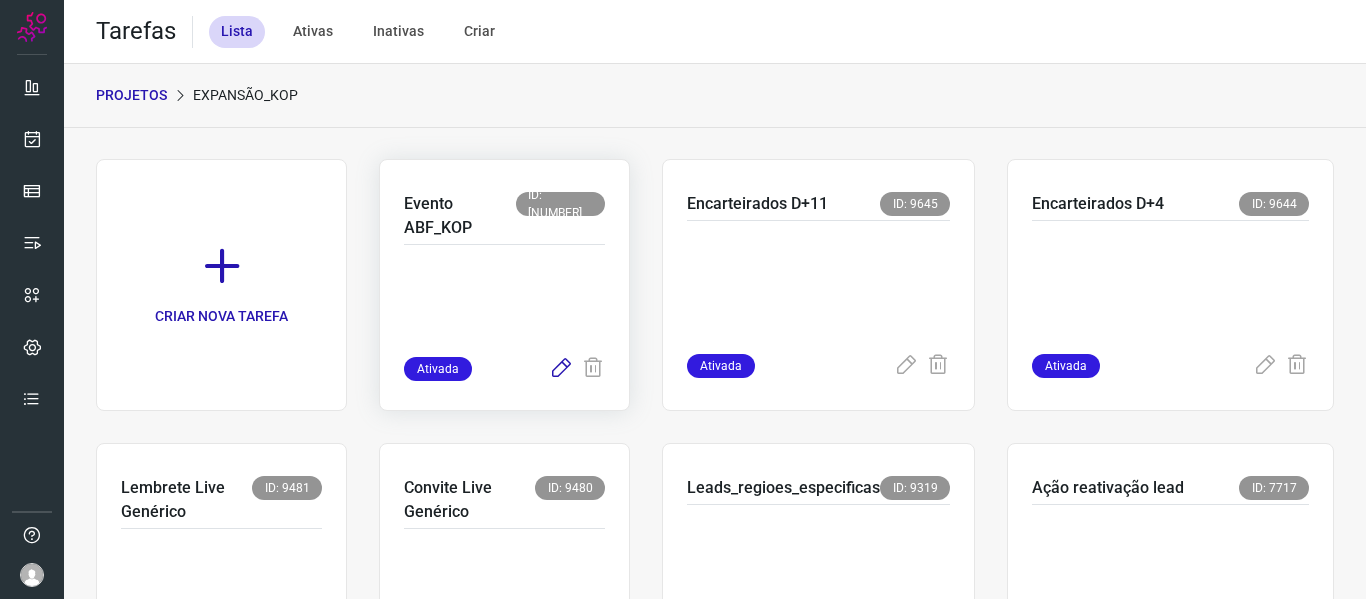 click at bounding box center [561, 369] 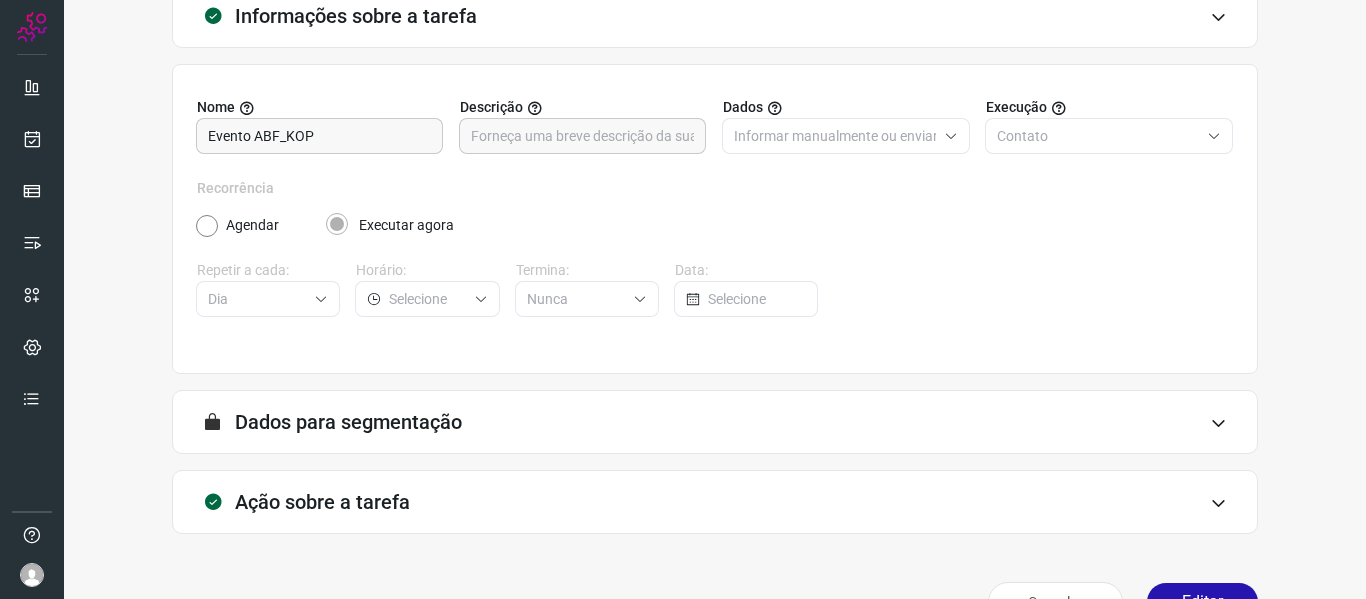 scroll, scrollTop: 182, scrollLeft: 0, axis: vertical 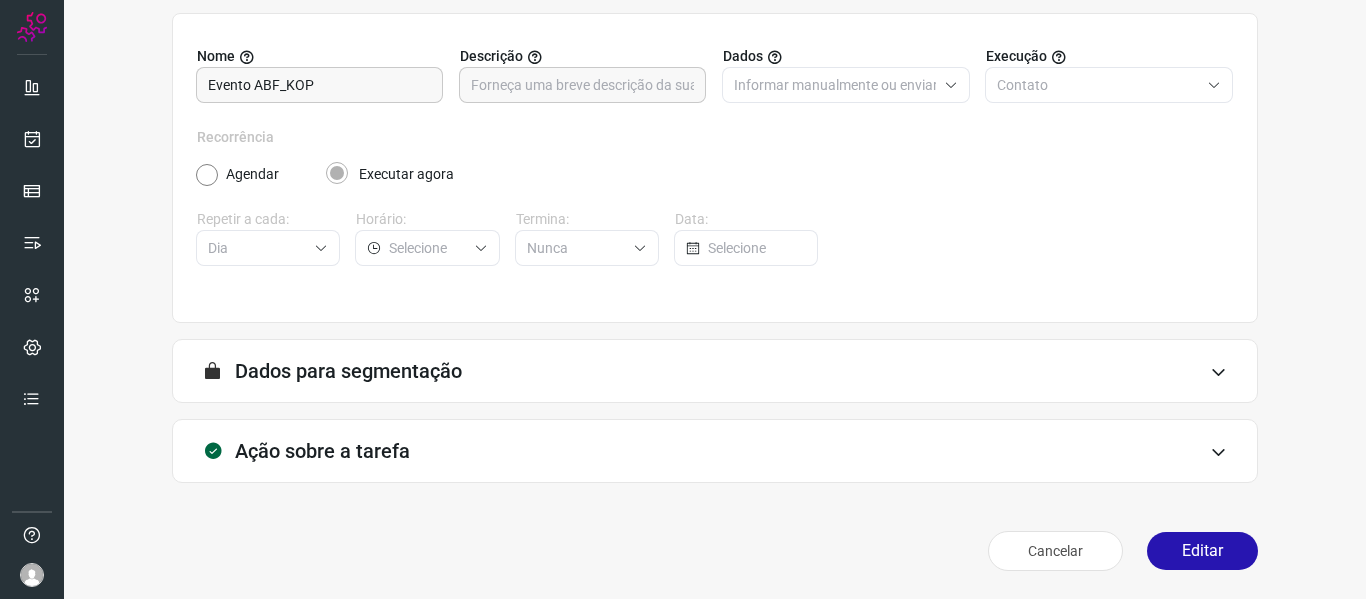 type on "Expansão Kopenhagen" 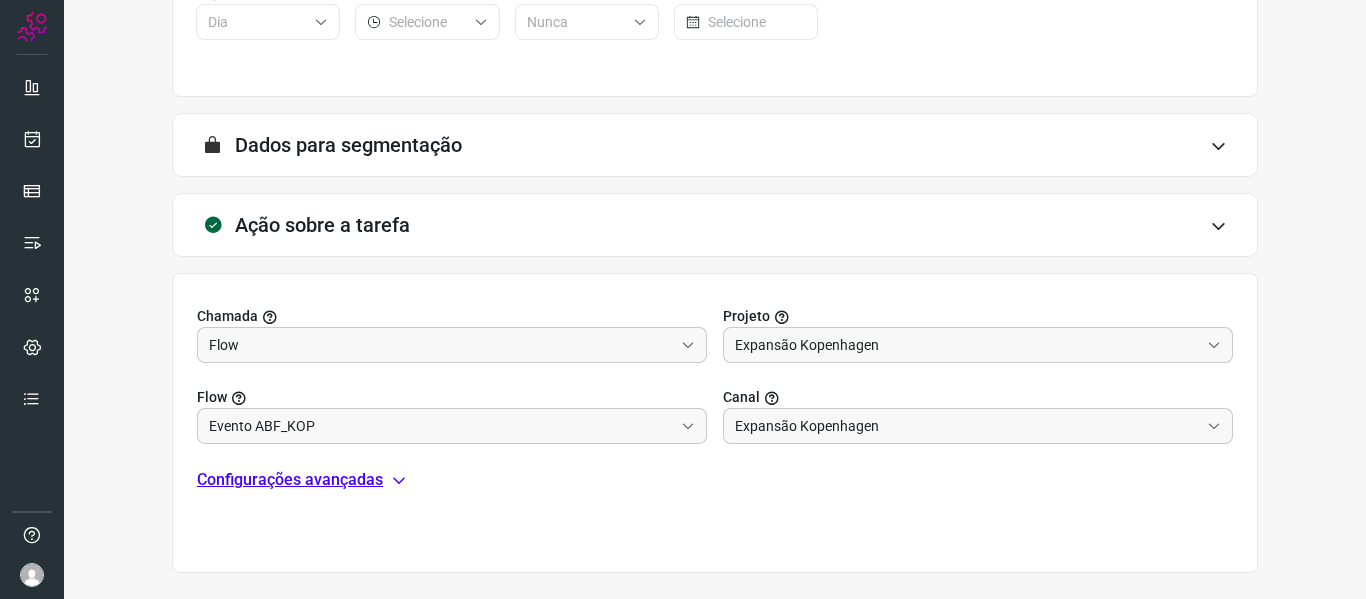 scroll, scrollTop: 412, scrollLeft: 0, axis: vertical 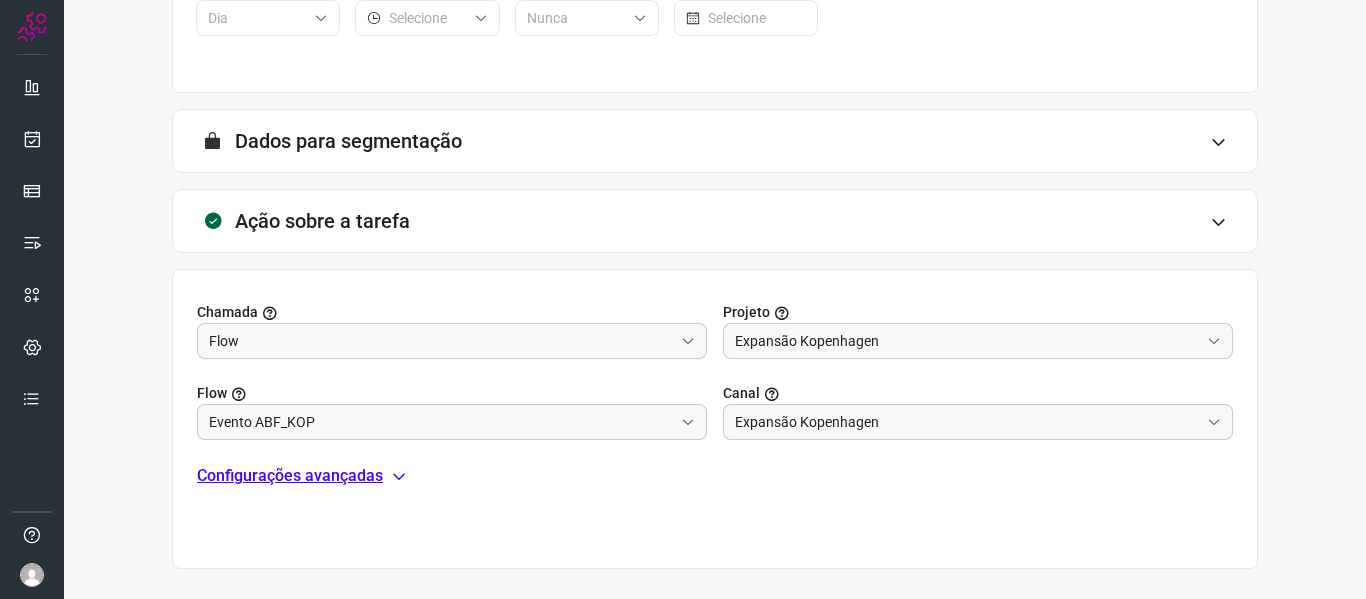 type 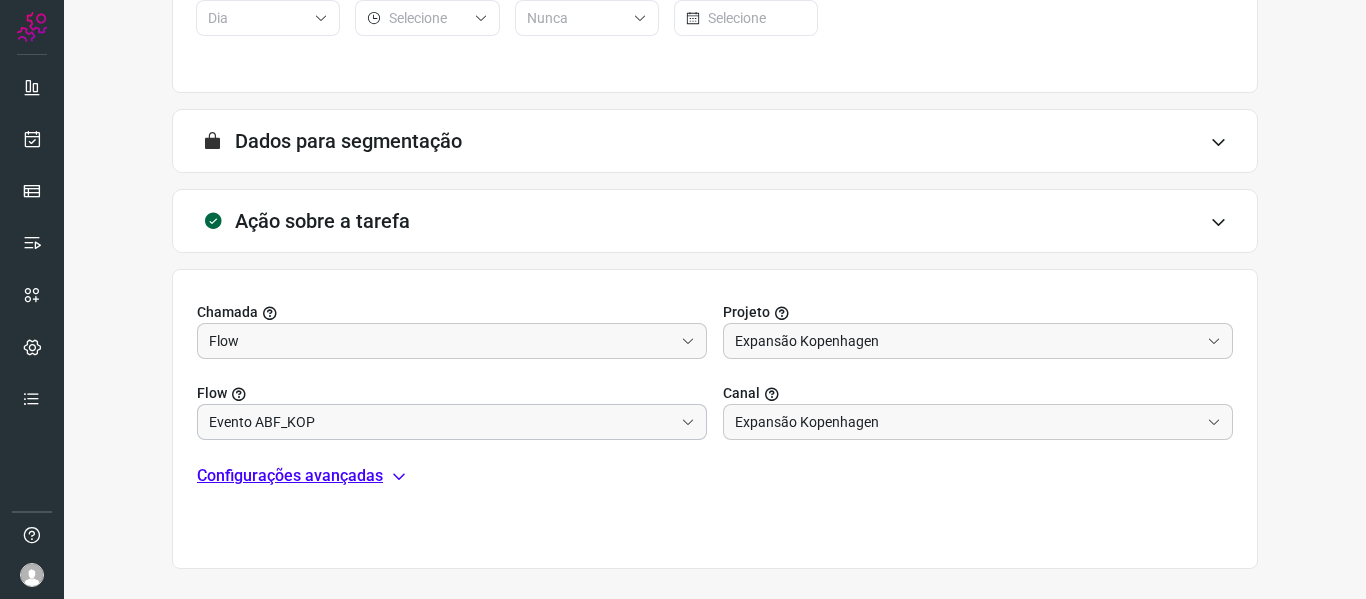 click 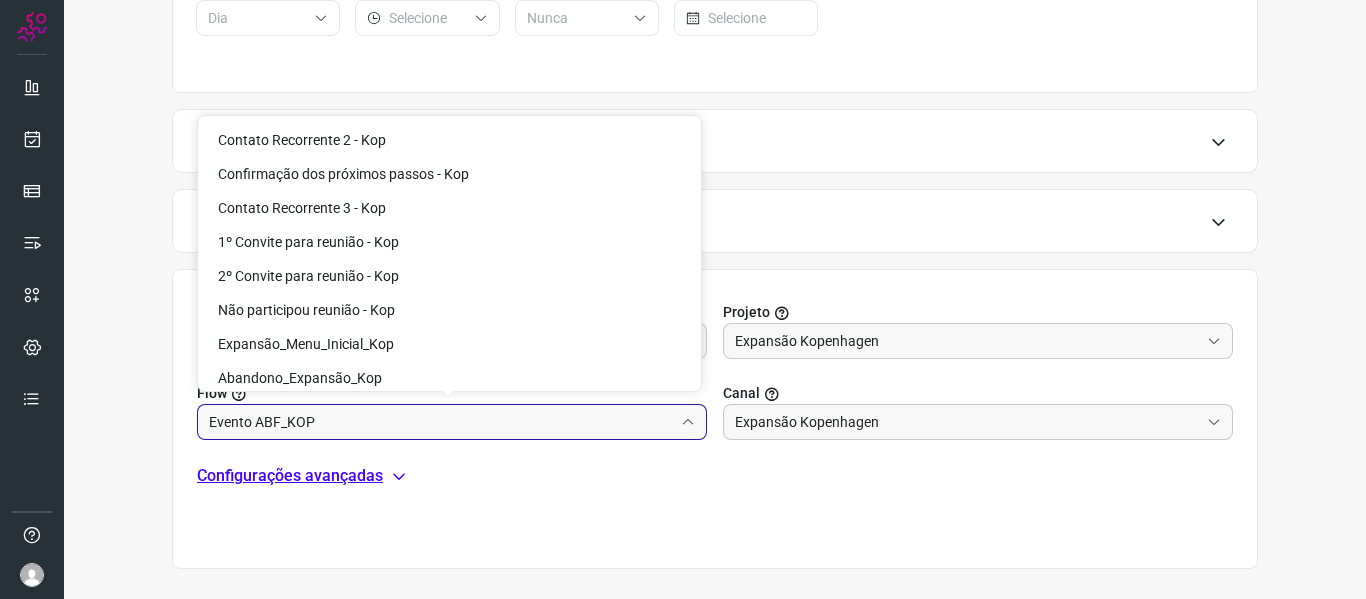 scroll, scrollTop: 718, scrollLeft: 0, axis: vertical 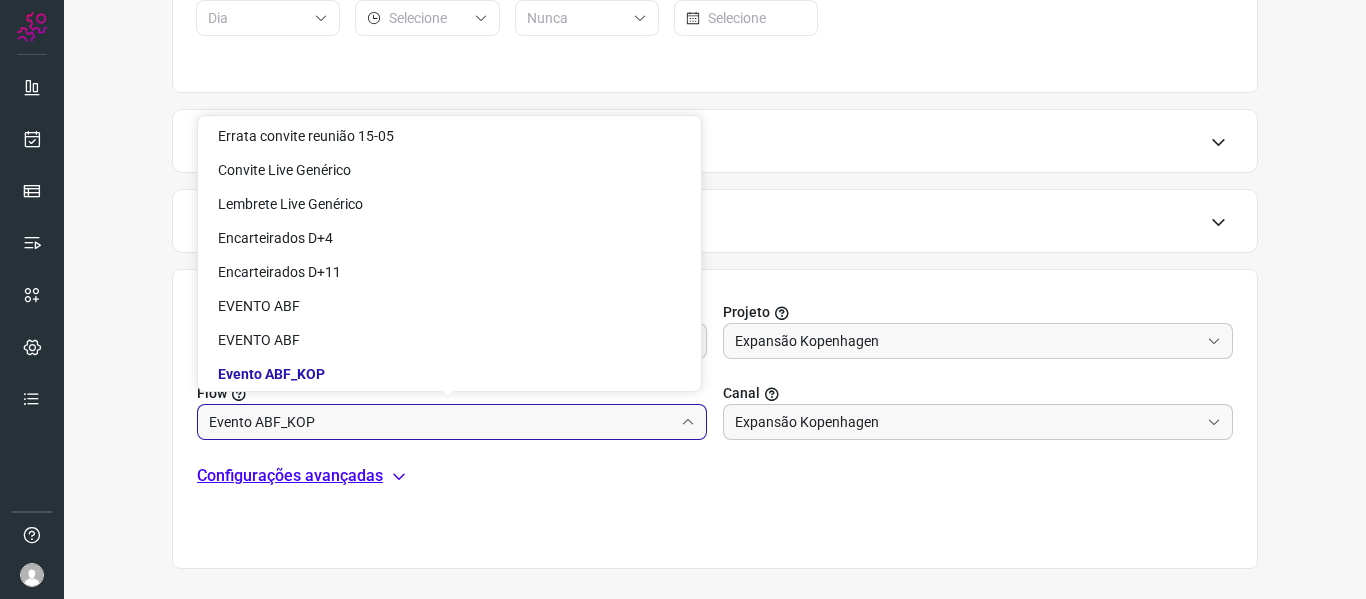 click on "Chamada Flow Projeto Expansão Kopenhagen Flow Evento ABF_KOP Canal Expansão Kopenhagen Configurações avançadas" at bounding box center (715, 419) 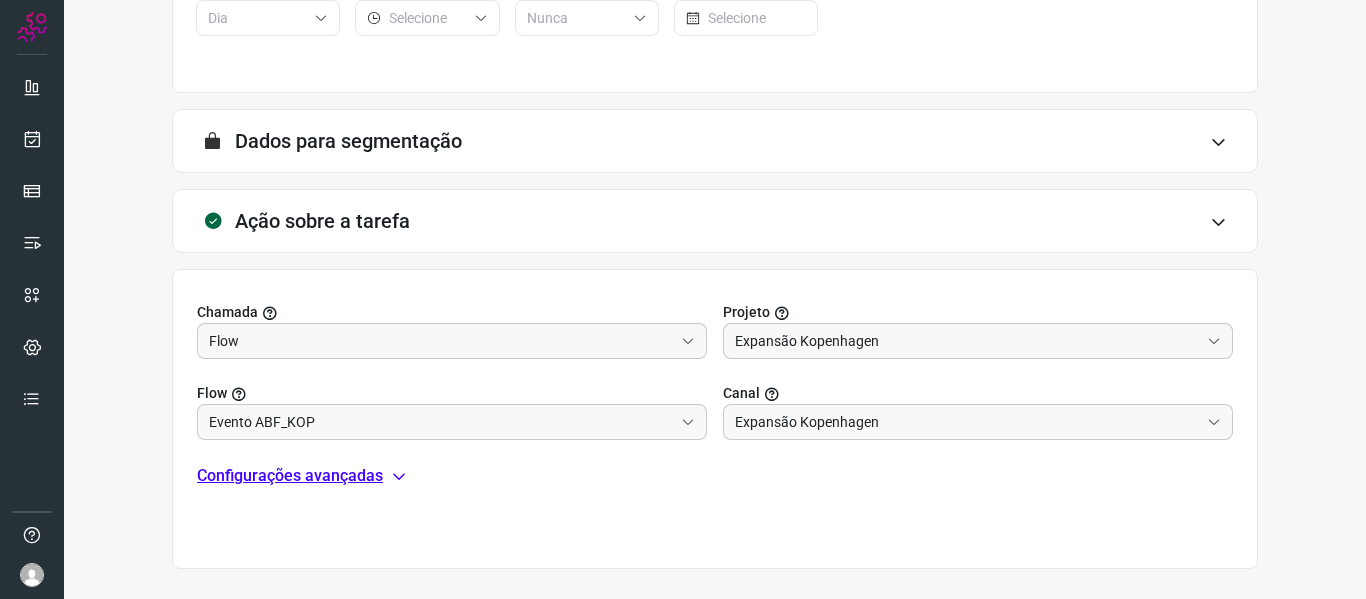 scroll, scrollTop: 0, scrollLeft: 0, axis: both 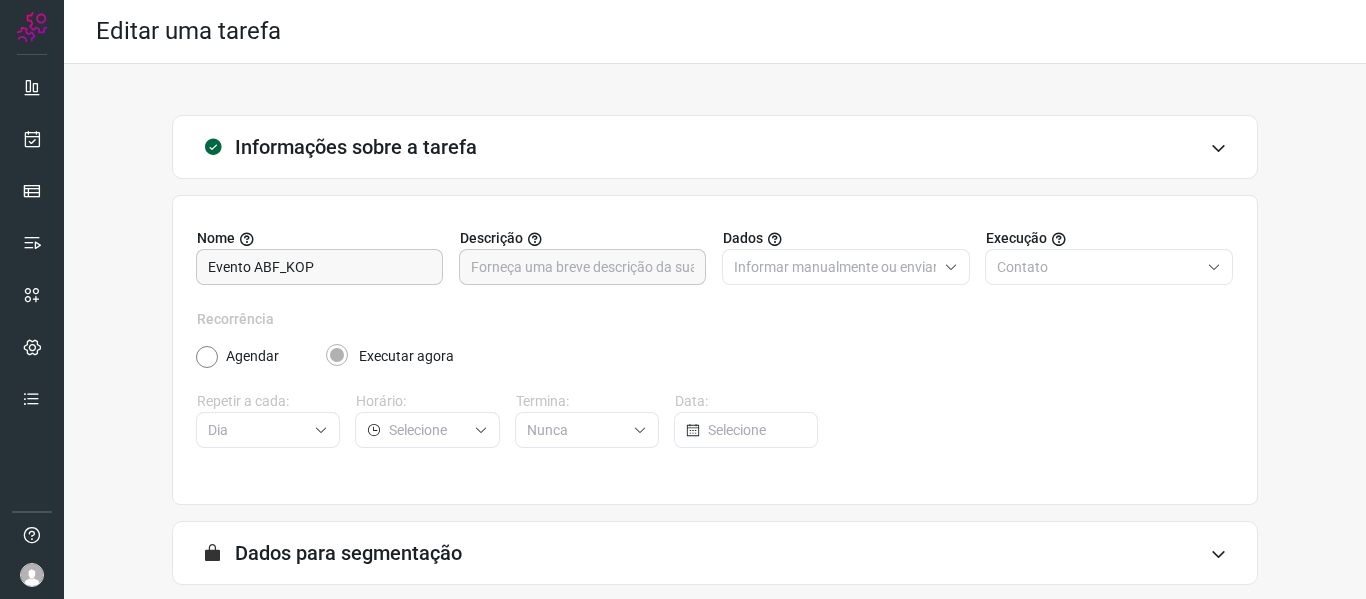 click at bounding box center [1218, 148] 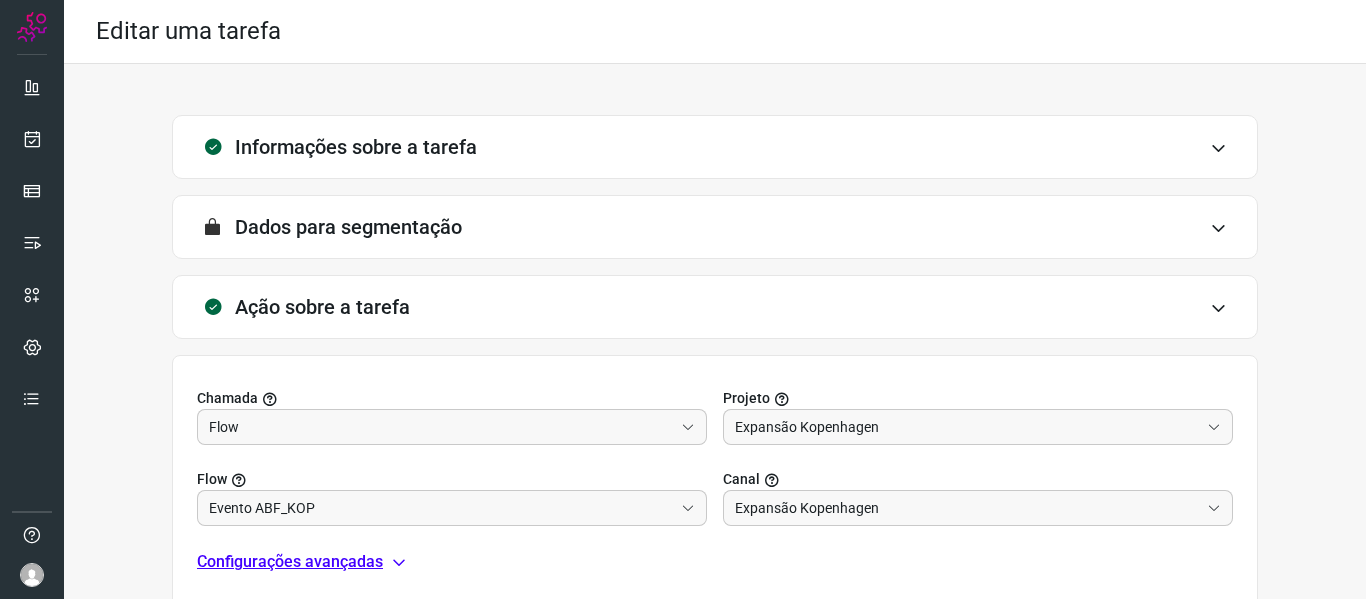 scroll, scrollTop: 172, scrollLeft: 0, axis: vertical 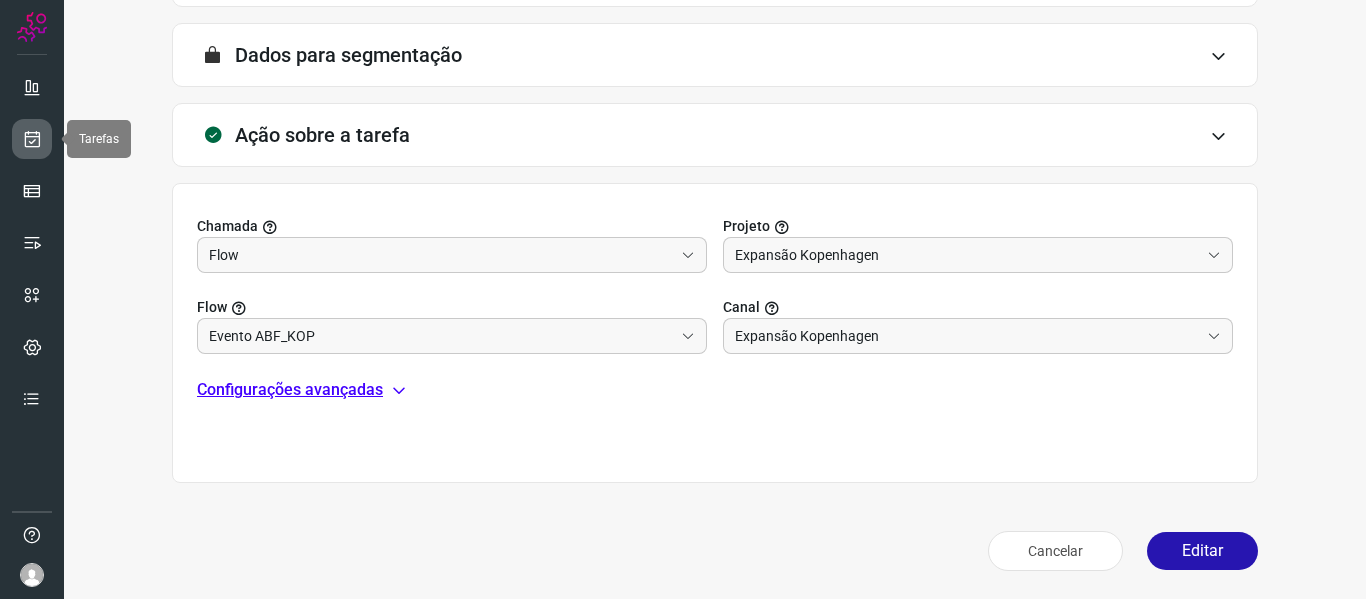 click at bounding box center [32, 139] 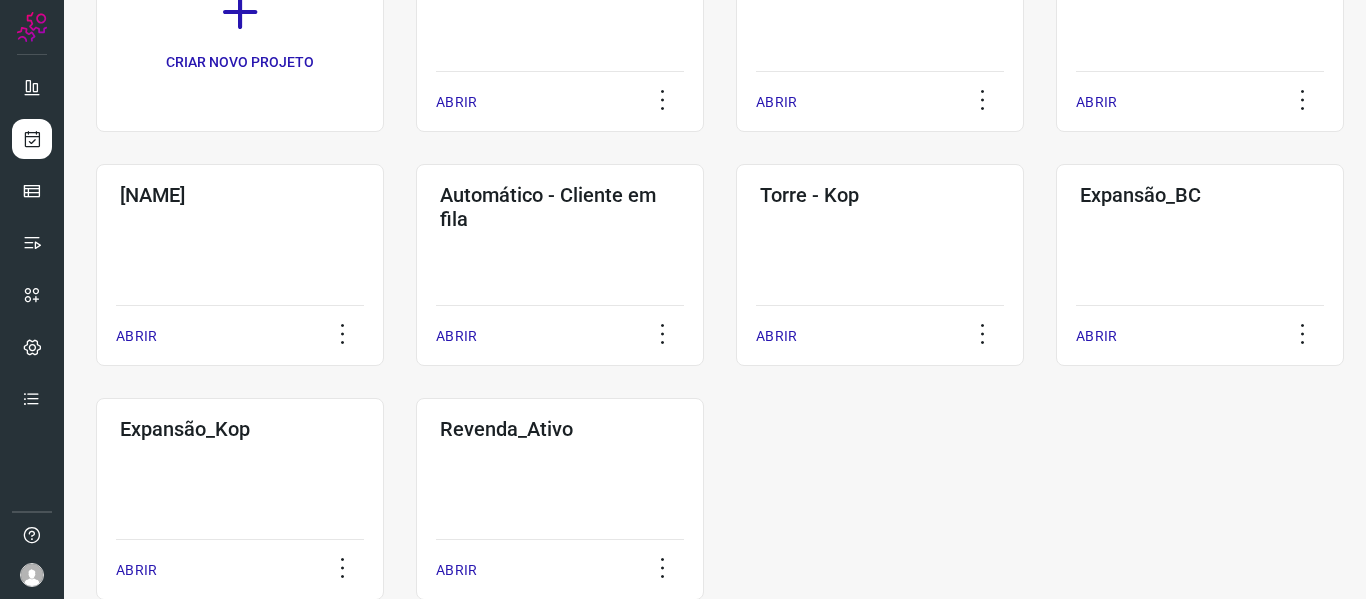 scroll, scrollTop: 280, scrollLeft: 0, axis: vertical 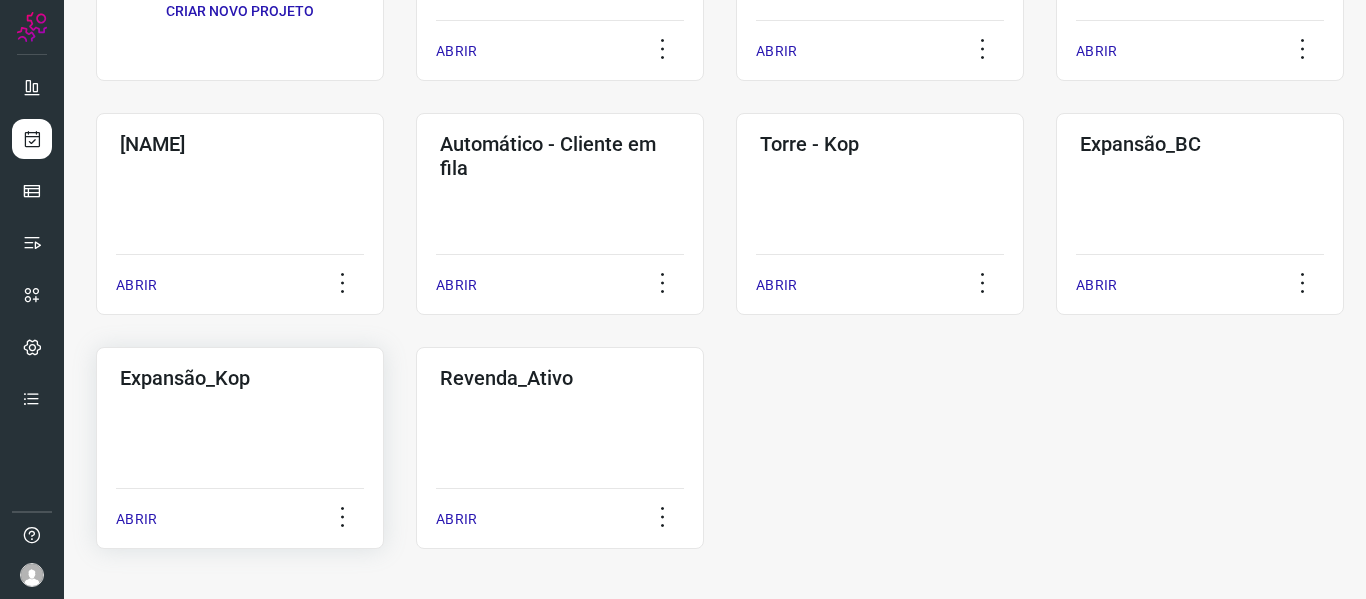 click on "Expansão_Kop  ABRIR" 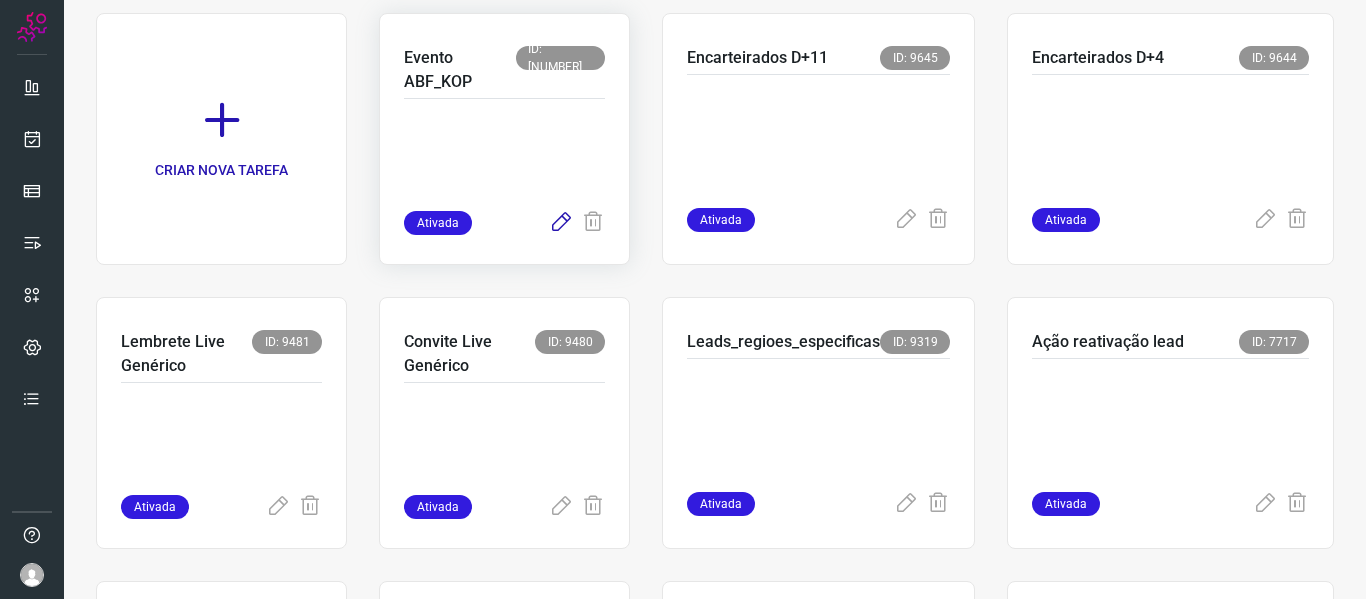 click at bounding box center [561, 223] 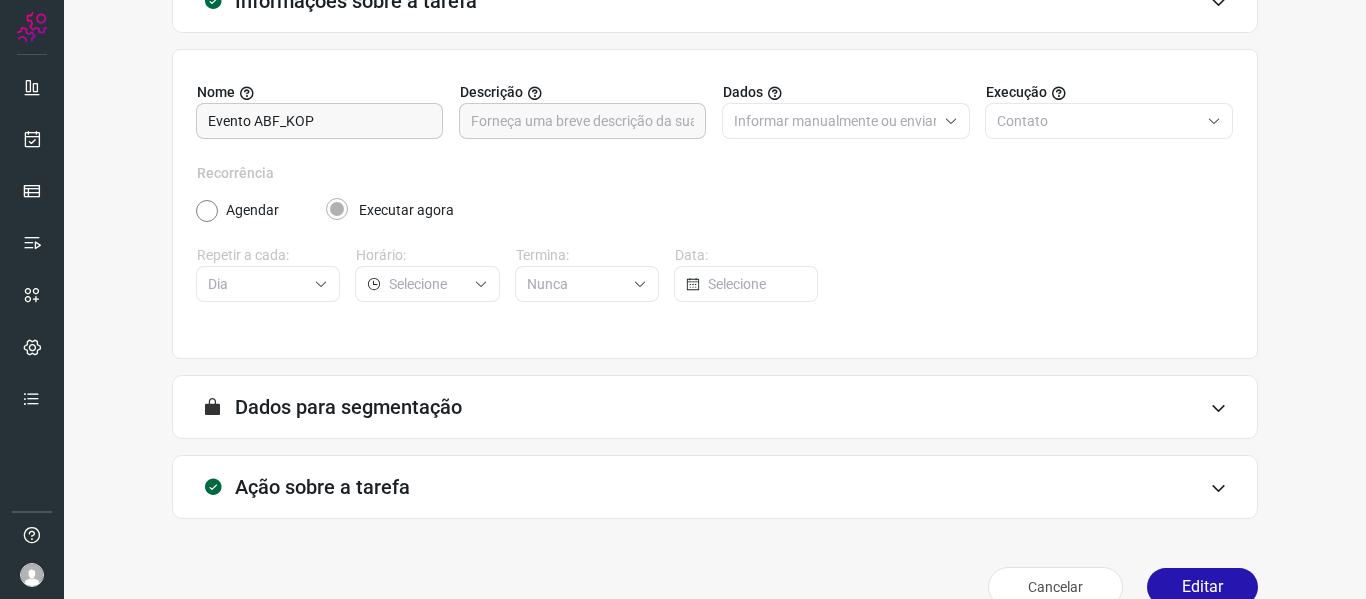 scroll, scrollTop: 182, scrollLeft: 0, axis: vertical 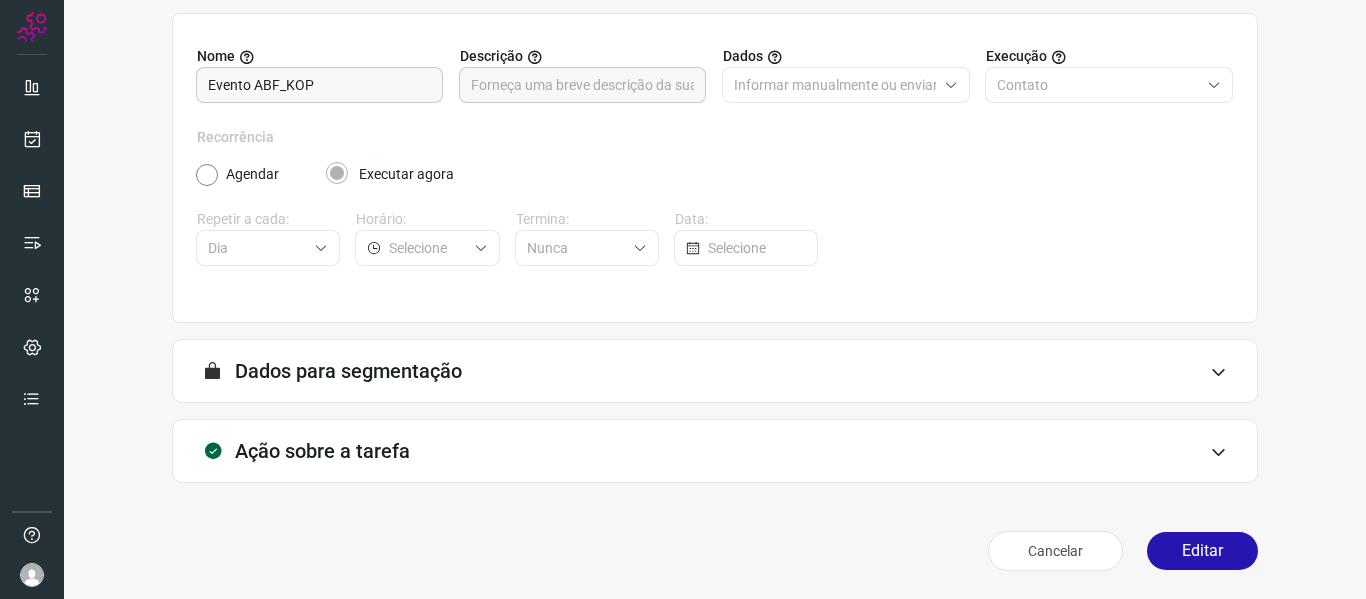 type on "Evento ABF_KOP" 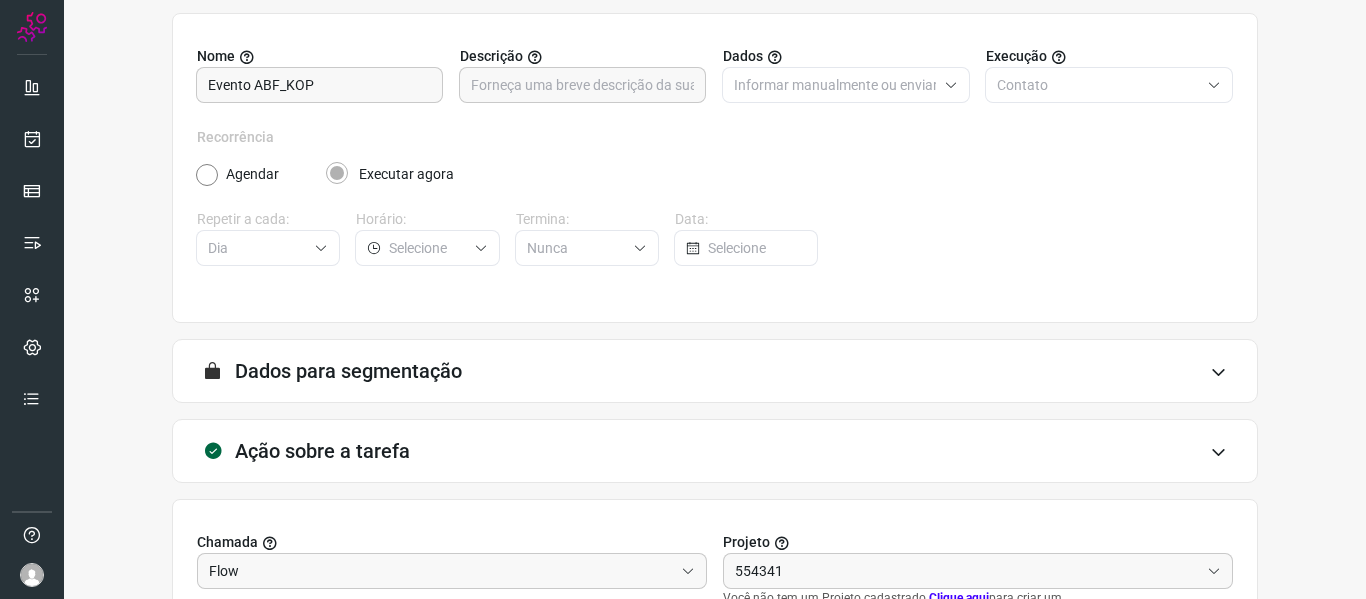 type on "Expansão Kopenhagen" 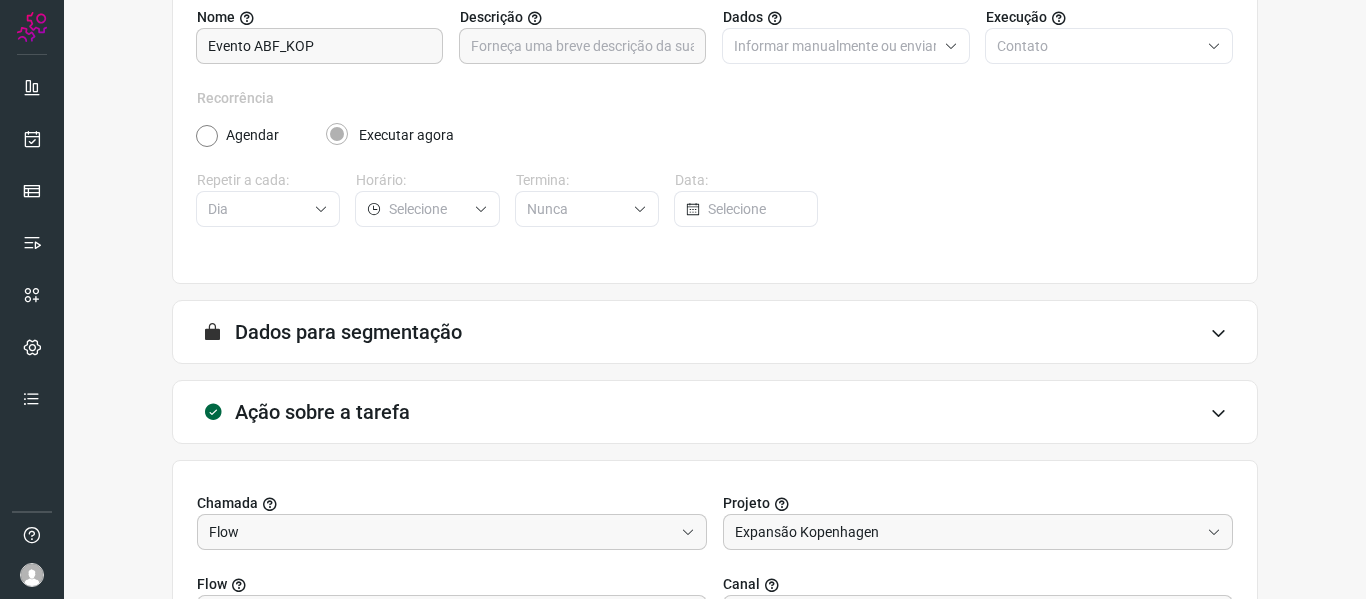 scroll, scrollTop: 213, scrollLeft: 0, axis: vertical 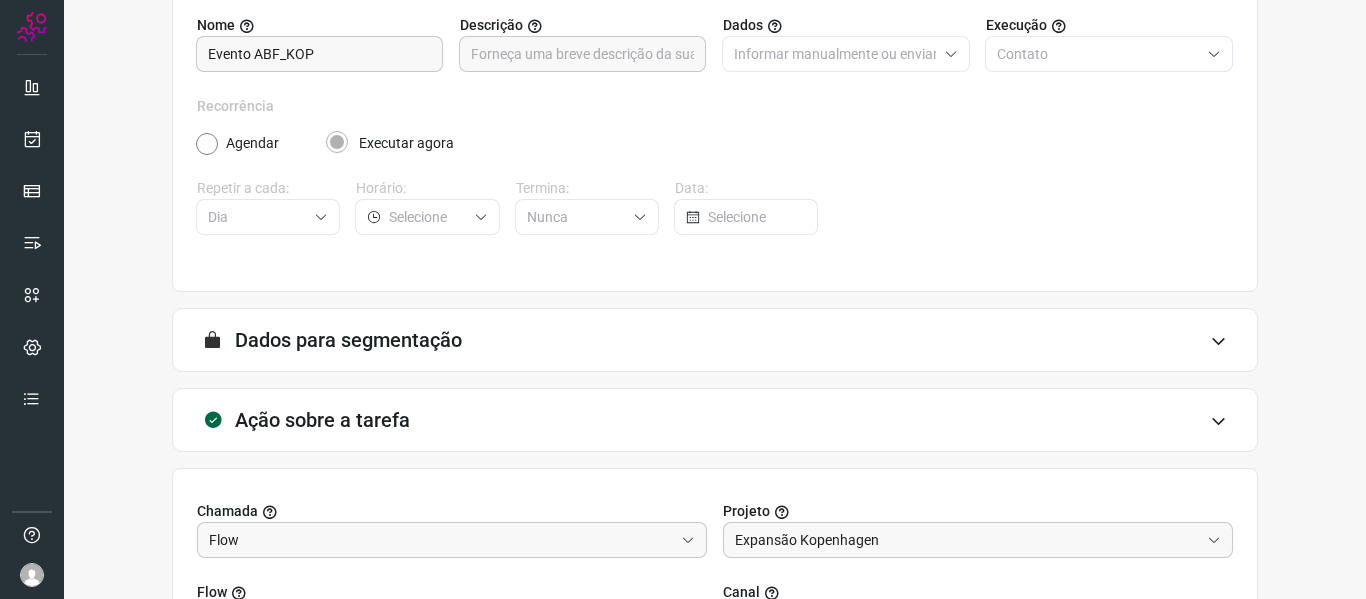 click at bounding box center [1218, 341] 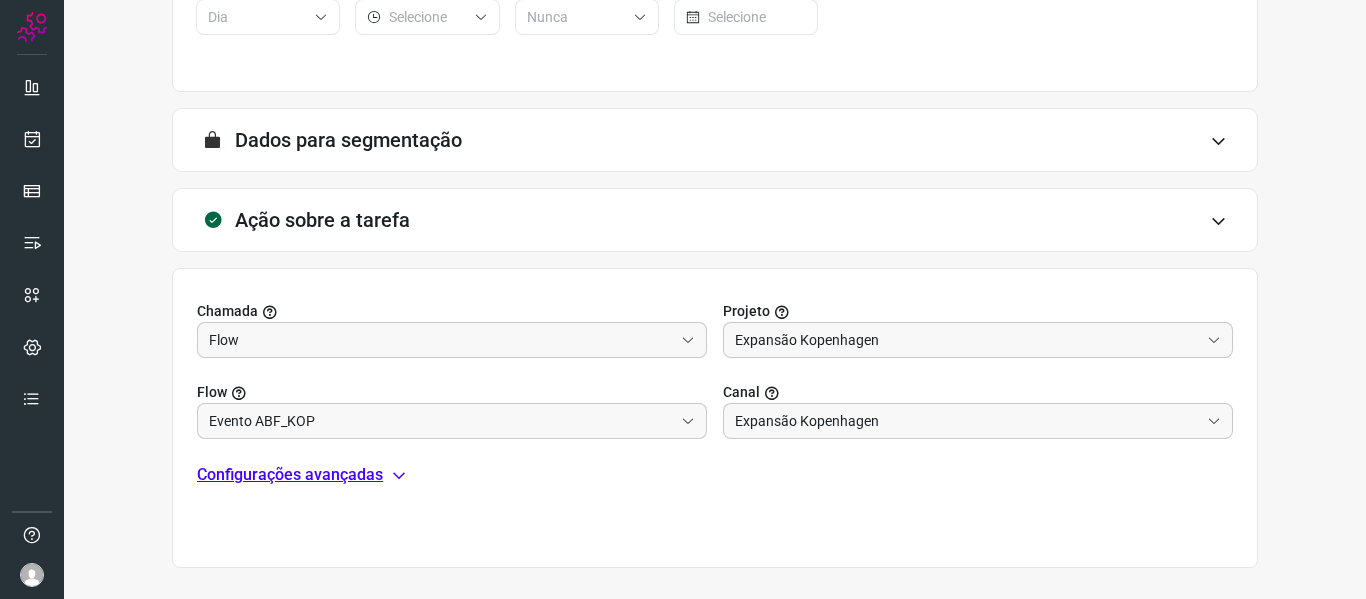 scroll, scrollTop: 417, scrollLeft: 0, axis: vertical 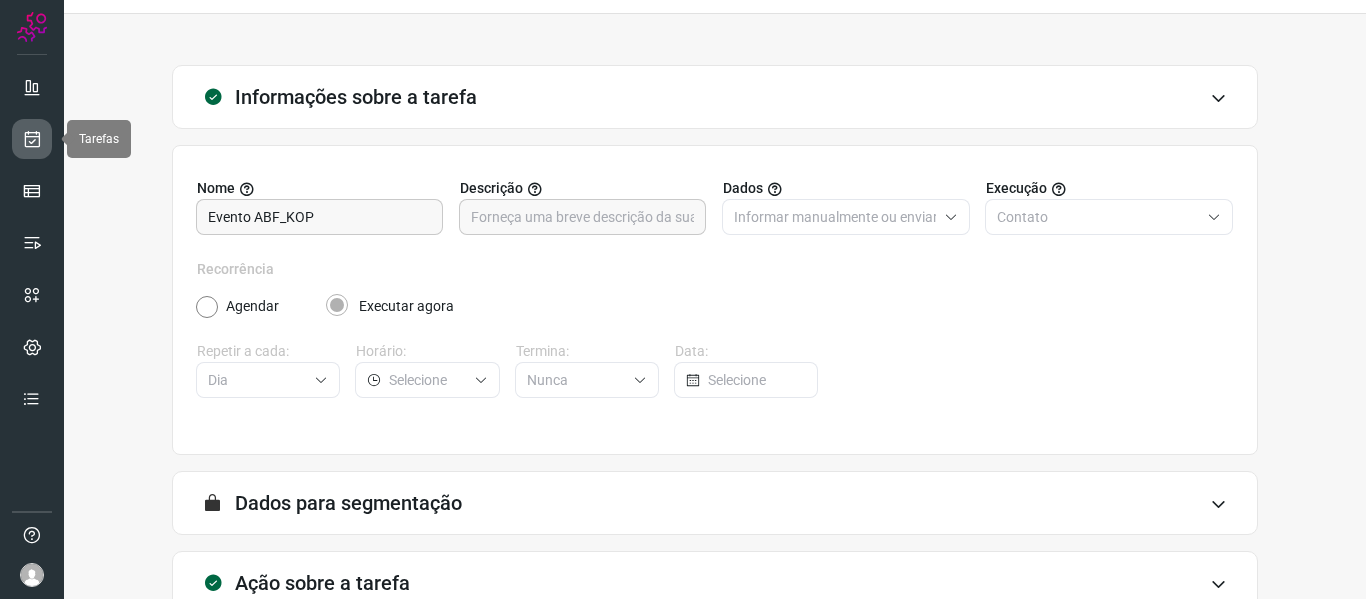 click at bounding box center [32, 139] 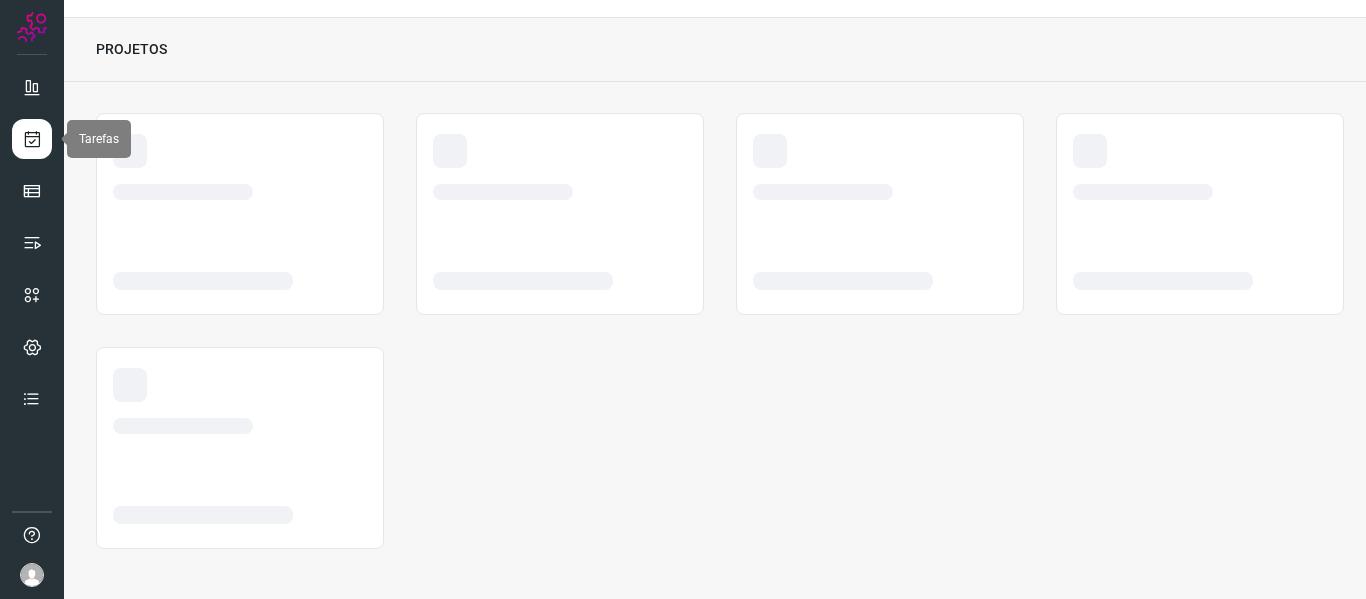 scroll, scrollTop: 46, scrollLeft: 0, axis: vertical 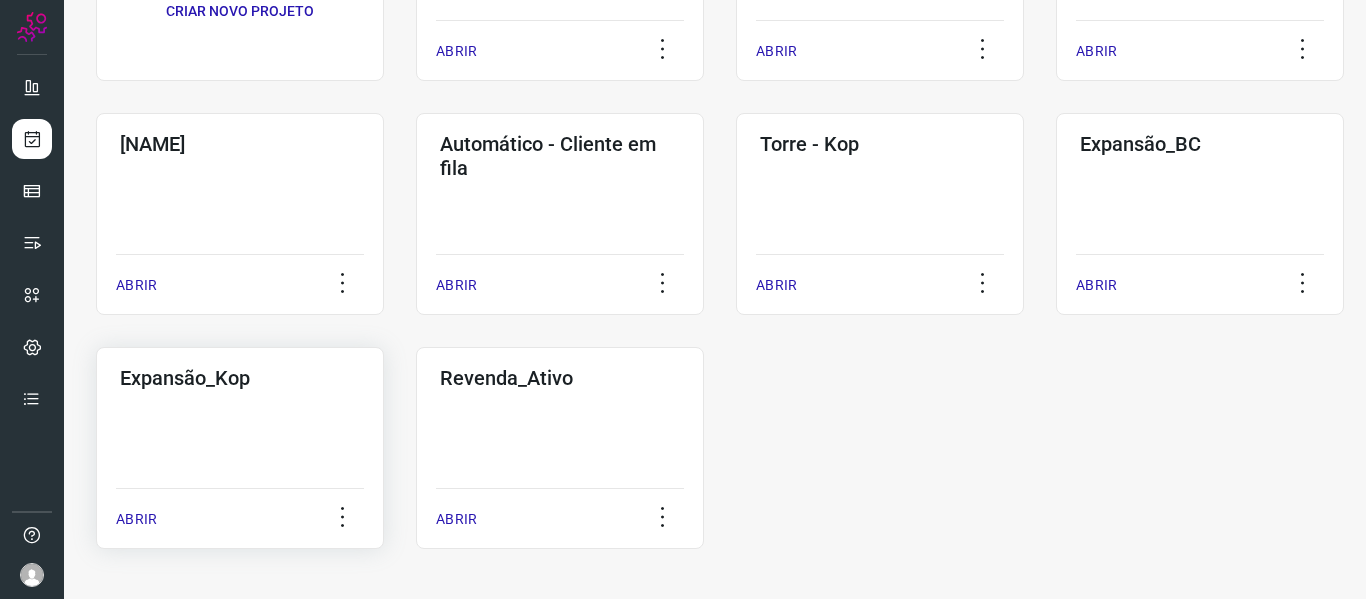 click on "Expansão_Kop  ABRIR" 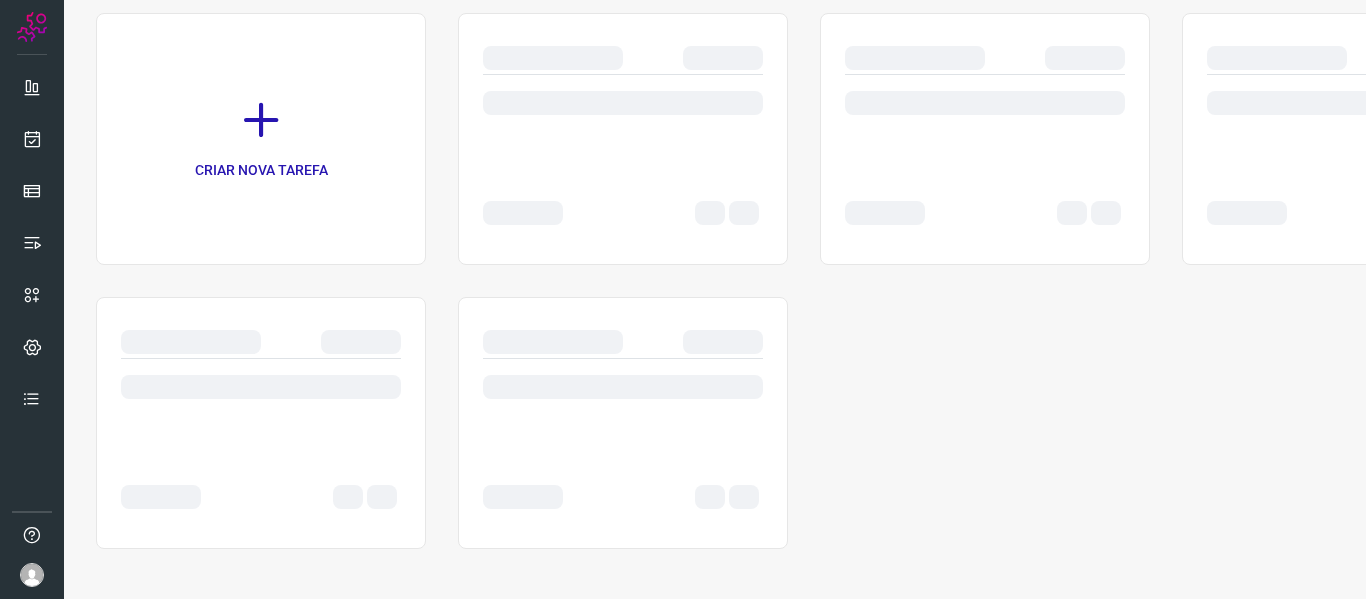 scroll, scrollTop: 146, scrollLeft: 0, axis: vertical 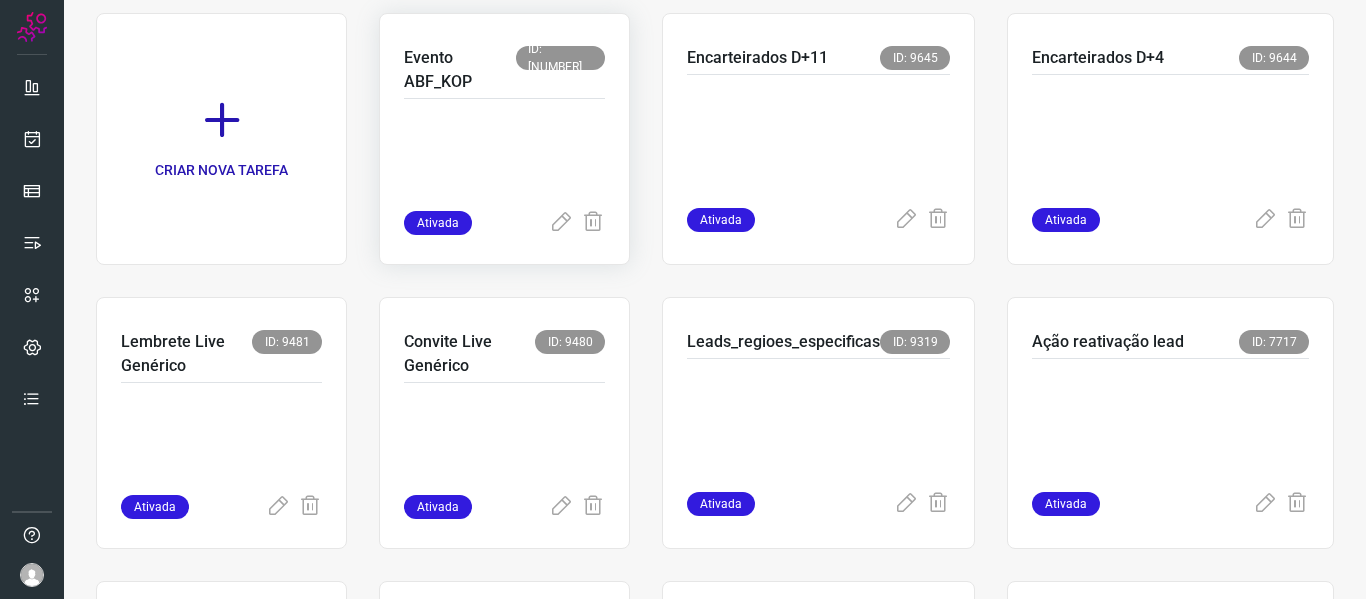 click on "Evento ABF_KOP" at bounding box center [460, 70] 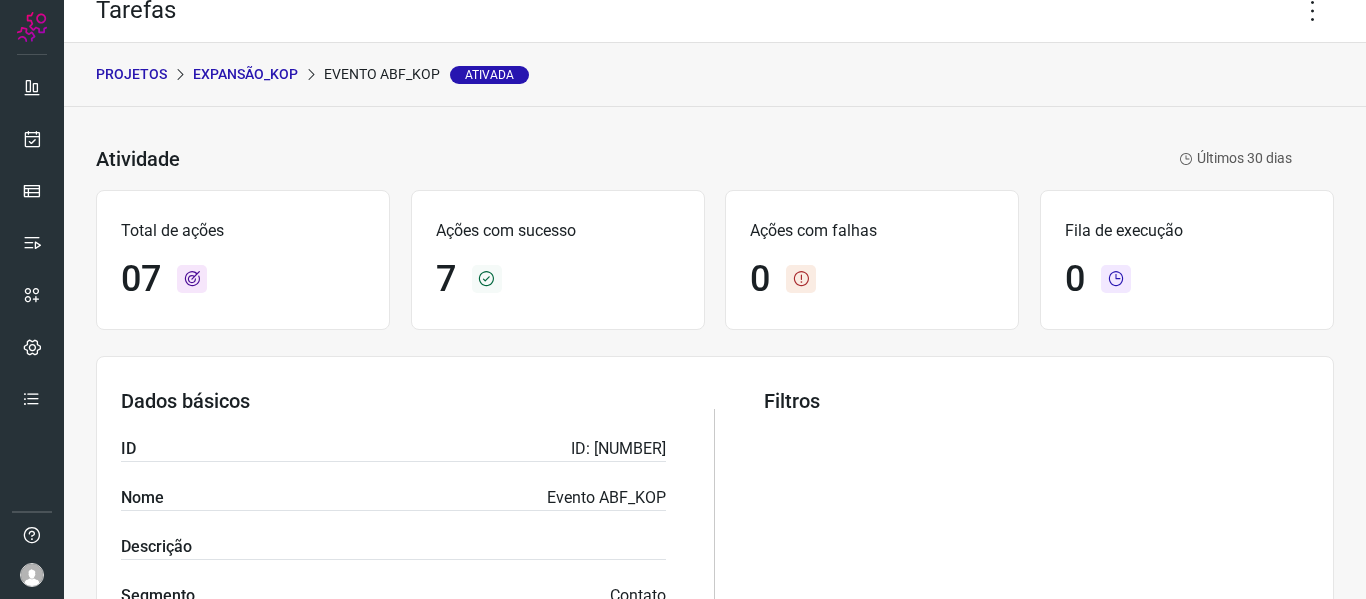 scroll, scrollTop: 0, scrollLeft: 0, axis: both 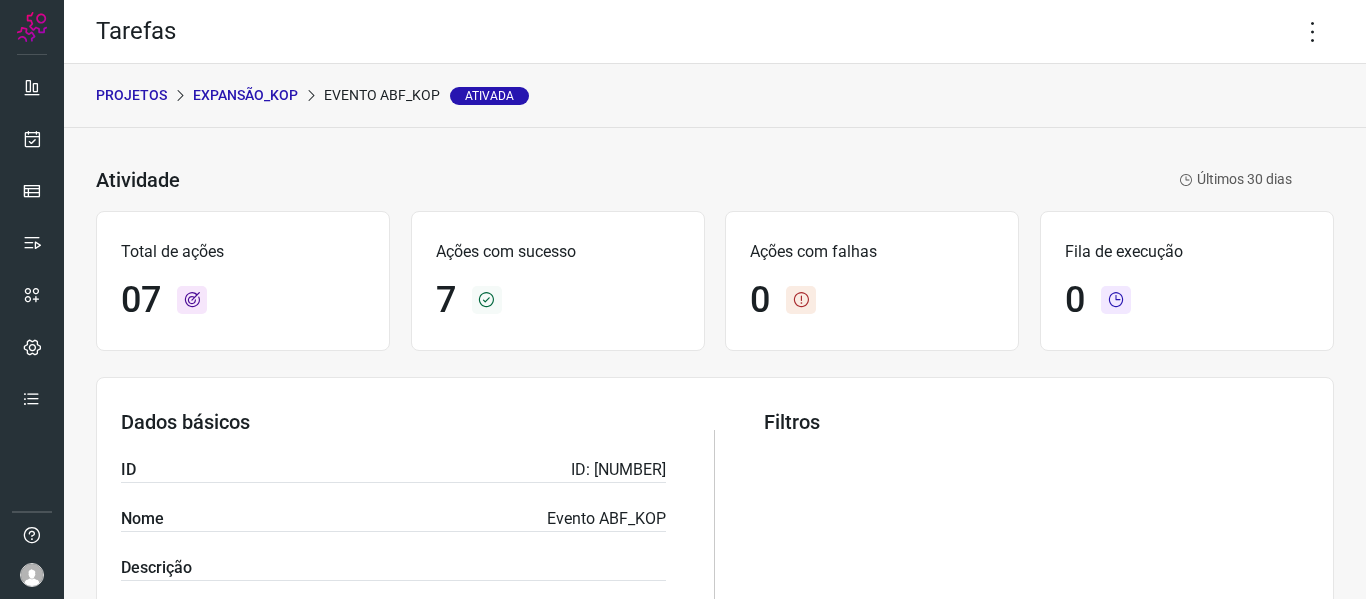 click on "Evento ABF_KOP  Ativada" at bounding box center (426, 95) 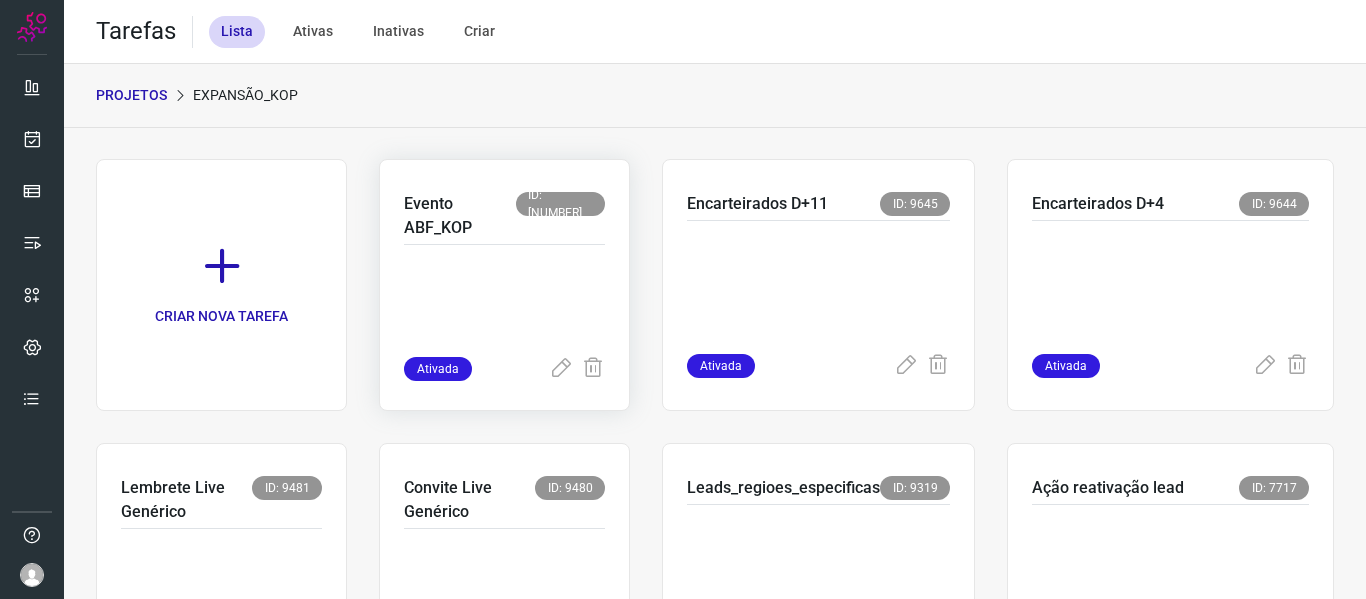 click at bounding box center (504, 307) 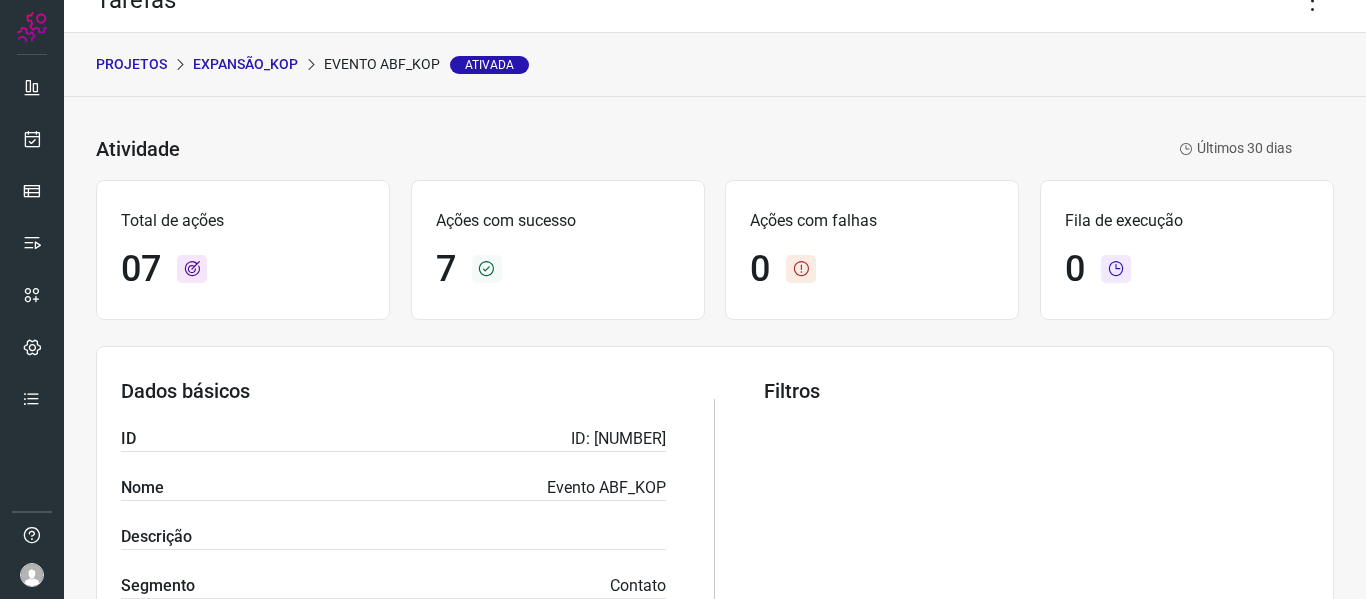 scroll, scrollTop: 2, scrollLeft: 0, axis: vertical 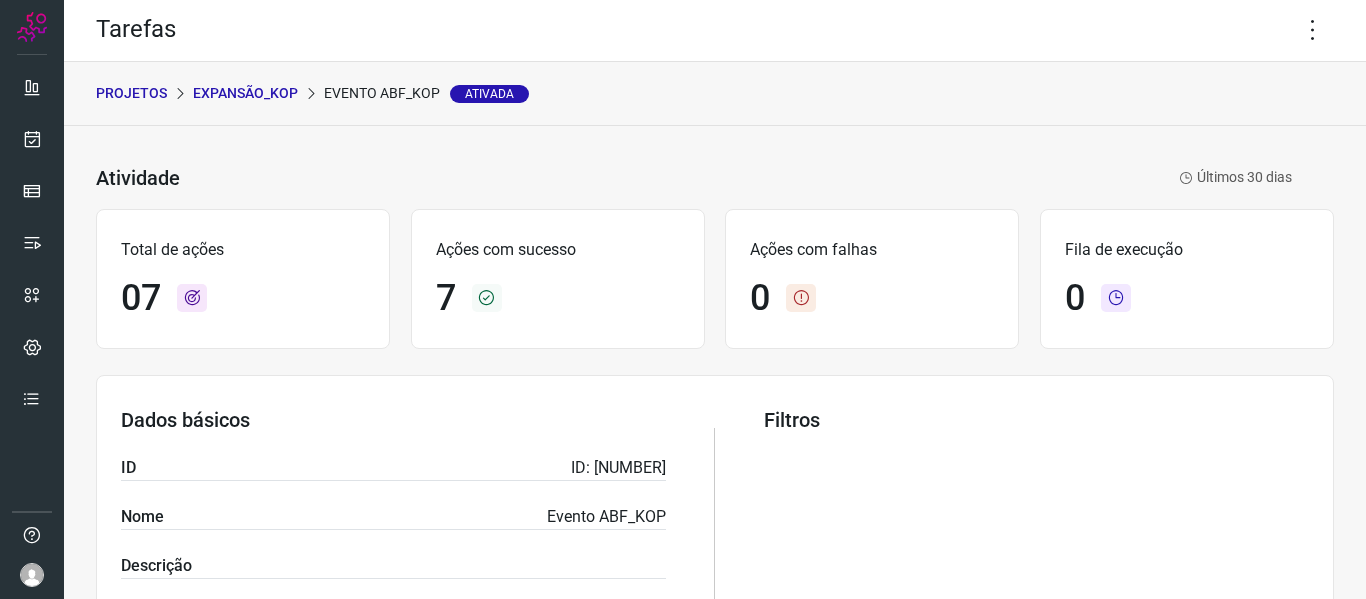 click on "Expansão_Kop" at bounding box center (245, 93) 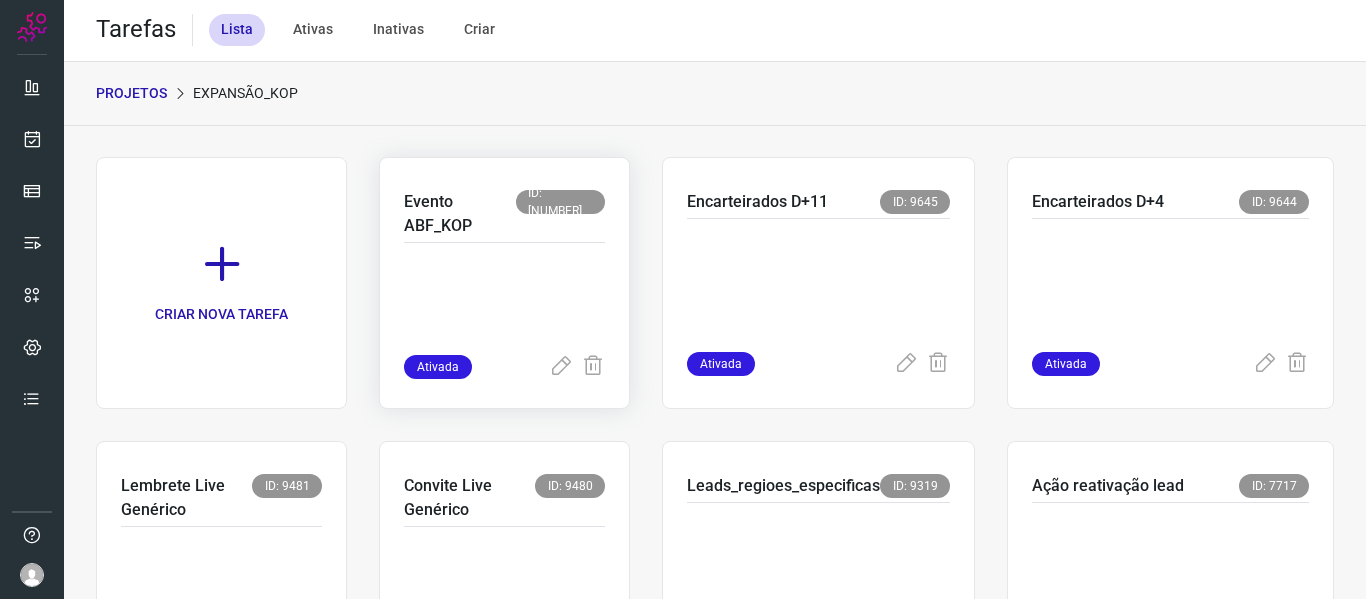 click at bounding box center (504, 305) 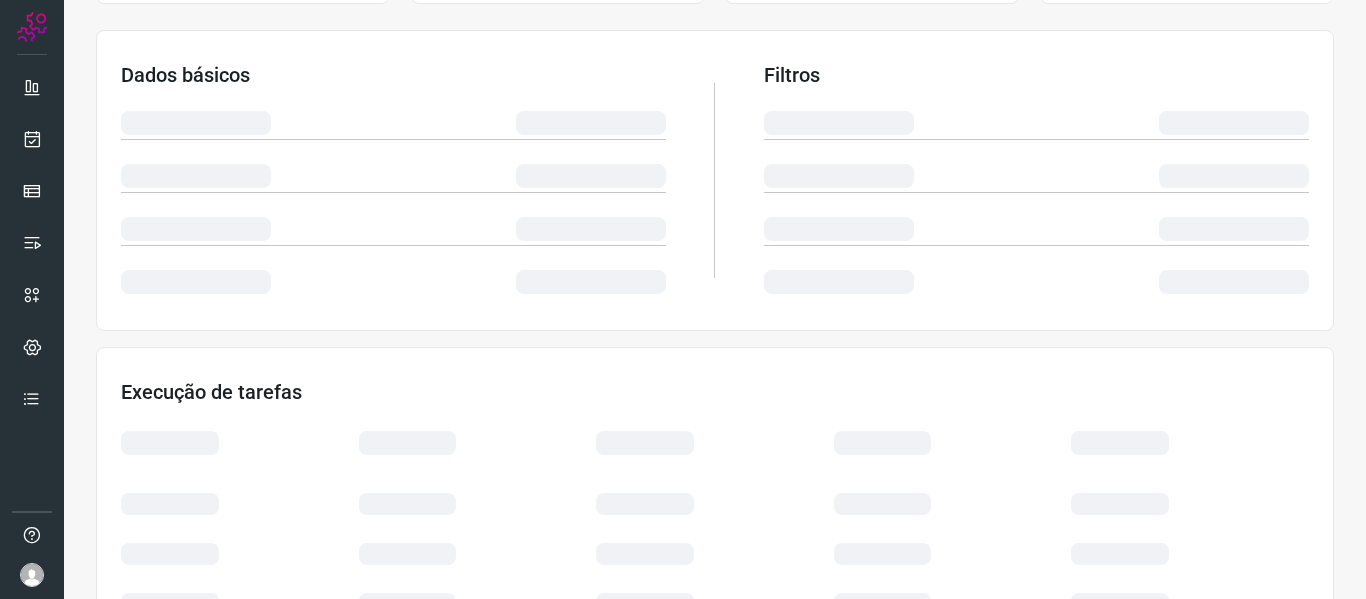 scroll, scrollTop: 349, scrollLeft: 0, axis: vertical 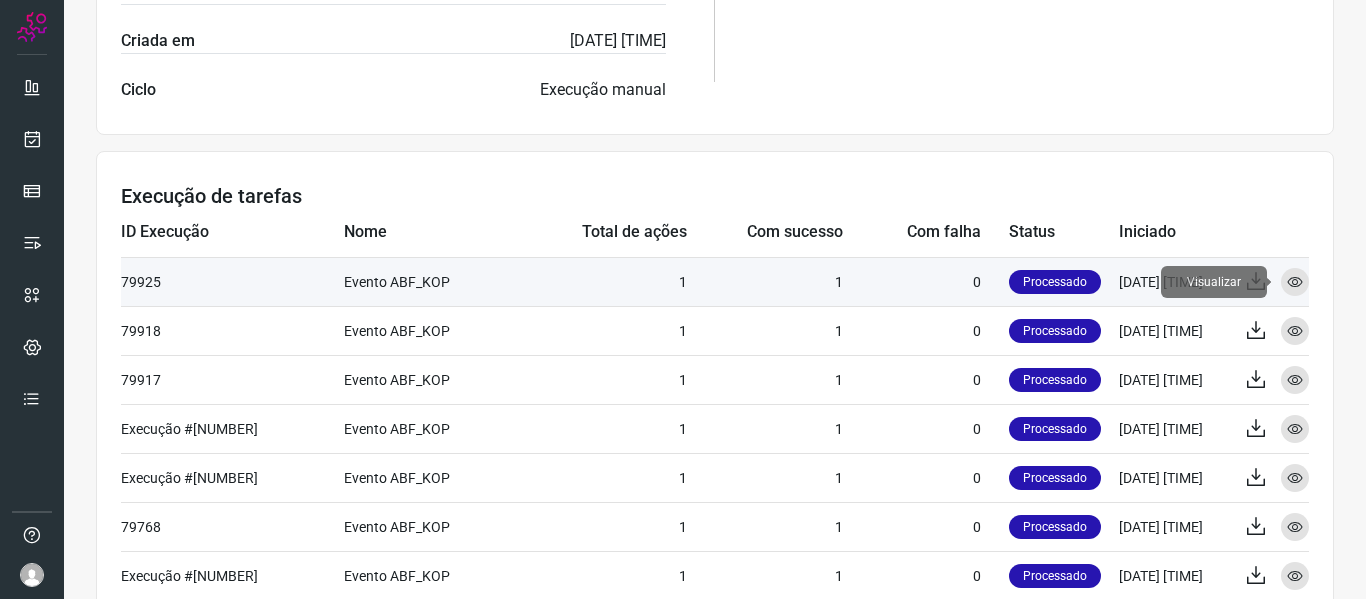 click at bounding box center (1295, 282) 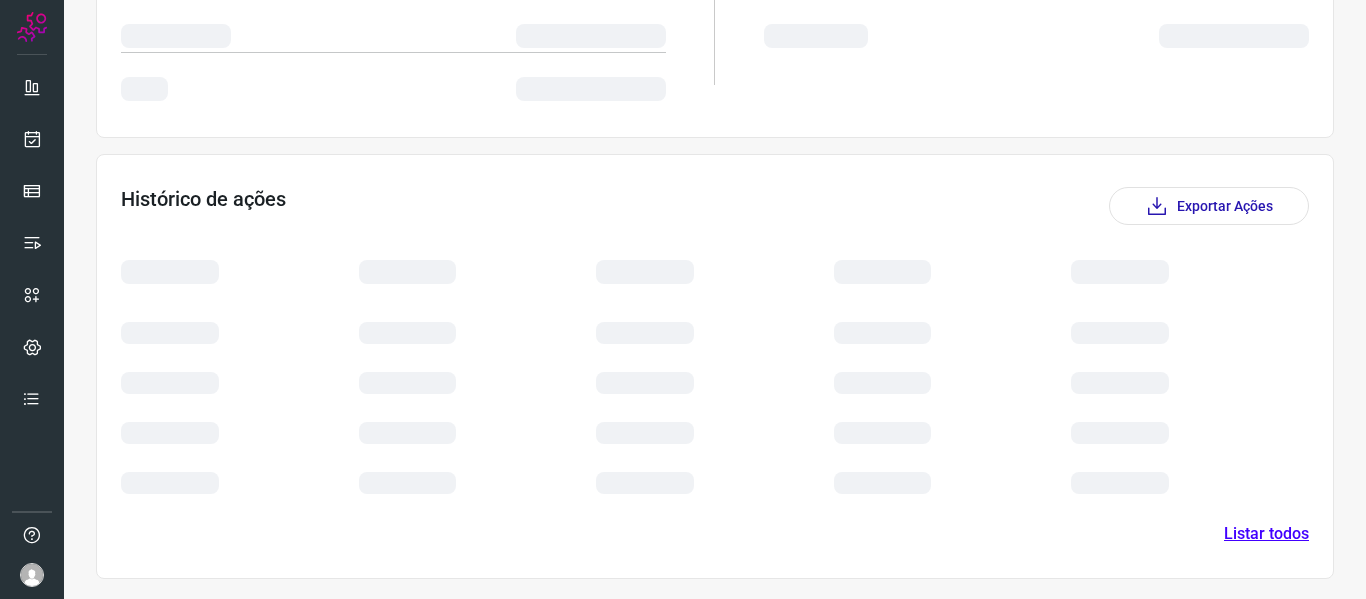 scroll, scrollTop: 275, scrollLeft: 0, axis: vertical 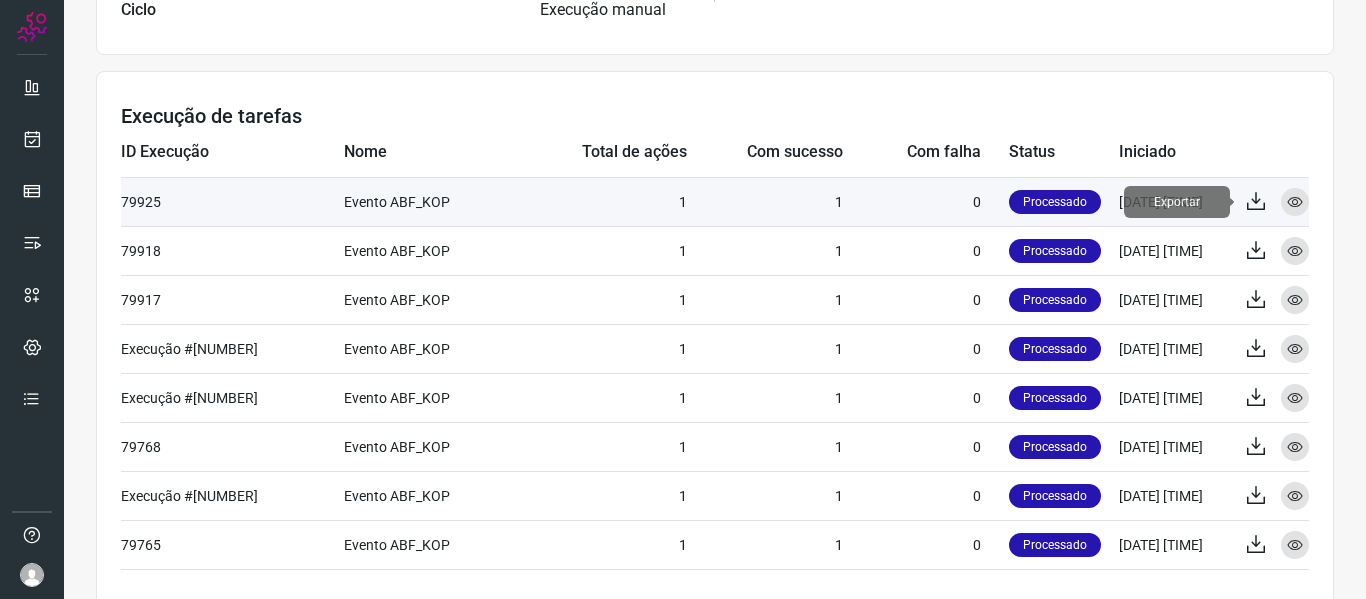 click at bounding box center [1256, 202] 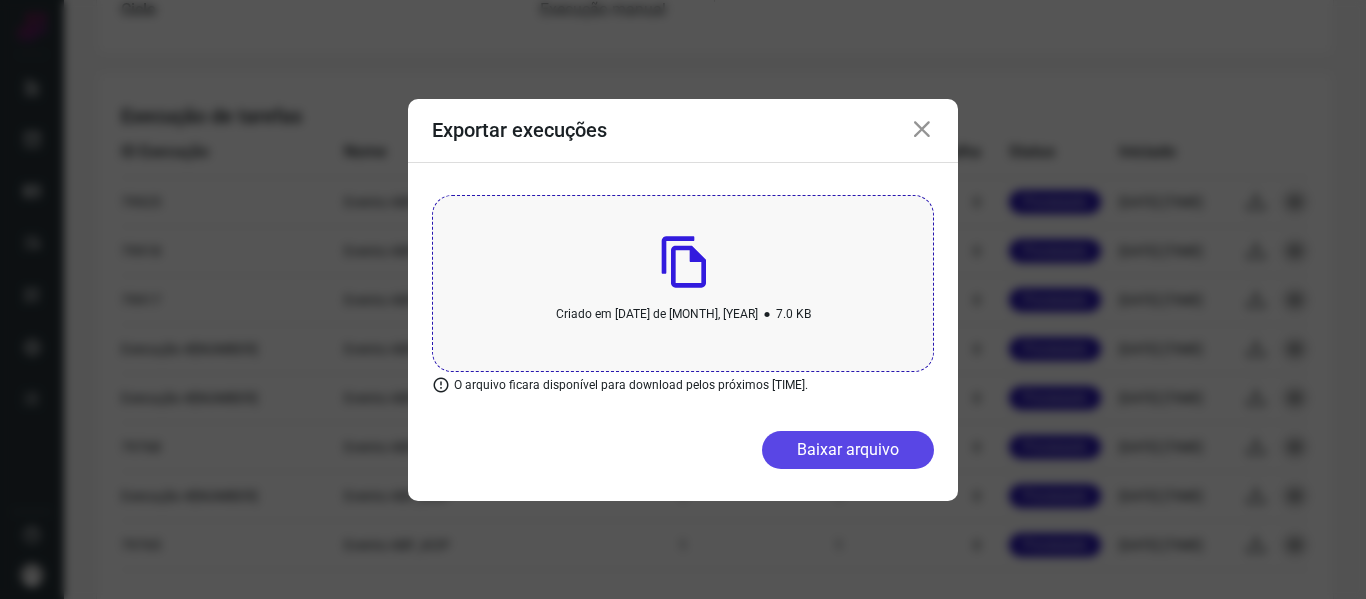 click on "Baixar arquivo" at bounding box center (848, 450) 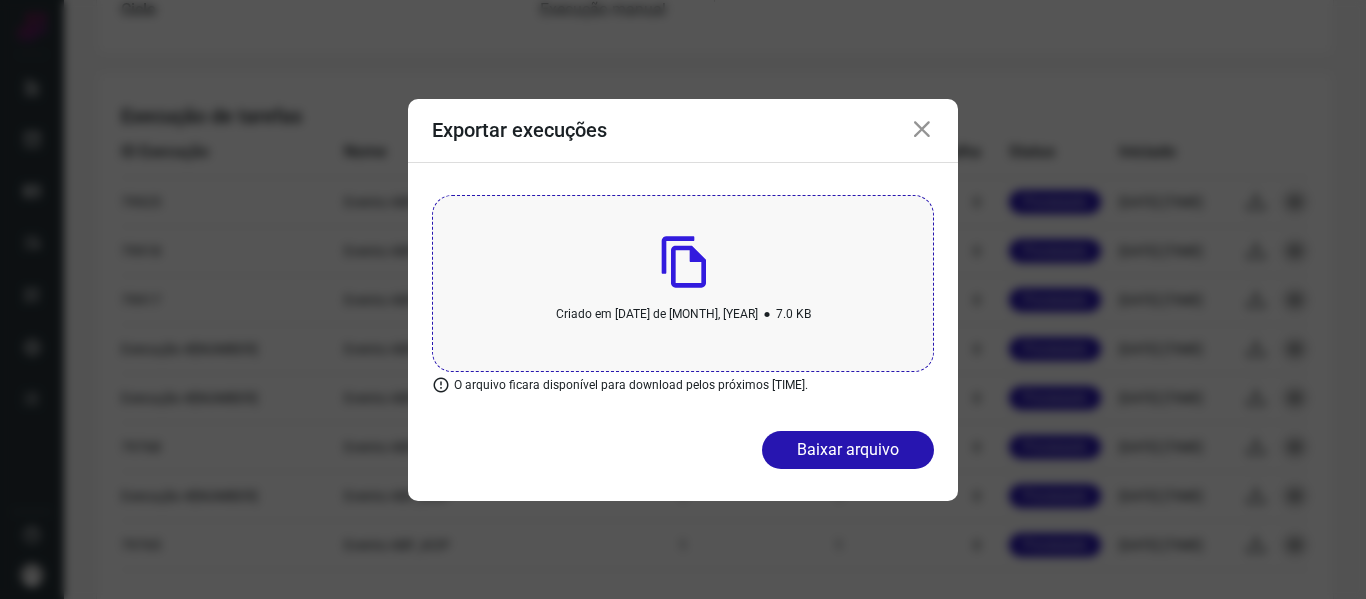 click at bounding box center (922, 130) 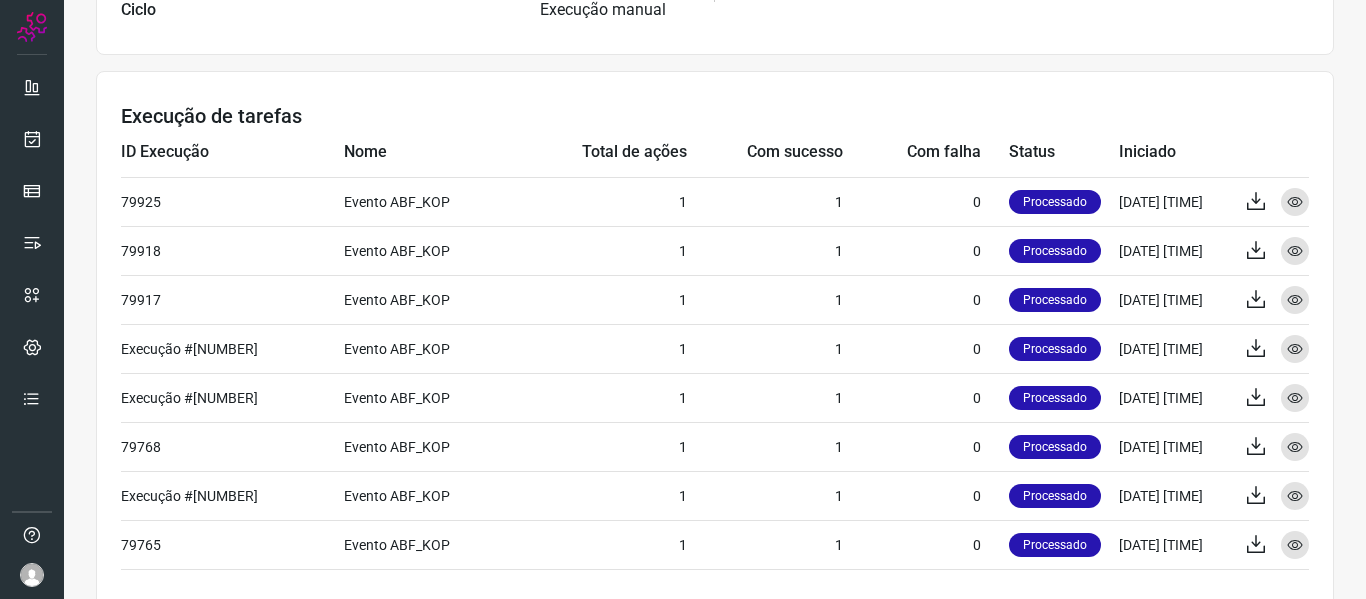 click on "Atividade Evento ABF_KOP Ativada  Últimos 30 dias Total de ações 08 Ações com sucesso 8 Ações com falhas 0 Fila de execução 0 Dados básicos ID 12606 Nome Evento ABF_KOP Descrição Segmento Contato Criada em [DATE] [TIME] Ciclo Execução manual Filtros Execução de tarefas ID Execução Nome Total de ações Com sucesso Com falha Status Iniciado 79925 Evento ABF_KOP 1 1 0 Processado [DATE] [TIME] Exportar Visualizar 79918 Evento ABF_KOP 1 1 0 Processado [DATE] [TIME] Exportar Visualizar 79917 Evento ABF_KOP 1 1 0 Processado [DATE] [TIME] Exportar Visualizar 79916 Evento ABF_KOP 1 1 0 Processado [DATE] [TIME] Exportar Visualizar 79891 Evento ABF_KOP 1 1 0 Processado [DATE] [TIME] Exportar Visualizar 79768 Evento ABF_KOP 1 1 0 Processado [DATE] [TIME] Exportar Visualizar 79767 Evento ABF_KOP 1 1 0 Processado [DATE] [TIME] Exportar Visualizar 79765 Evento ABF_KOP 1 1 0 Processado [DATE] [TIME] Exportar Visualizar Listar todos" at bounding box center [715, 47] 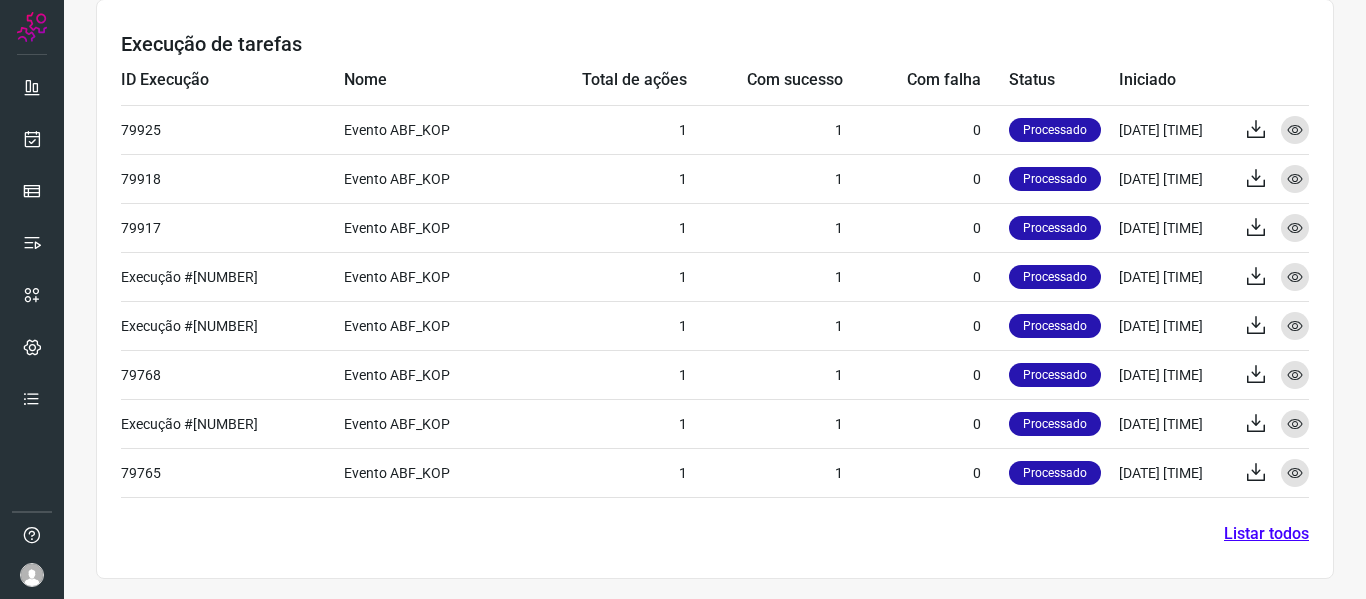 scroll, scrollTop: 128, scrollLeft: 0, axis: vertical 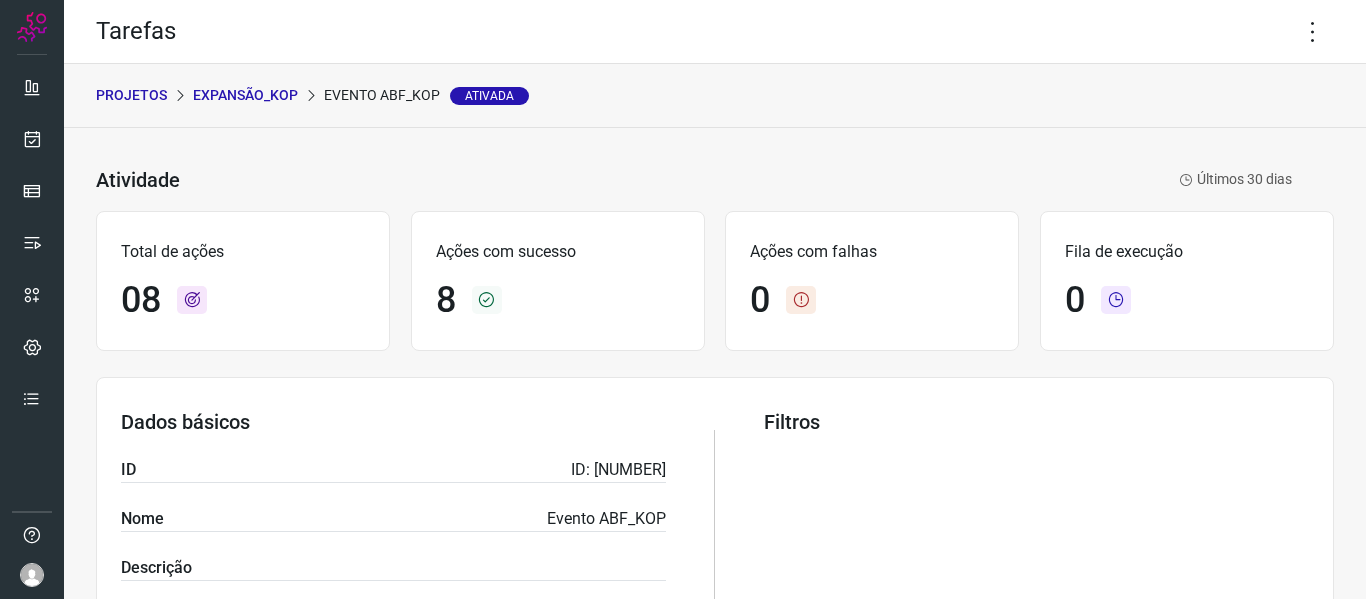 click on "PROJETOS  Expansão_Kop Evento ABF_KOP  Ativada" at bounding box center (715, 96) 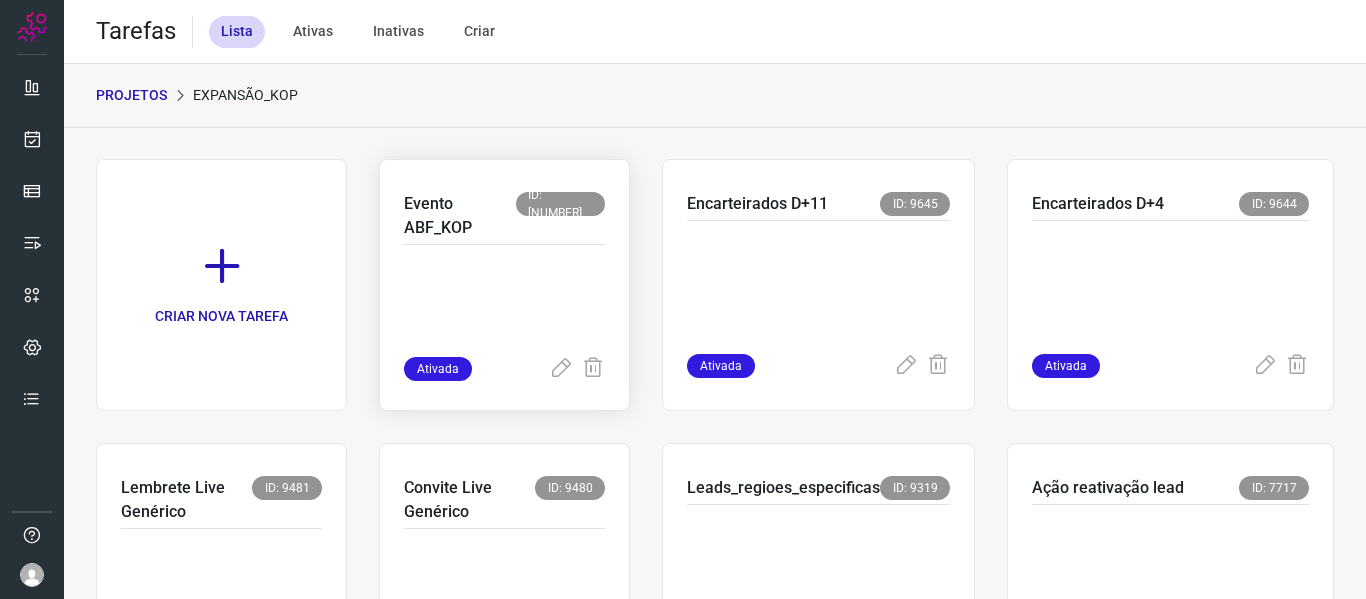 click at bounding box center [504, 307] 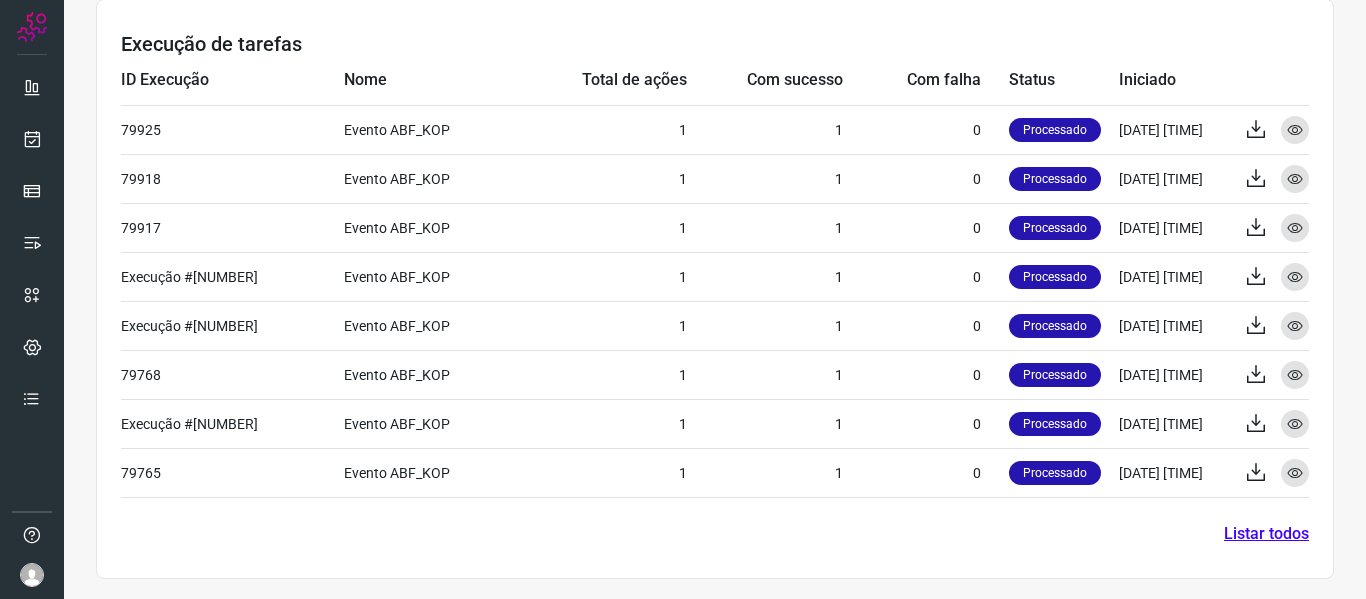 scroll, scrollTop: 763, scrollLeft: 0, axis: vertical 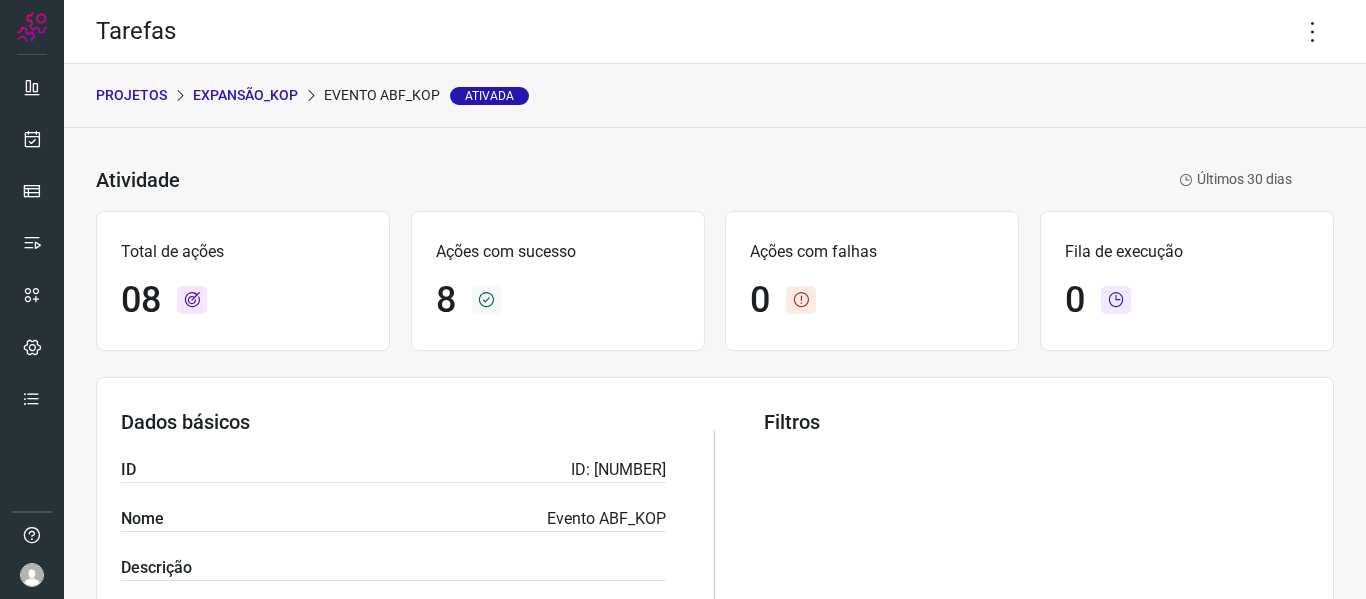click on "Expansão_Kop" at bounding box center (245, 95) 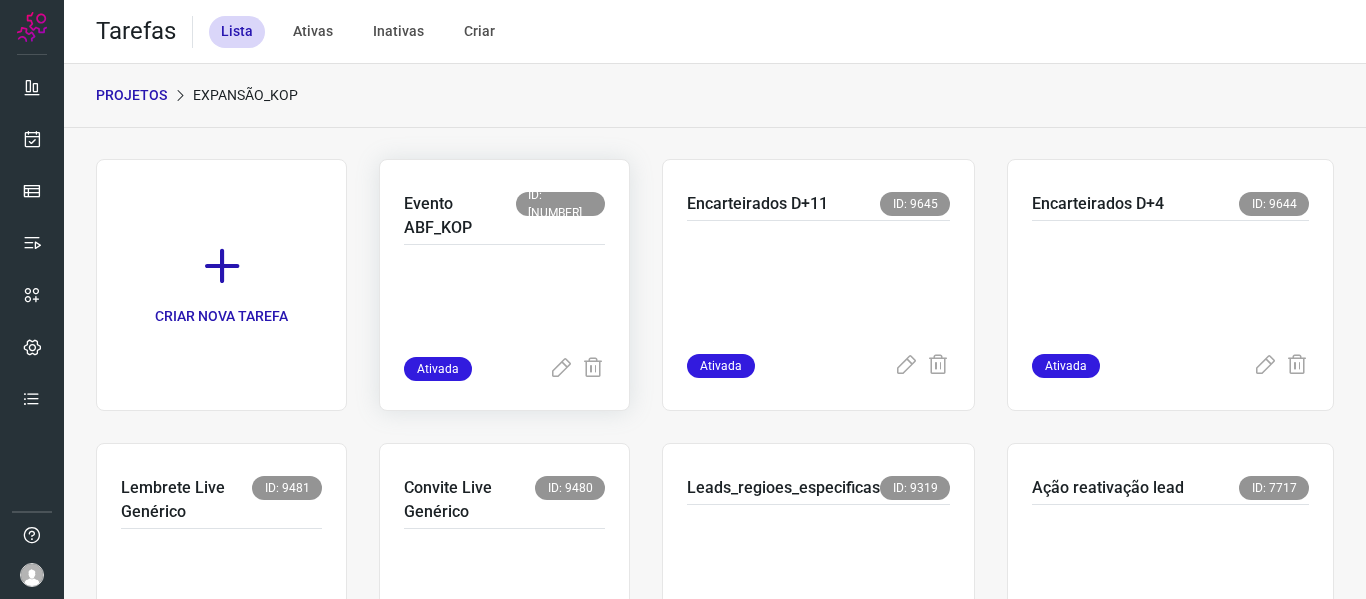 click at bounding box center [504, 307] 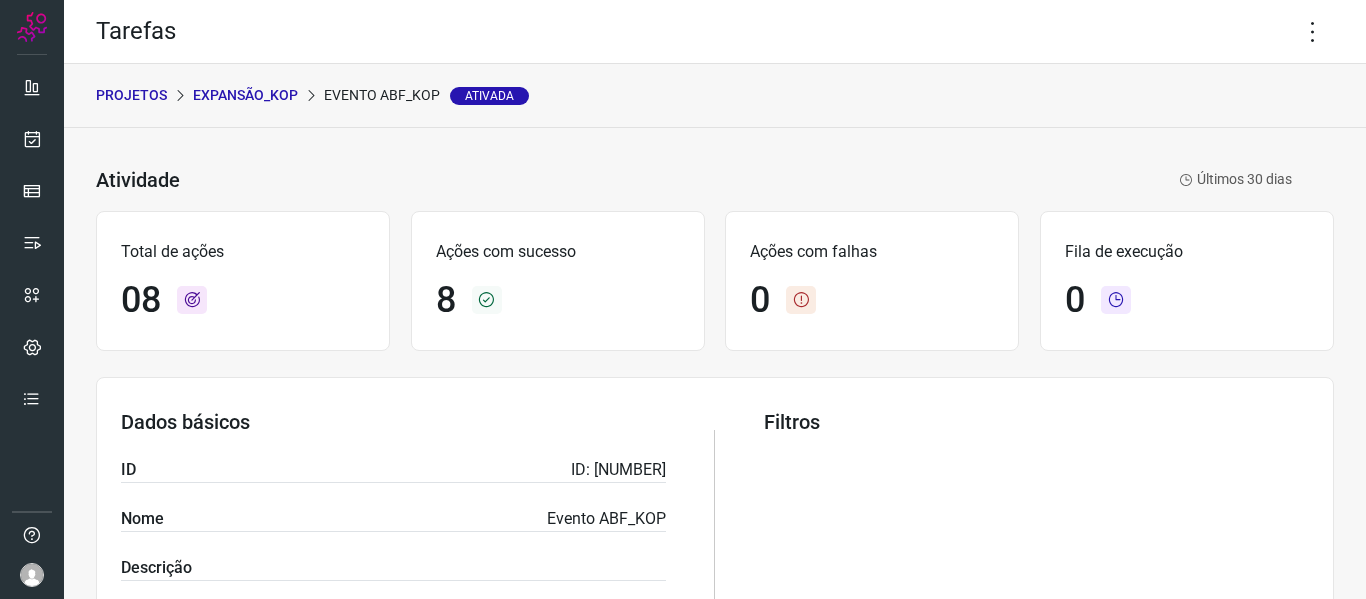 click on "PROJETOS" at bounding box center [131, 95] 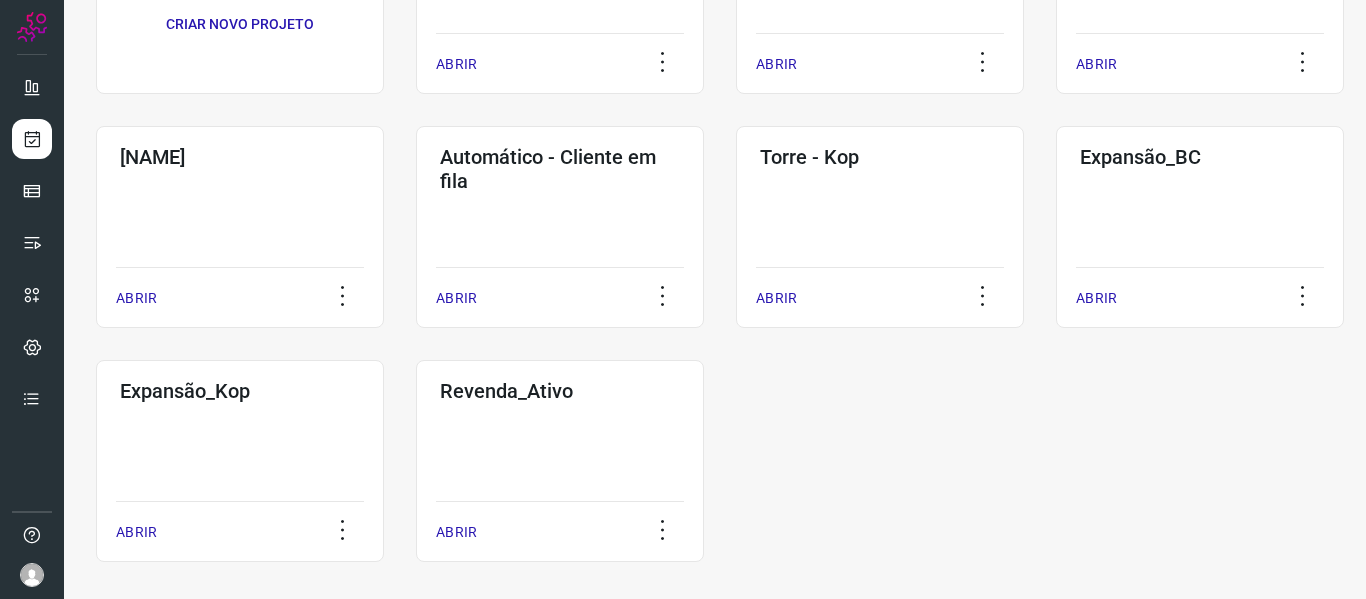 scroll, scrollTop: 0, scrollLeft: 0, axis: both 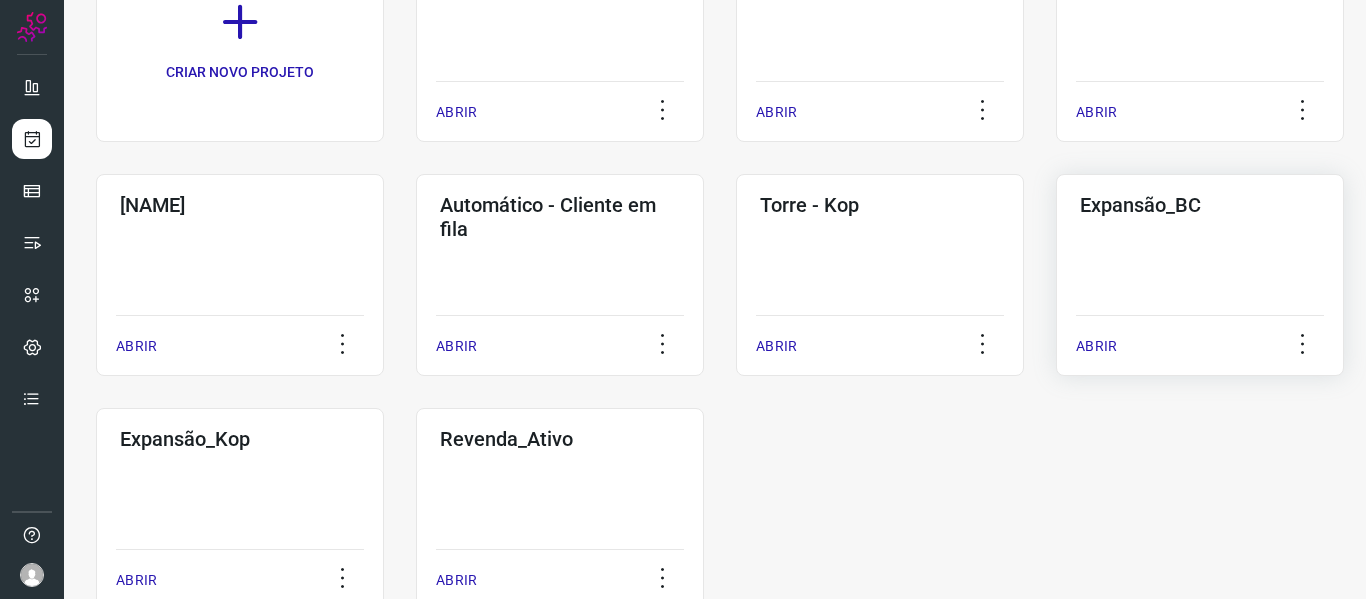 click on "Expansão_BC  ABRIR" 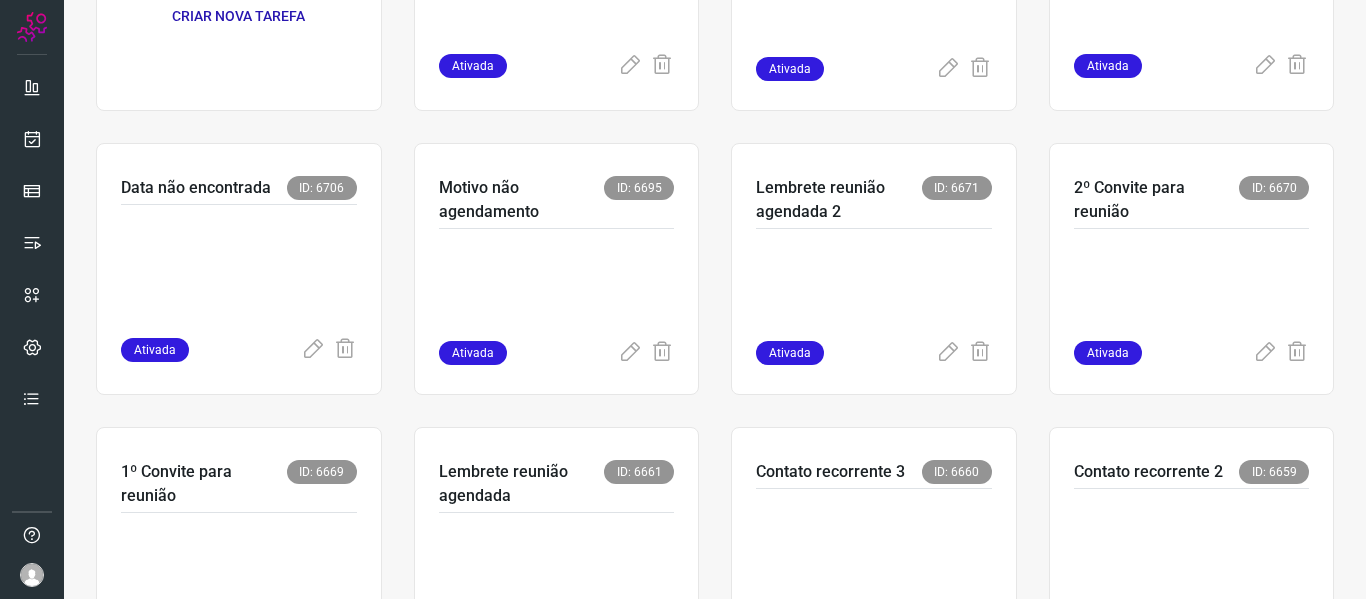 scroll, scrollTop: 302, scrollLeft: 0, axis: vertical 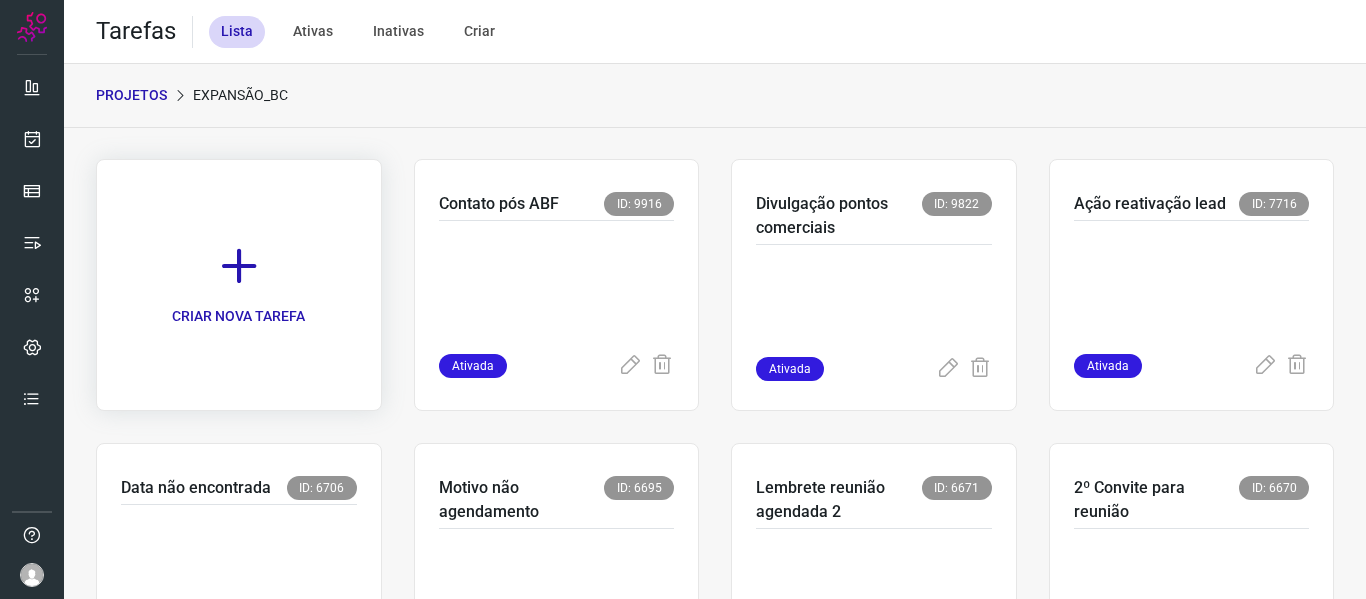 click on "CRIAR NOVA TAREFA" at bounding box center (239, 285) 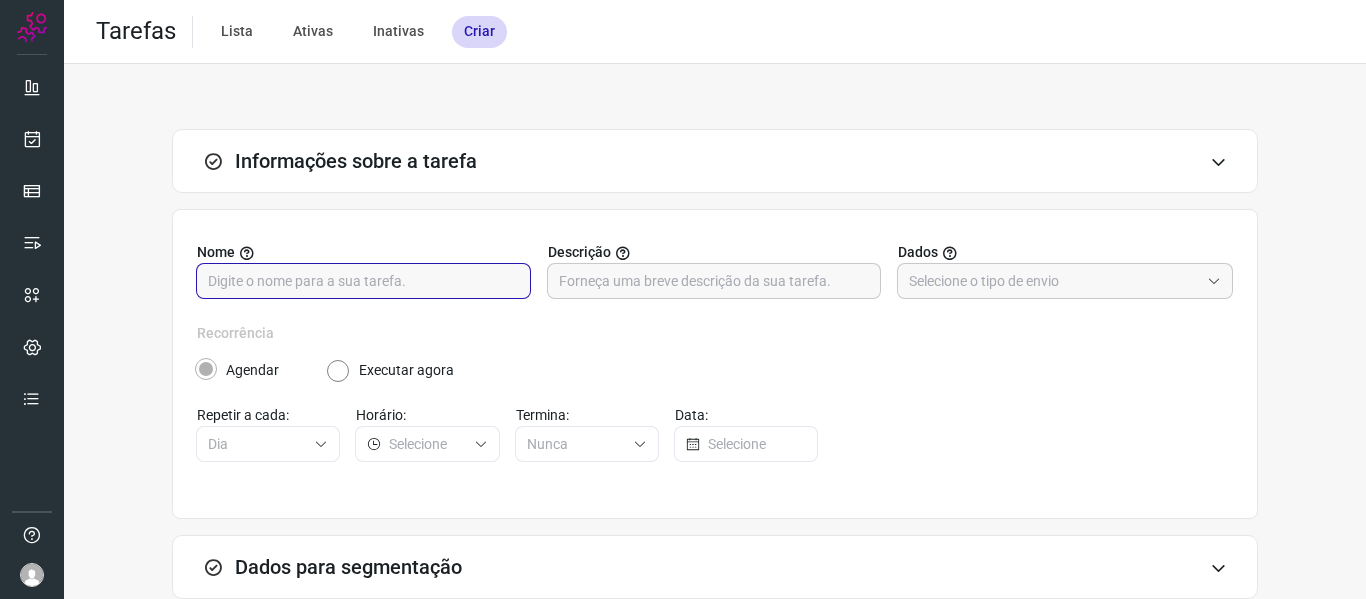 click at bounding box center (363, 281) 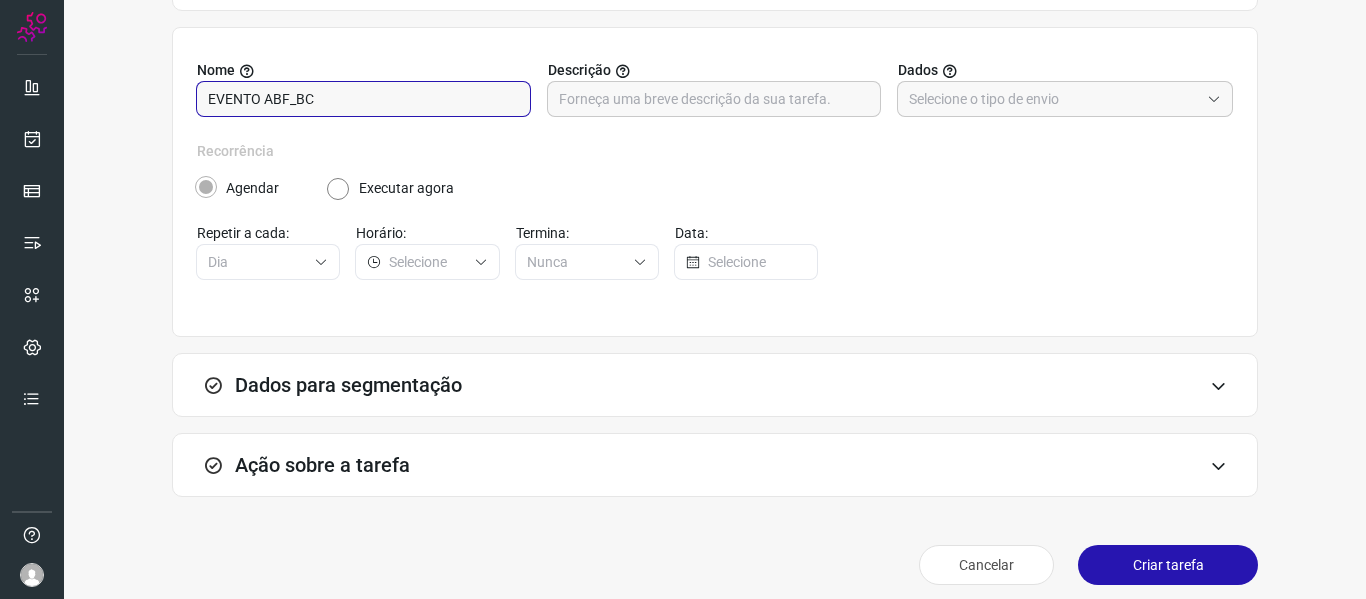 scroll, scrollTop: 180, scrollLeft: 0, axis: vertical 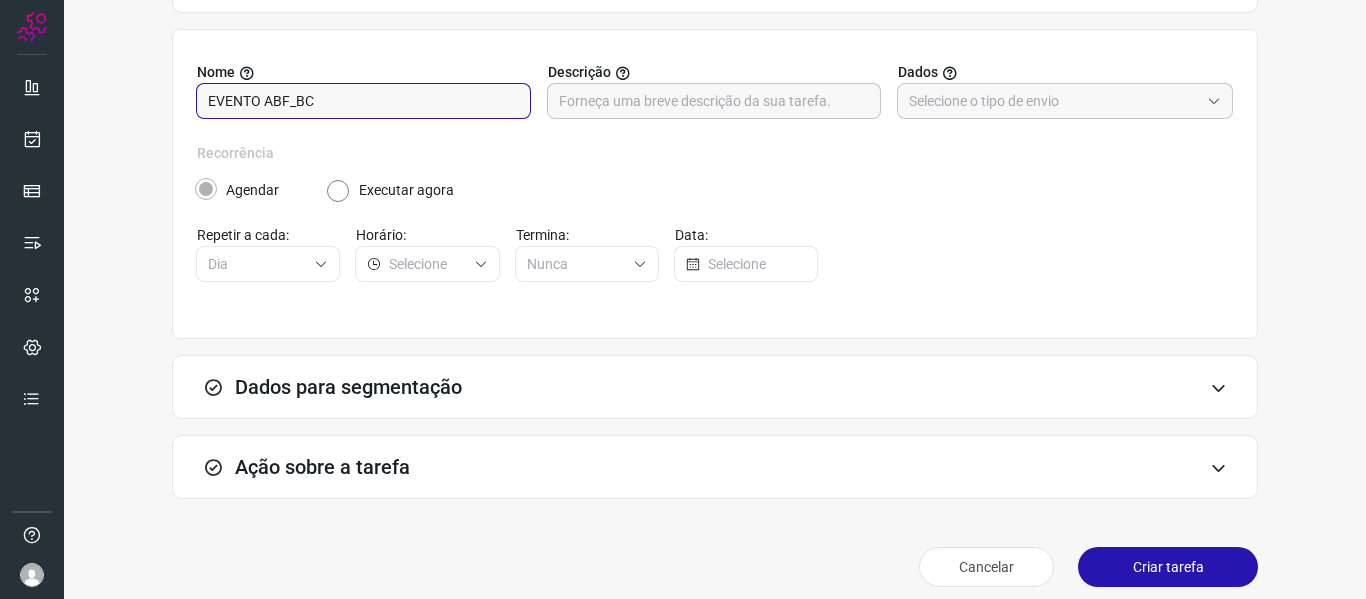type on "EVENTO ABF_BC" 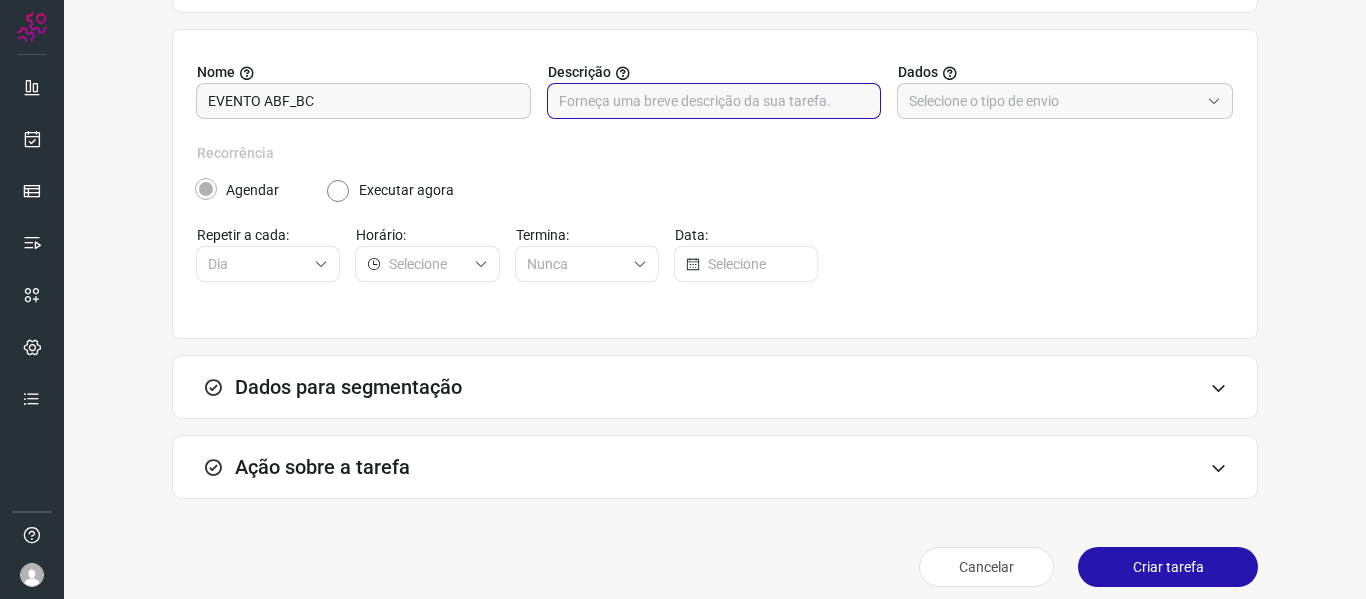 click at bounding box center (714, 101) 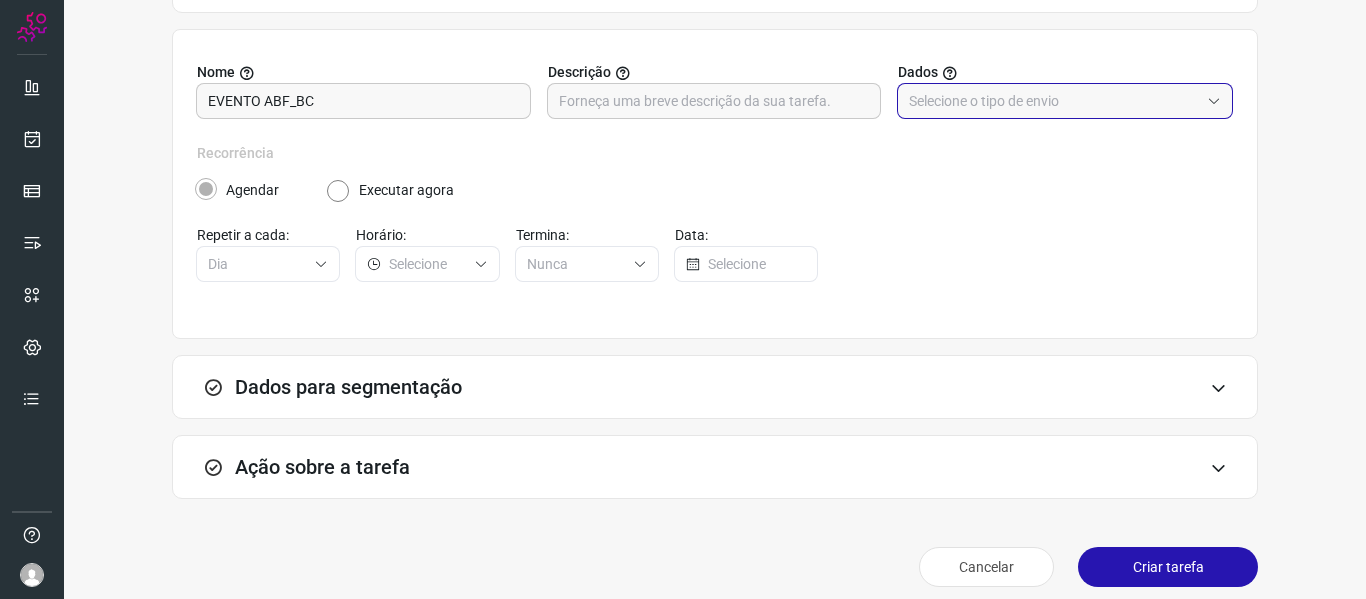click at bounding box center (1054, 101) 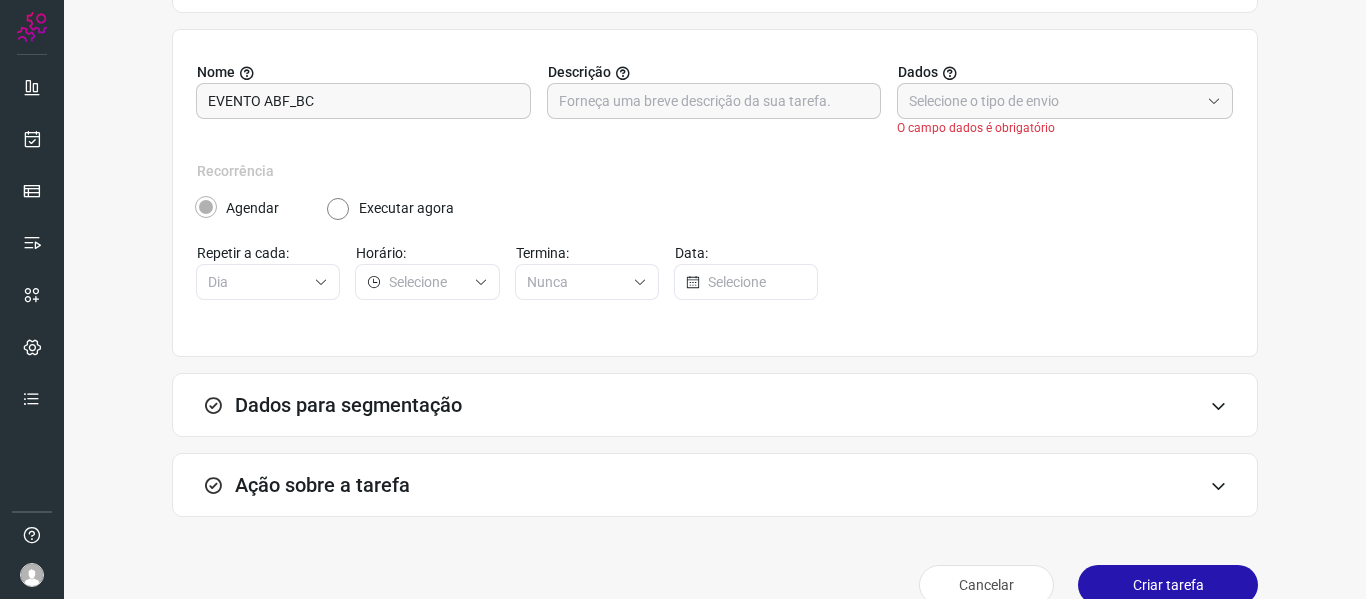 click on "Agendar Executar agora" at bounding box center (714, 200) 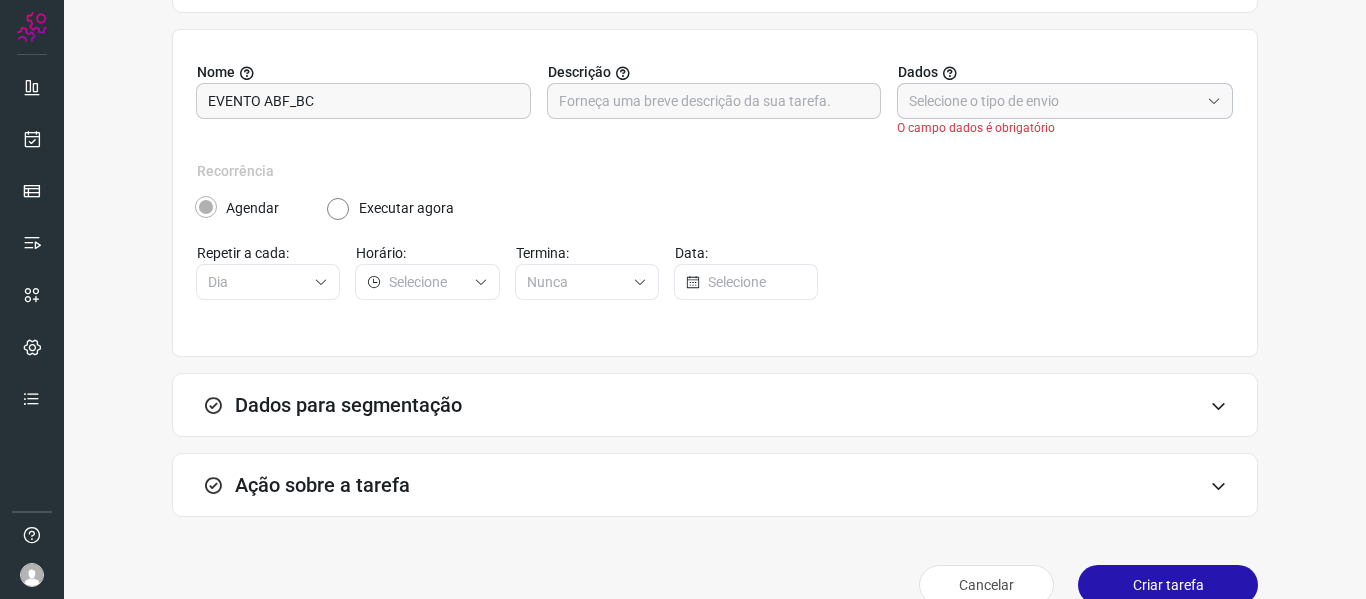 click 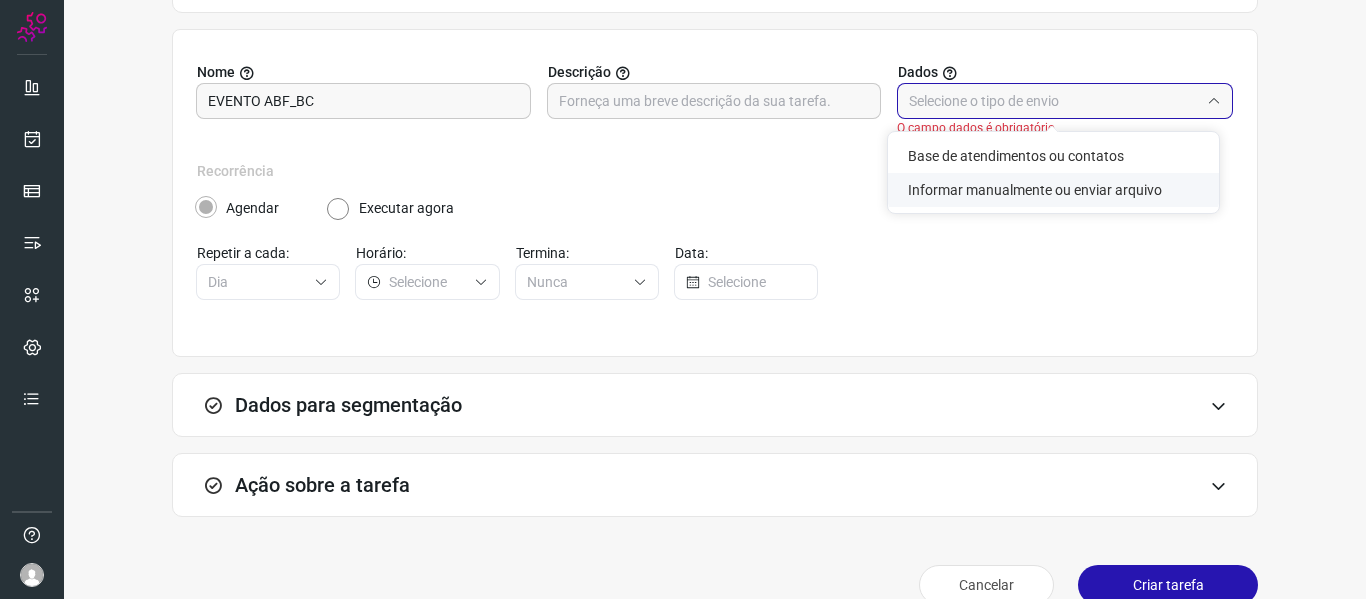 click on "Informar manualmente ou enviar arquivo" 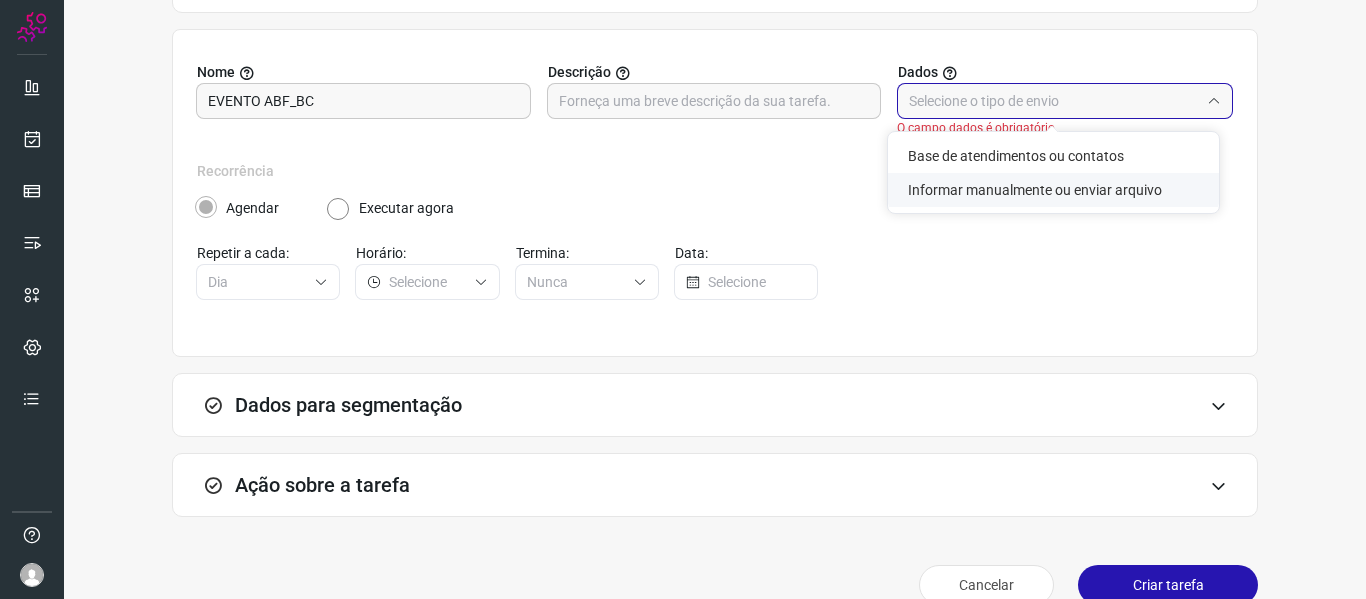 type on "Informar manualmente ou enviar arquivo" 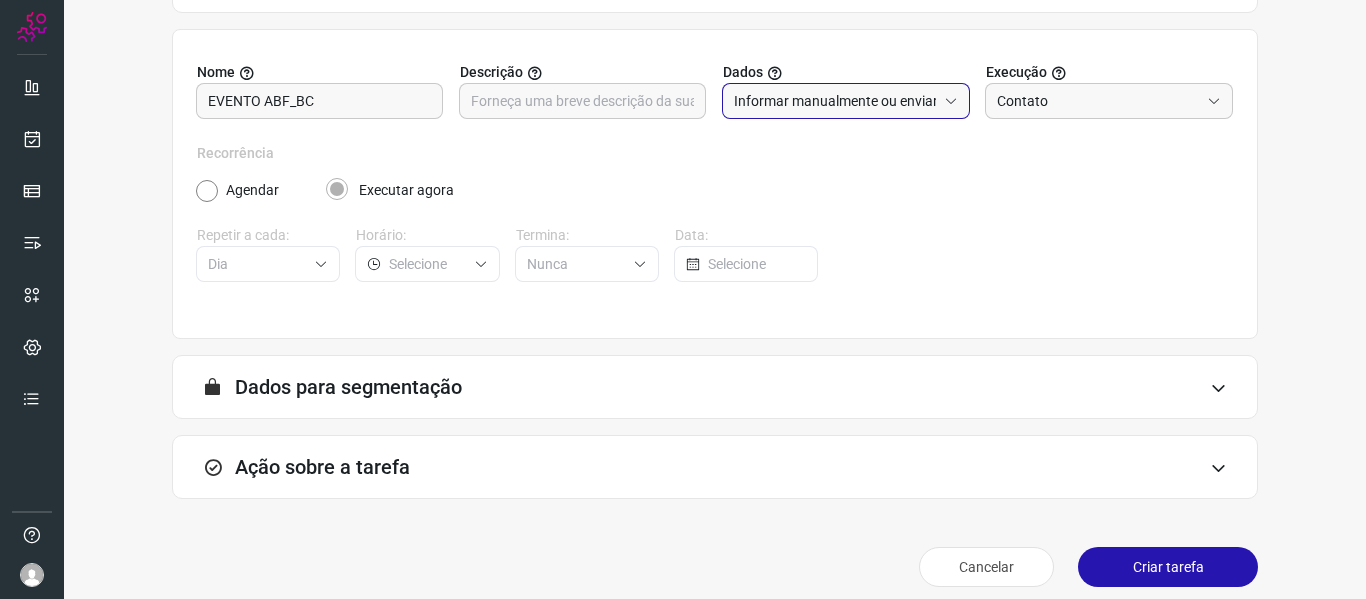 click on "A segmentação de dados está desabilitada porque a opção de envio manual foi selecionada na etapa Informações. Você poderá enviar os dados assim que criar a tarefa. Dados para segmentação" at bounding box center (715, 387) 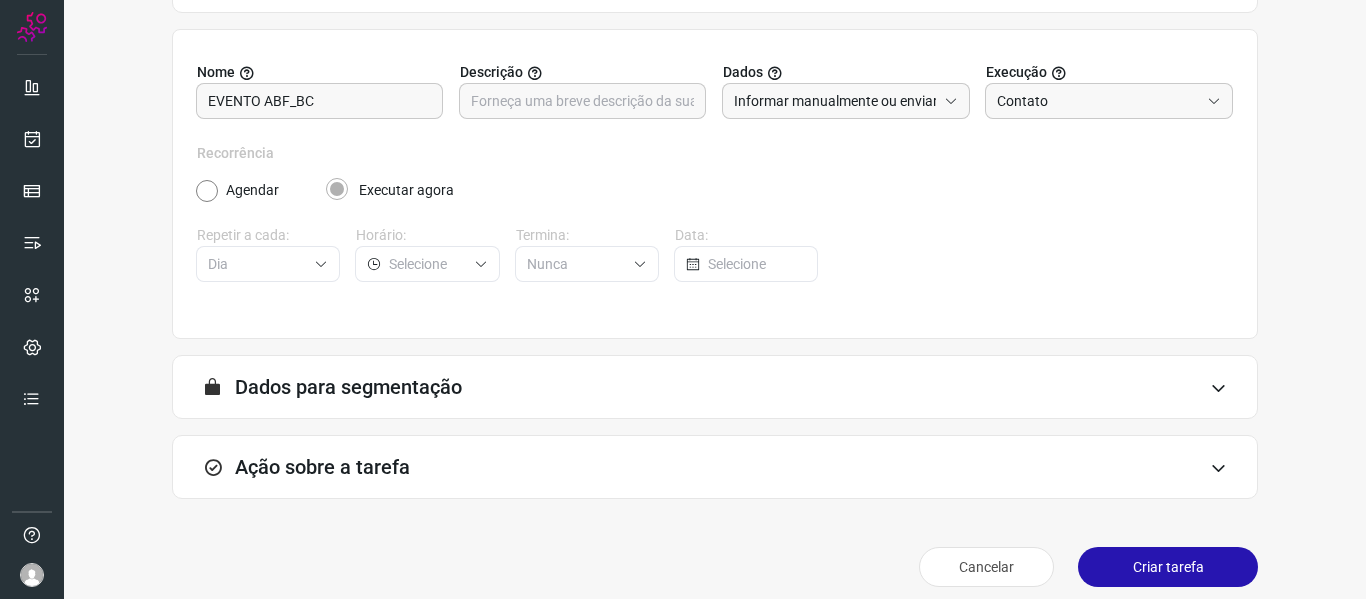 scroll, scrollTop: 196, scrollLeft: 0, axis: vertical 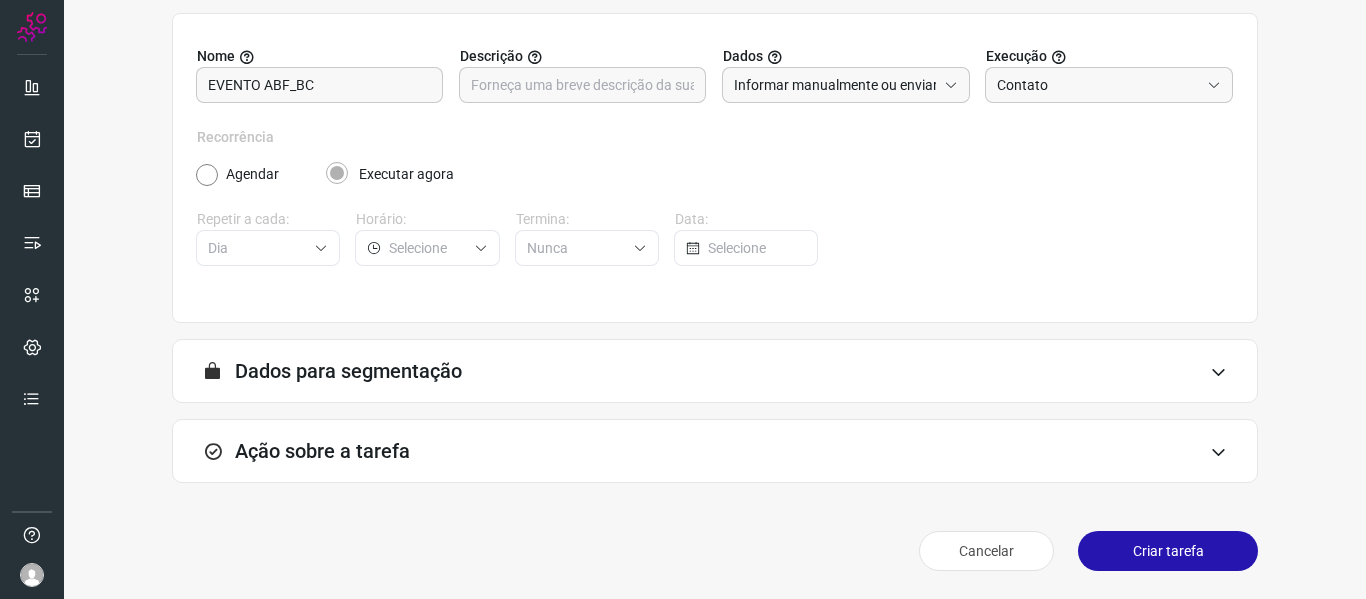 click at bounding box center (1218, 452) 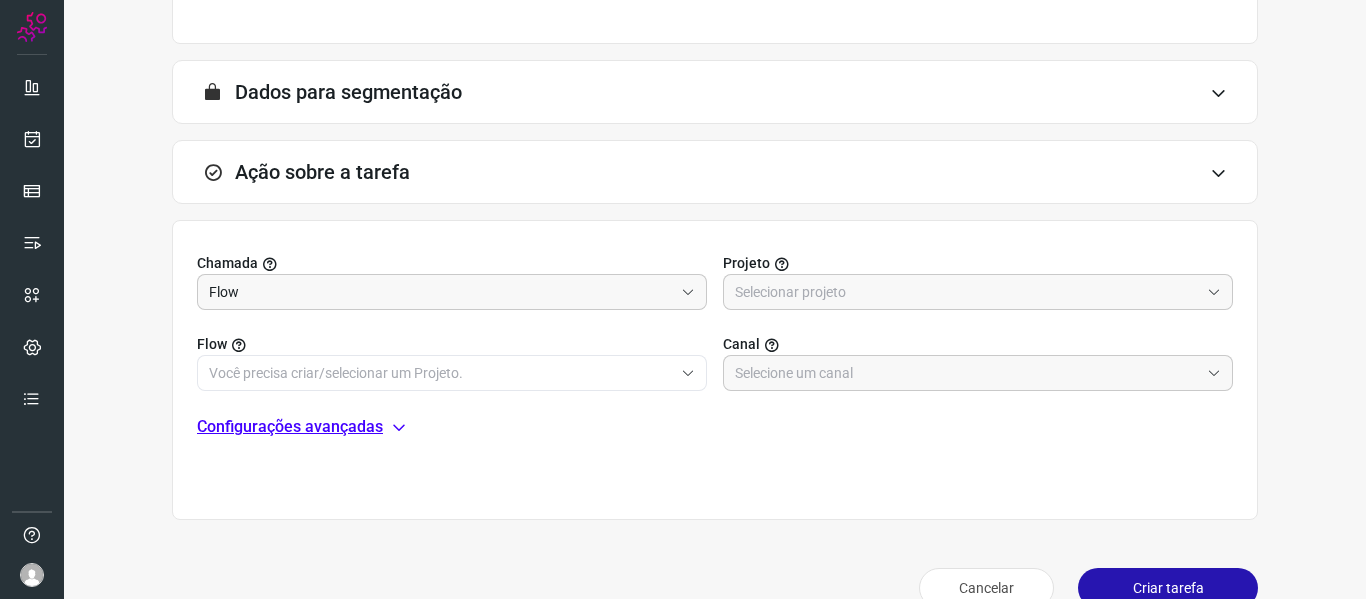 scroll, scrollTop: 512, scrollLeft: 0, axis: vertical 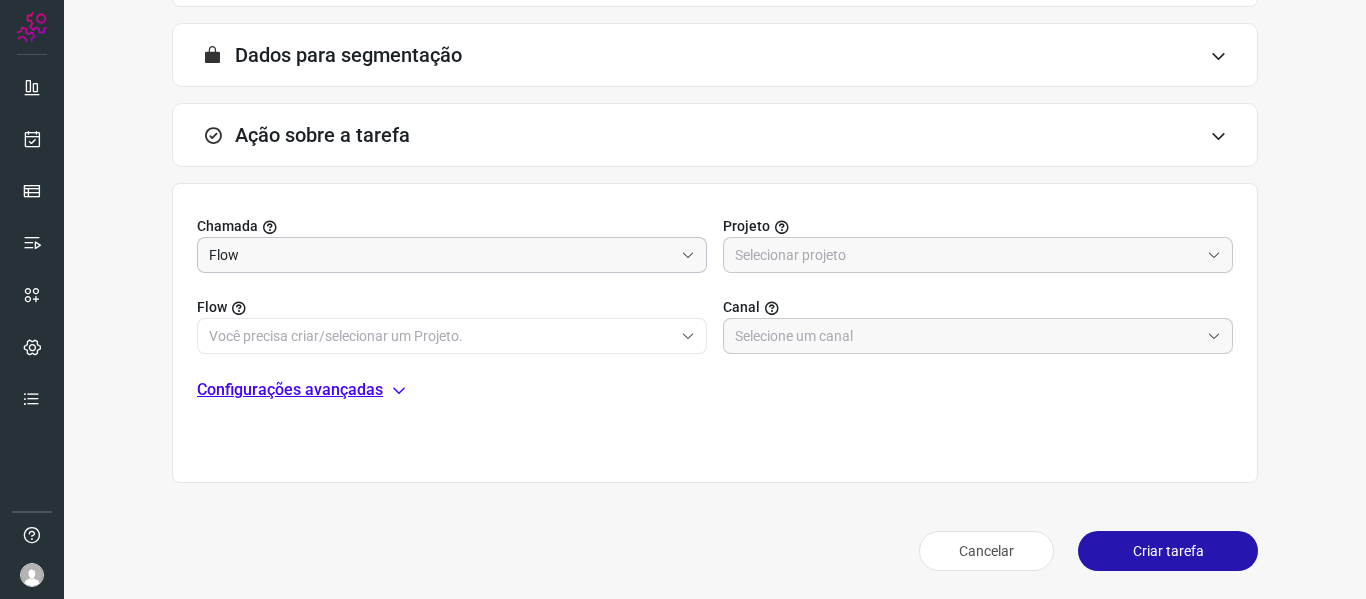 click on "Flow" at bounding box center [441, 255] 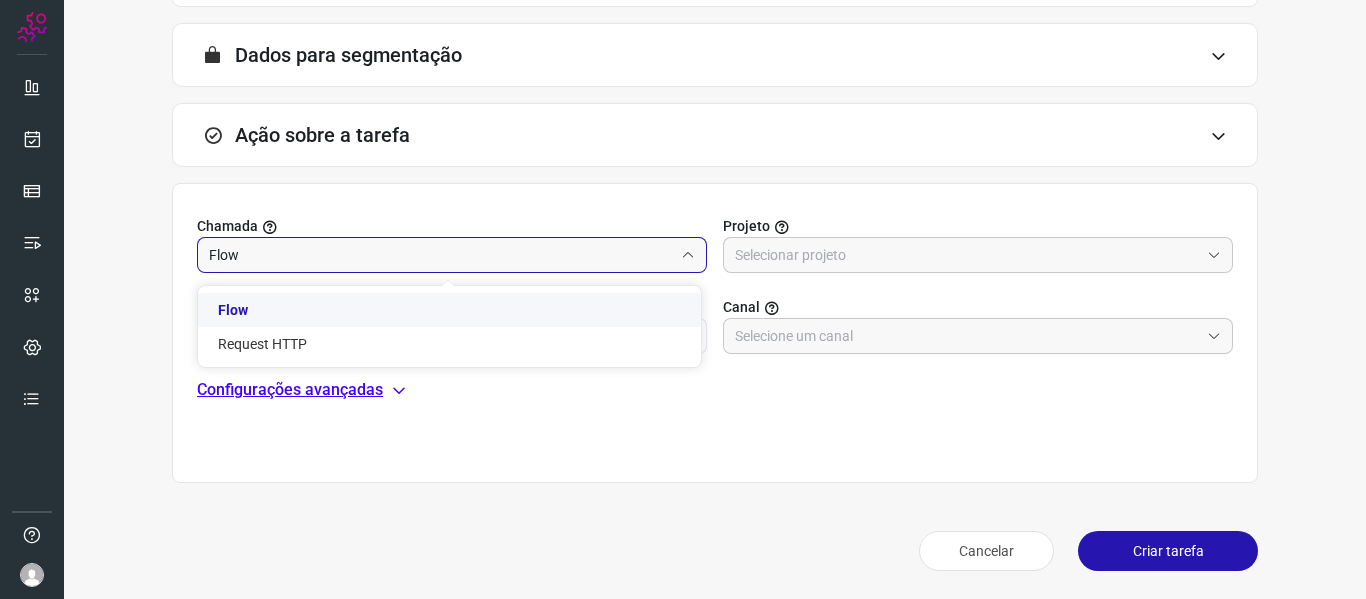 click on "Flow" 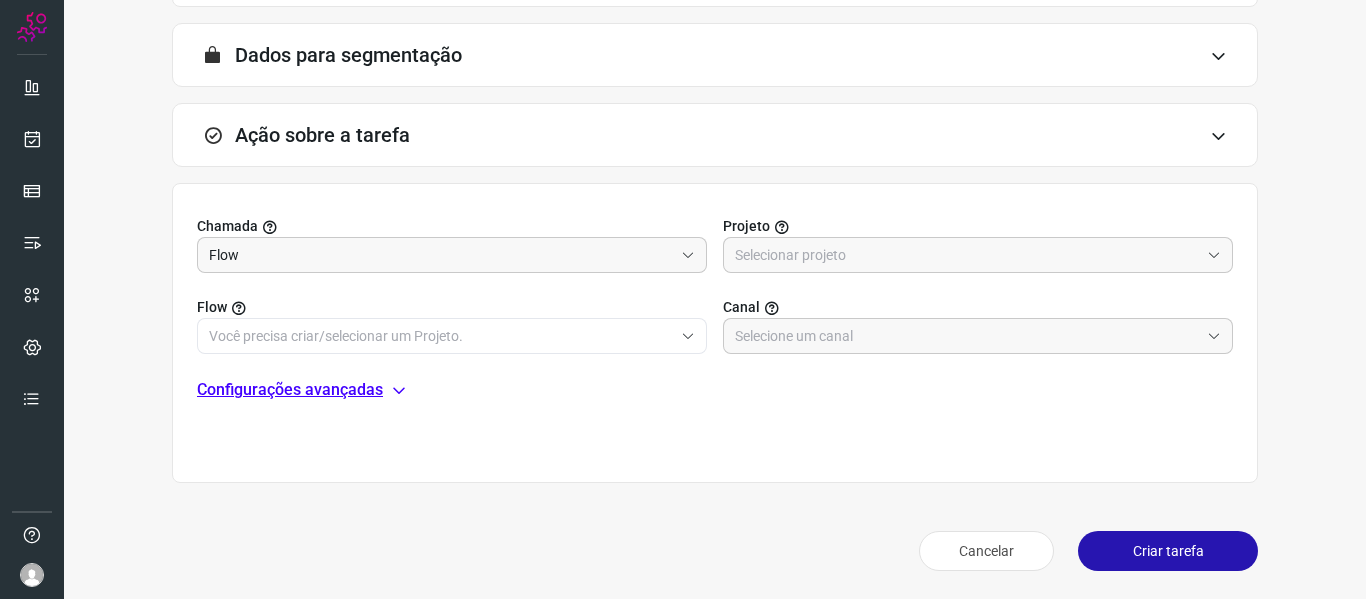 click 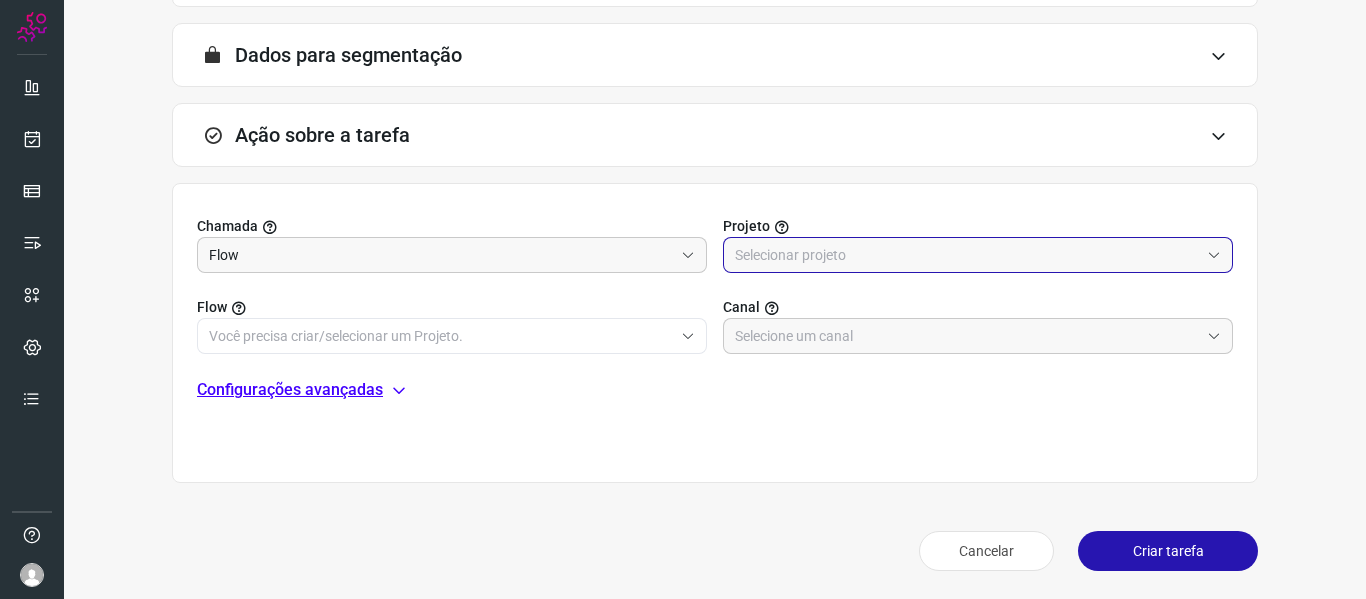 click at bounding box center (967, 255) 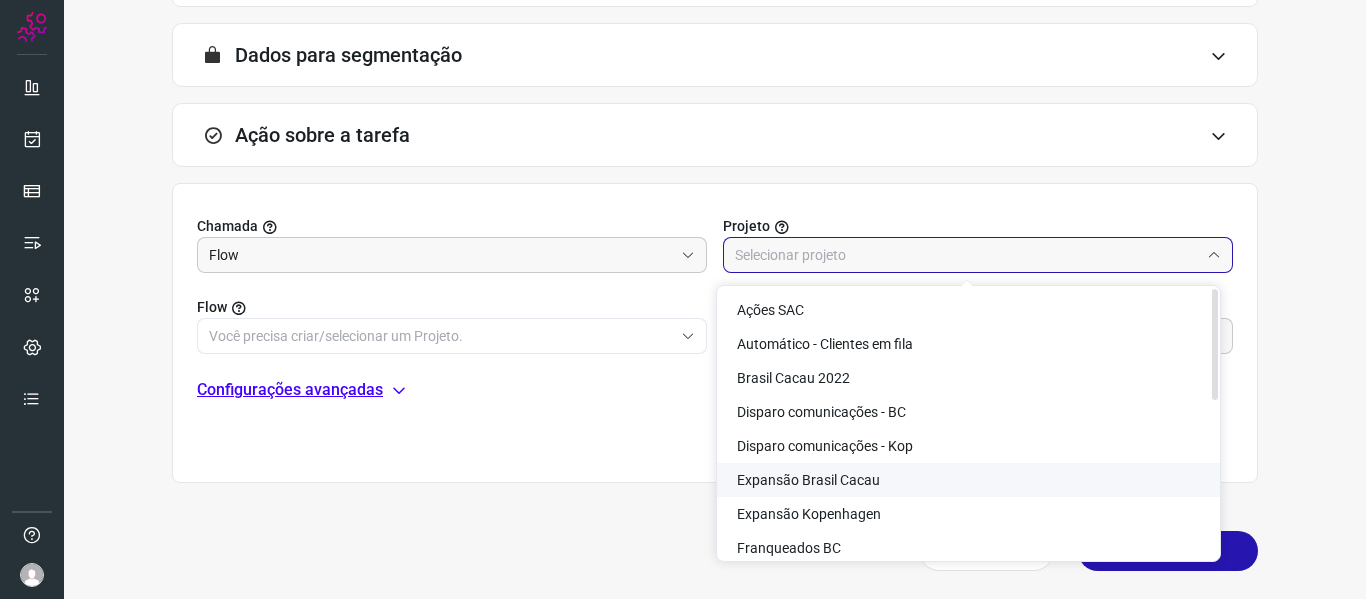 click on "Expansão Brasil Cacau" 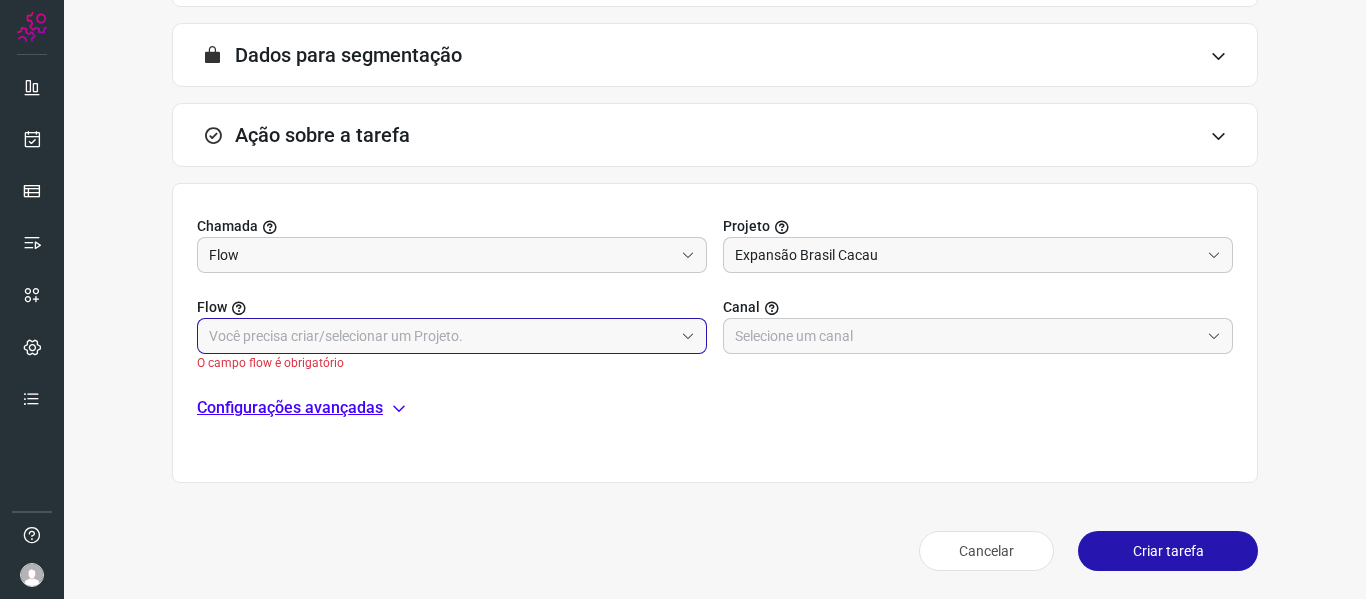 click at bounding box center (441, 336) 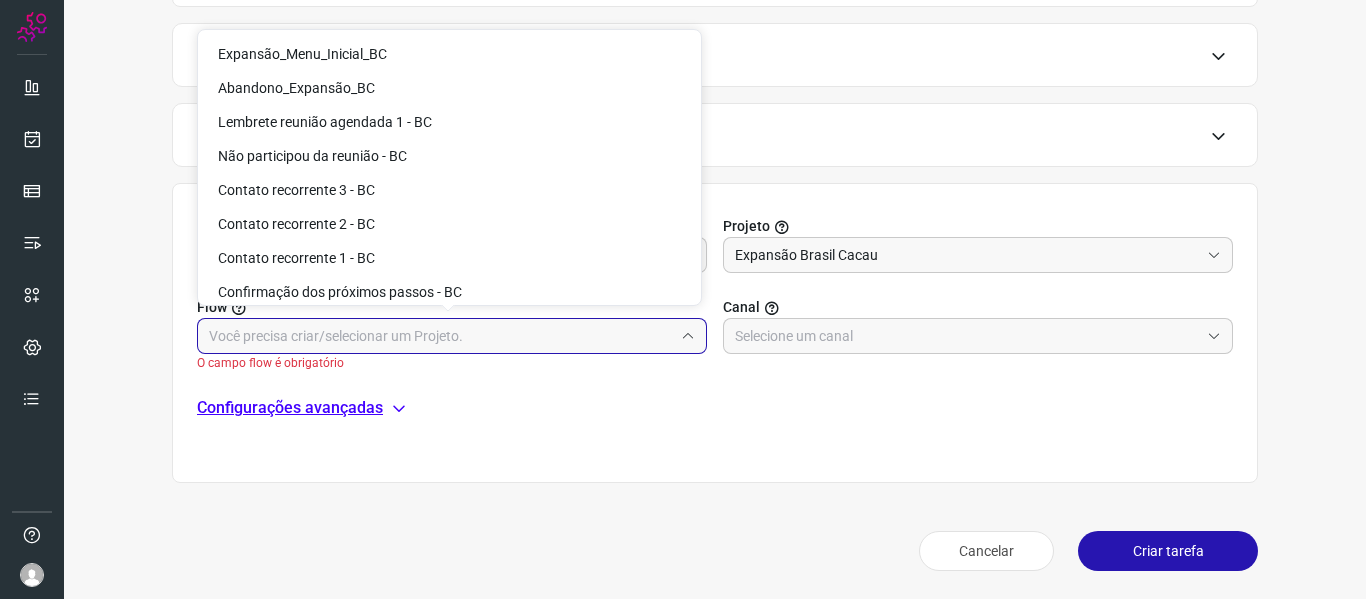 click at bounding box center (441, 336) 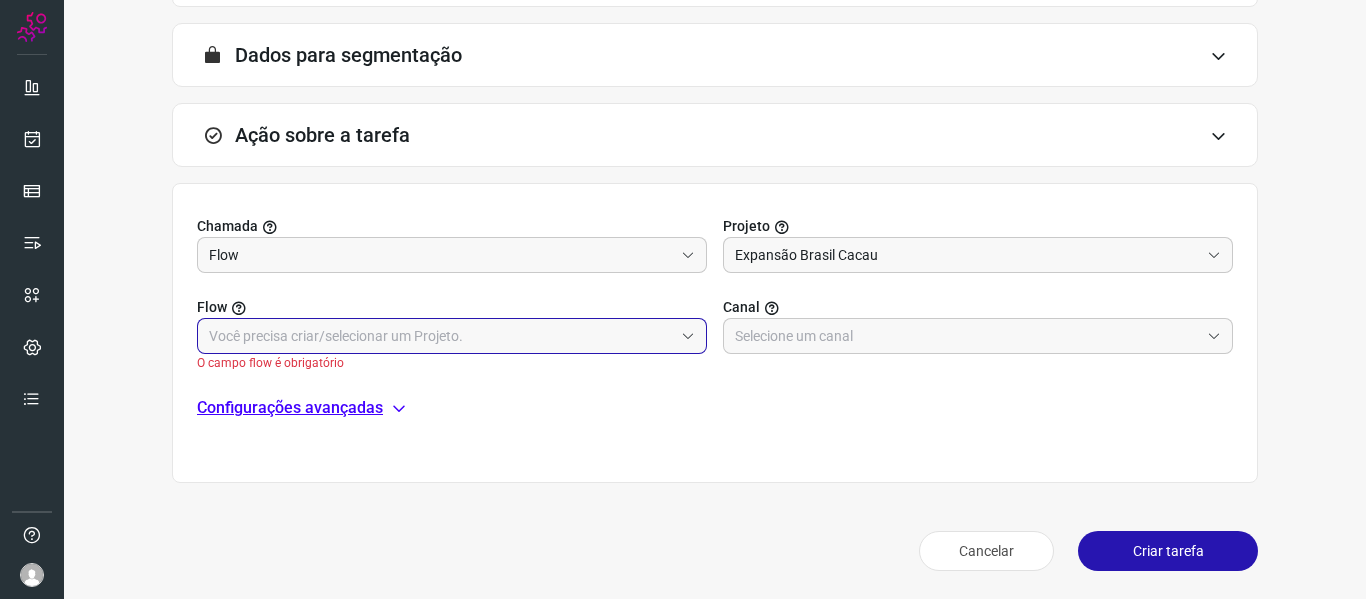 click at bounding box center (441, 336) 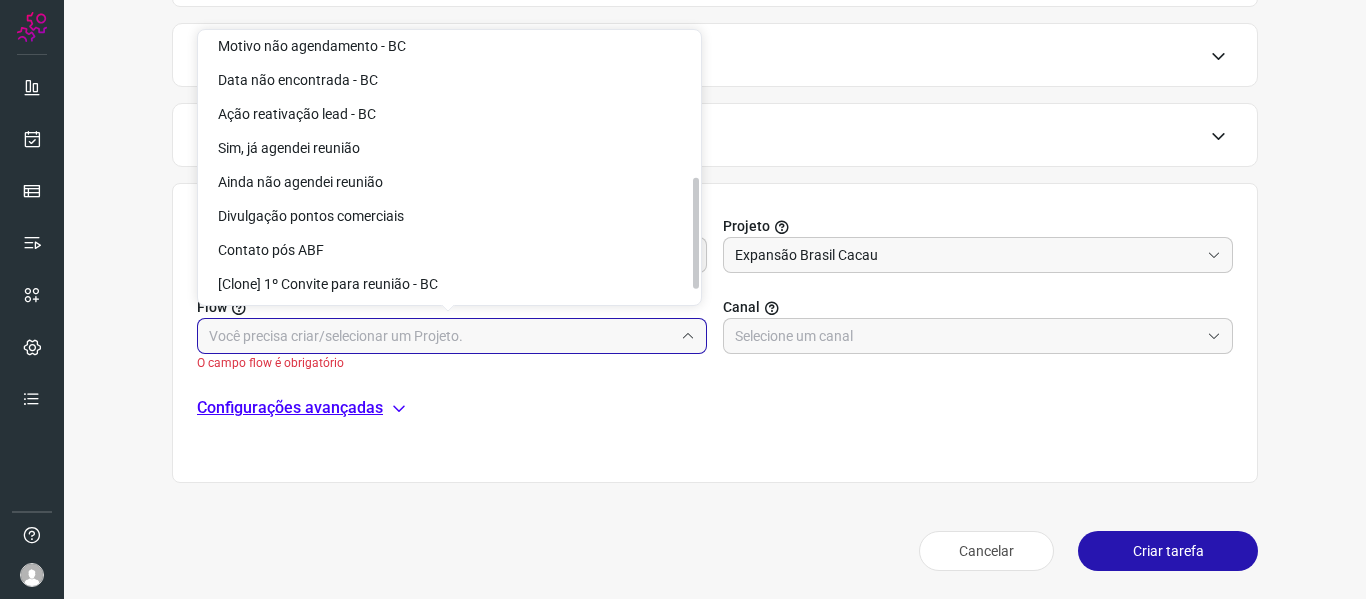 scroll, scrollTop: 384, scrollLeft: 0, axis: vertical 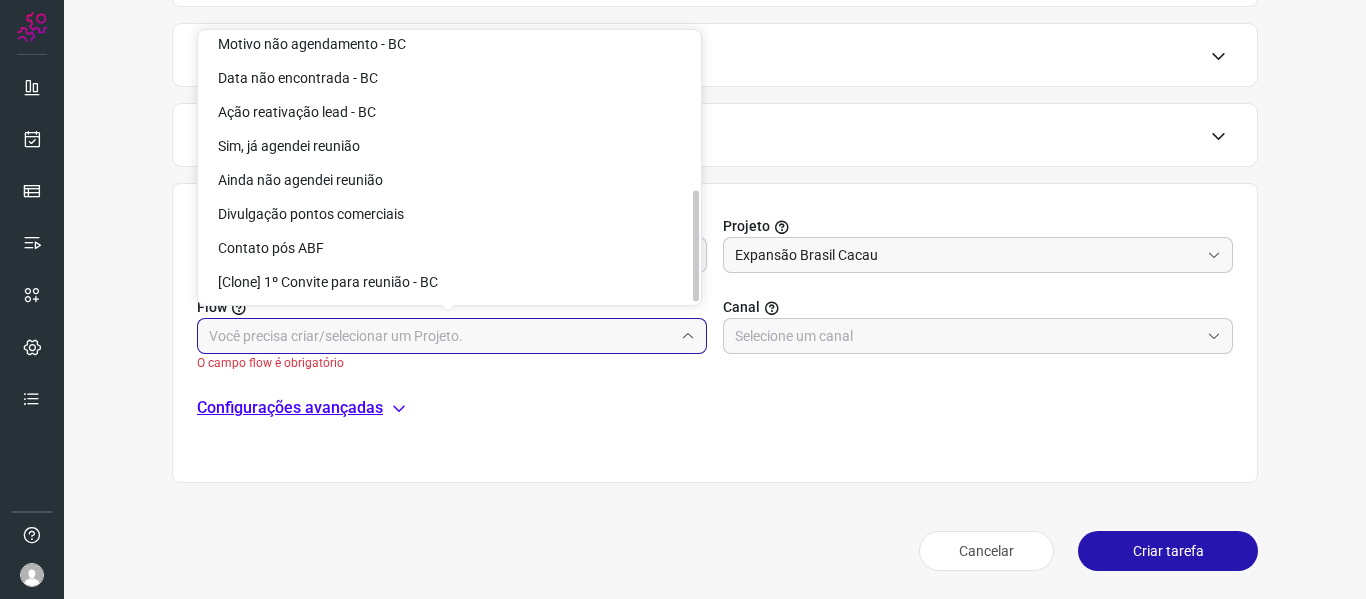drag, startPoint x: 696, startPoint y: 127, endPoint x: 697, endPoint y: 296, distance: 169.00296 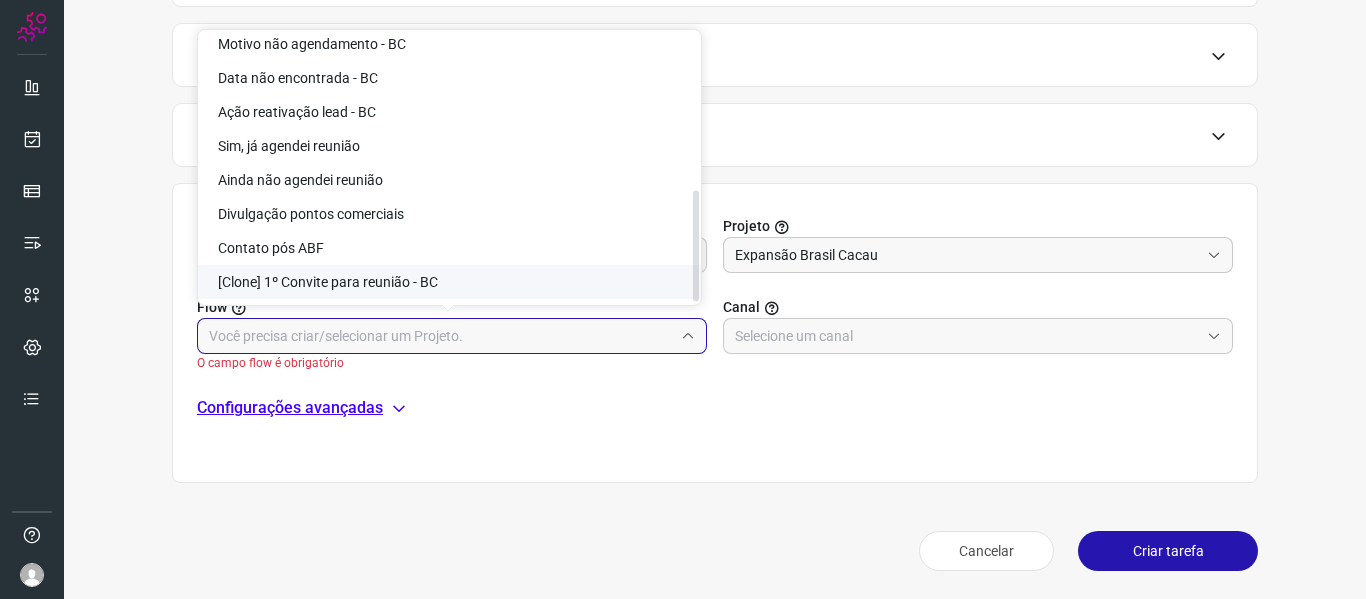 click on "[Clone] 1º Convite para reunião - BC" 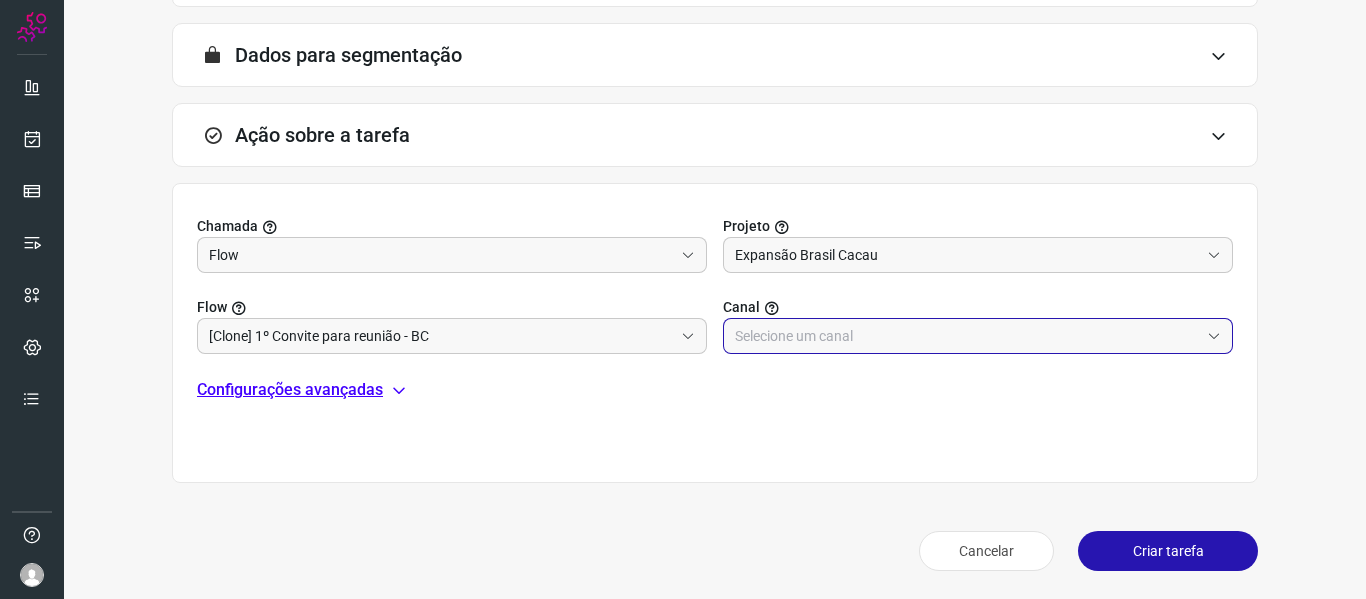 click at bounding box center [967, 336] 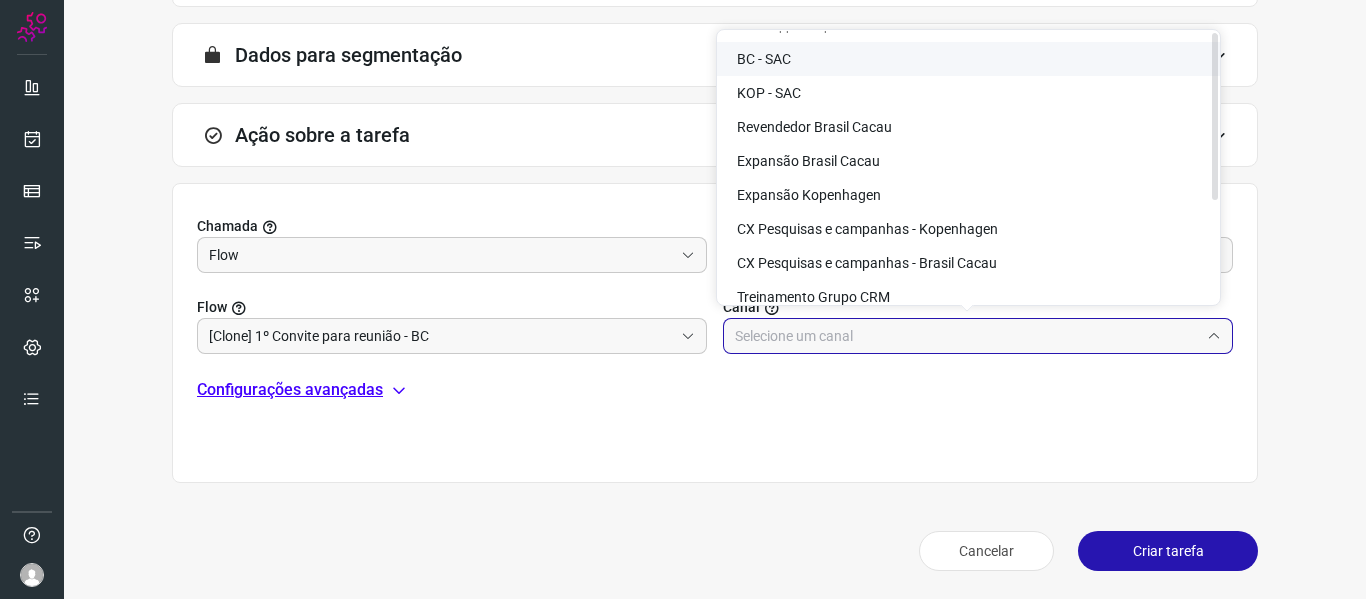 scroll, scrollTop: 162, scrollLeft: 0, axis: vertical 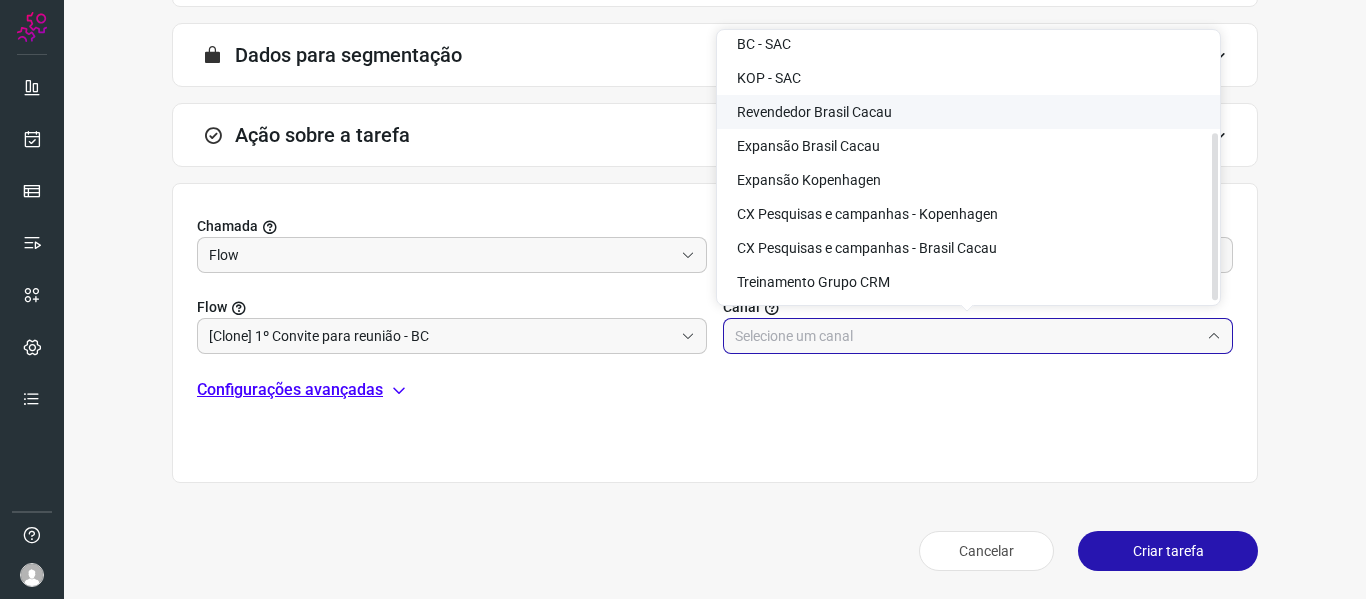 drag, startPoint x: 1217, startPoint y: 182, endPoint x: 1225, endPoint y: 309, distance: 127.25172 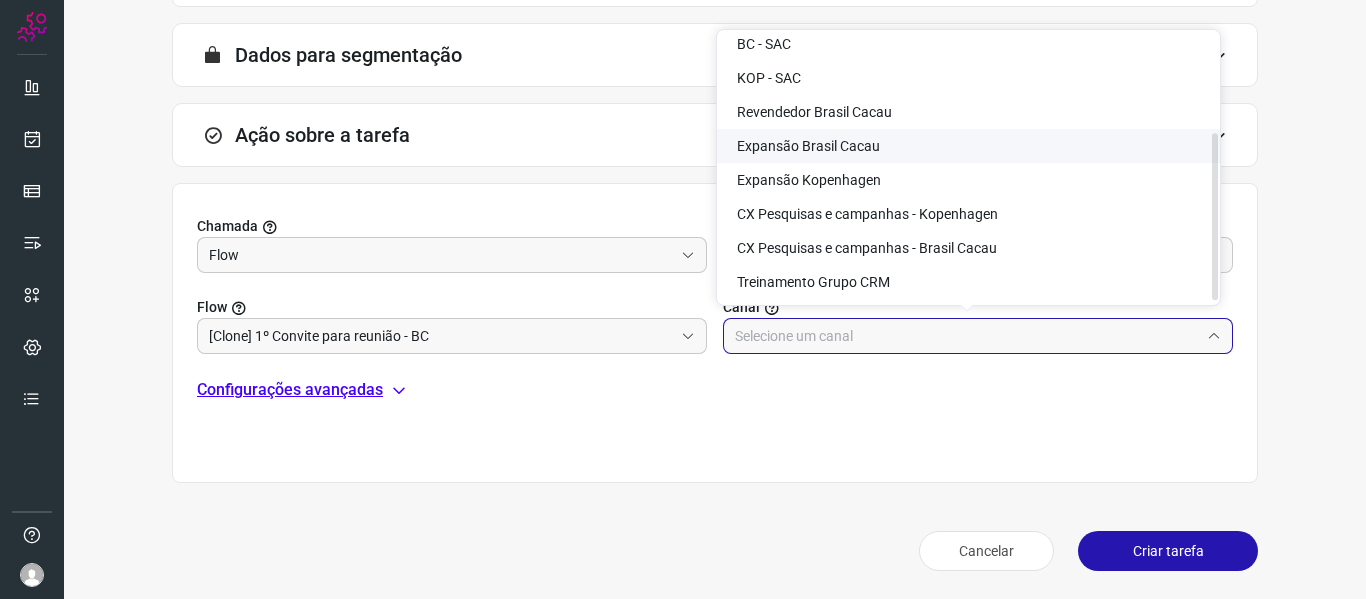 click on "Expansão Brasil Cacau" 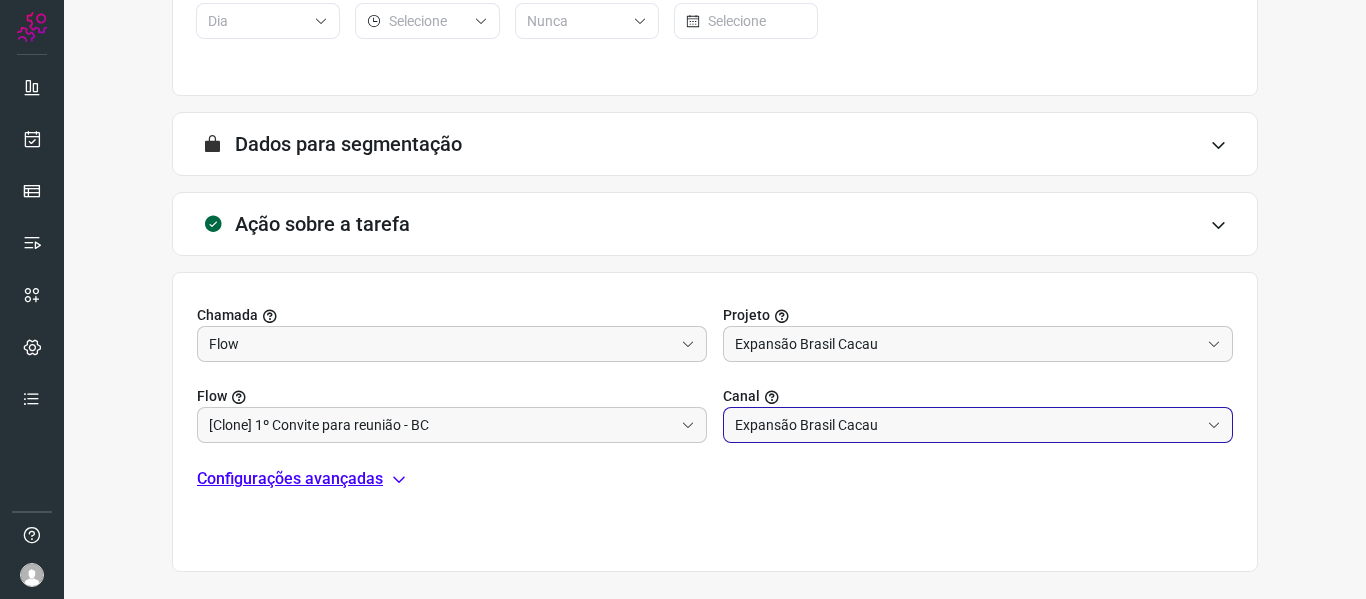 scroll, scrollTop: 512, scrollLeft: 0, axis: vertical 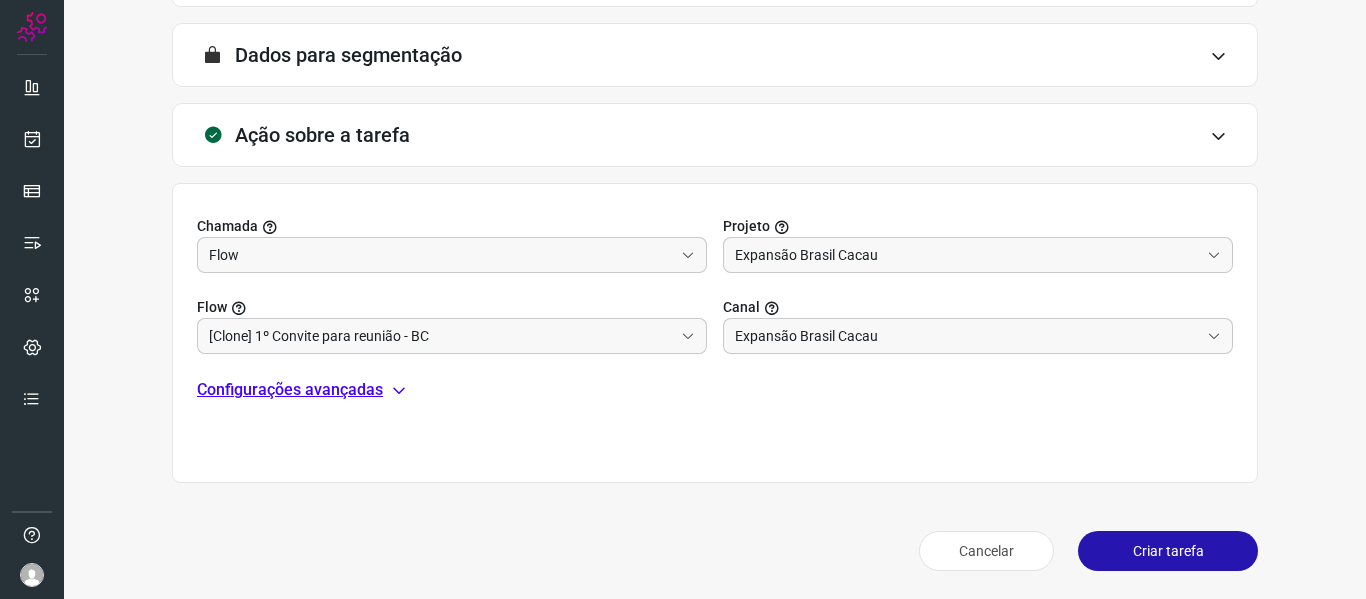 click on "Criar tarefa" at bounding box center (1168, 551) 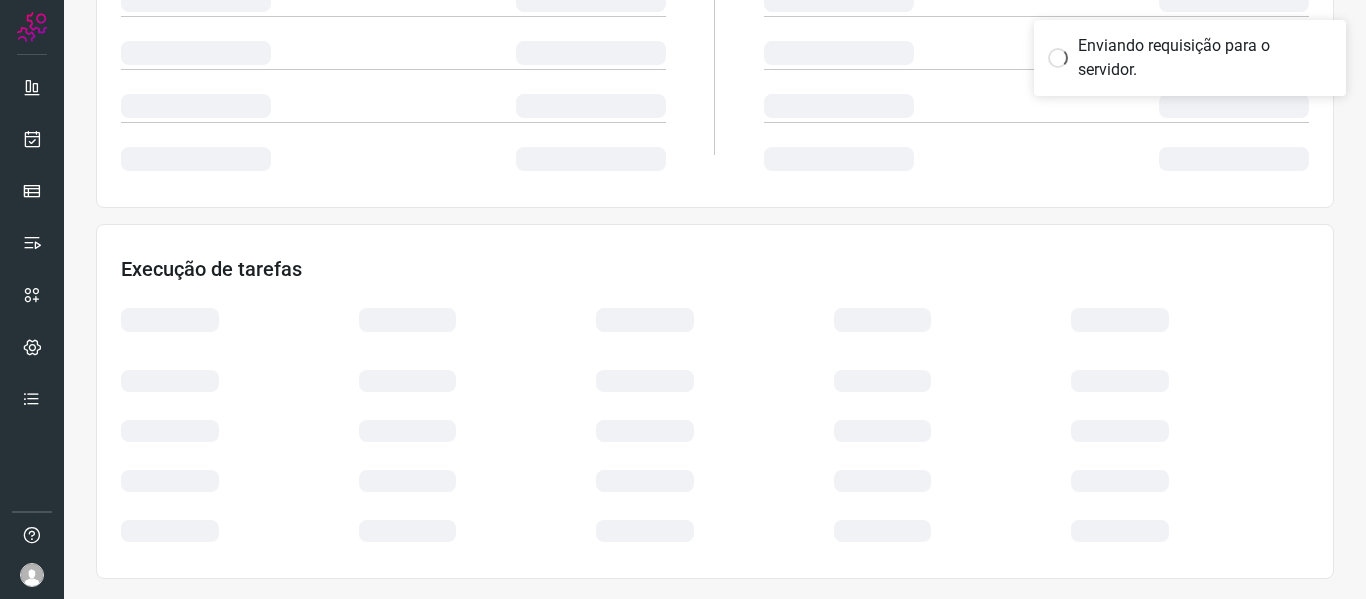 scroll, scrollTop: 434, scrollLeft: 0, axis: vertical 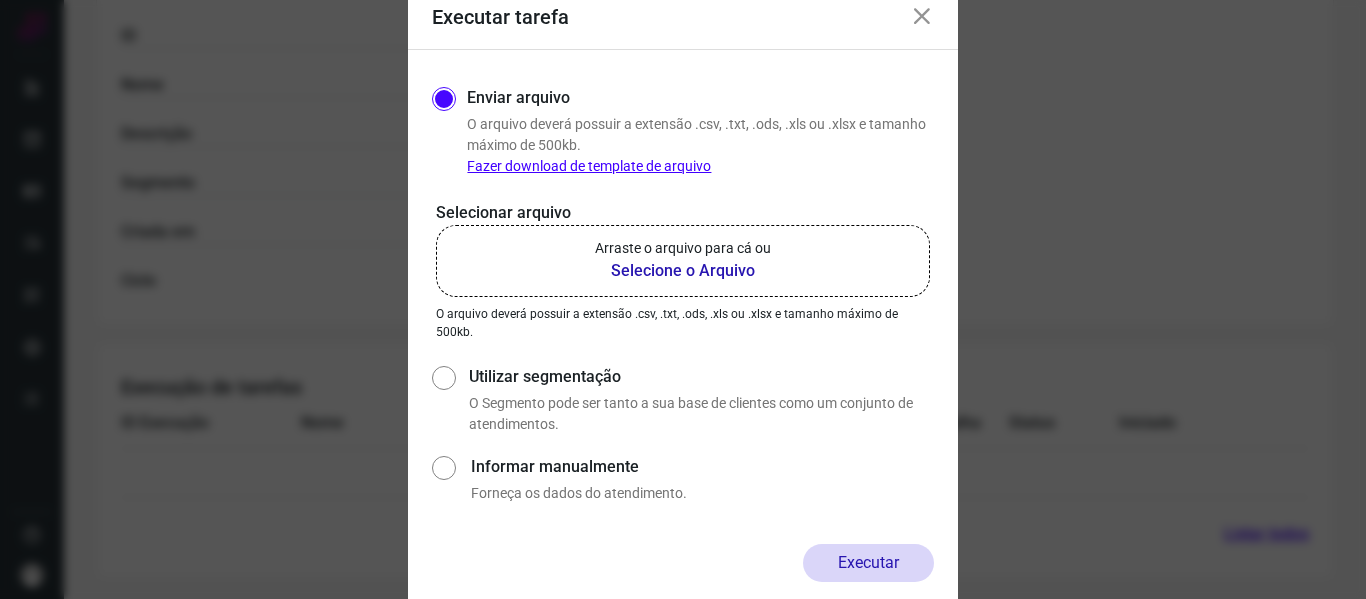 click on "Fazer download de template de arquivo" at bounding box center (589, 166) 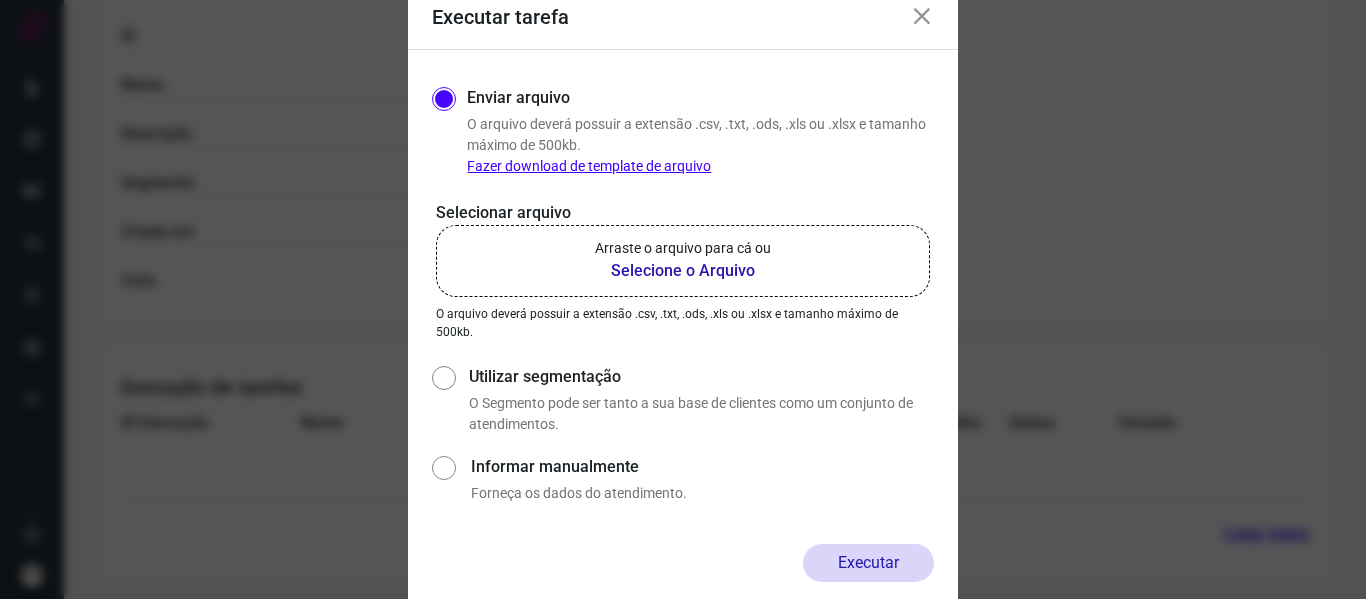 click on "Selecione o Arquivo" at bounding box center [683, 271] 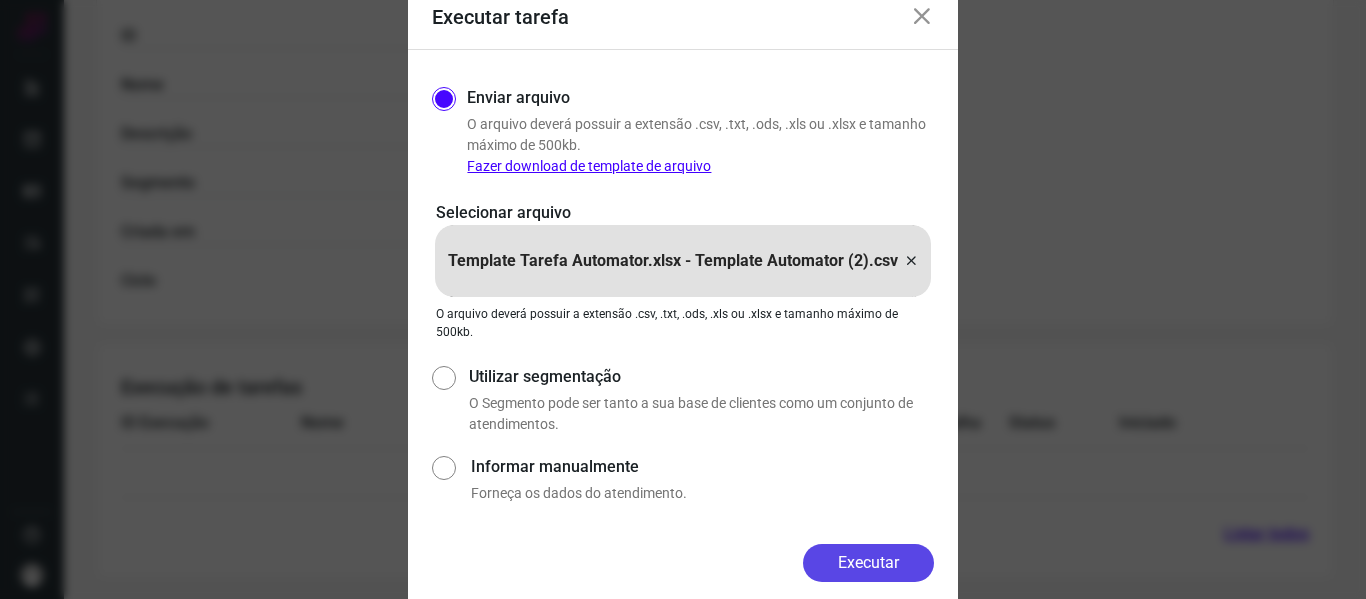 click on "Executar" at bounding box center [868, 563] 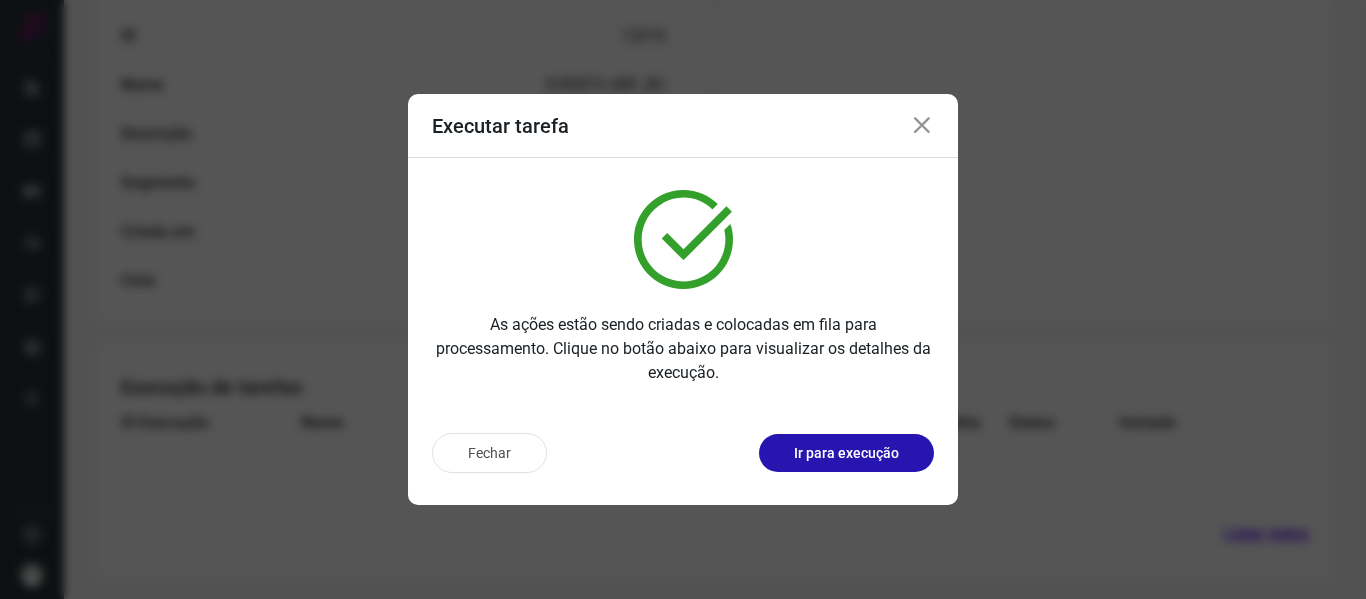 click at bounding box center (922, 126) 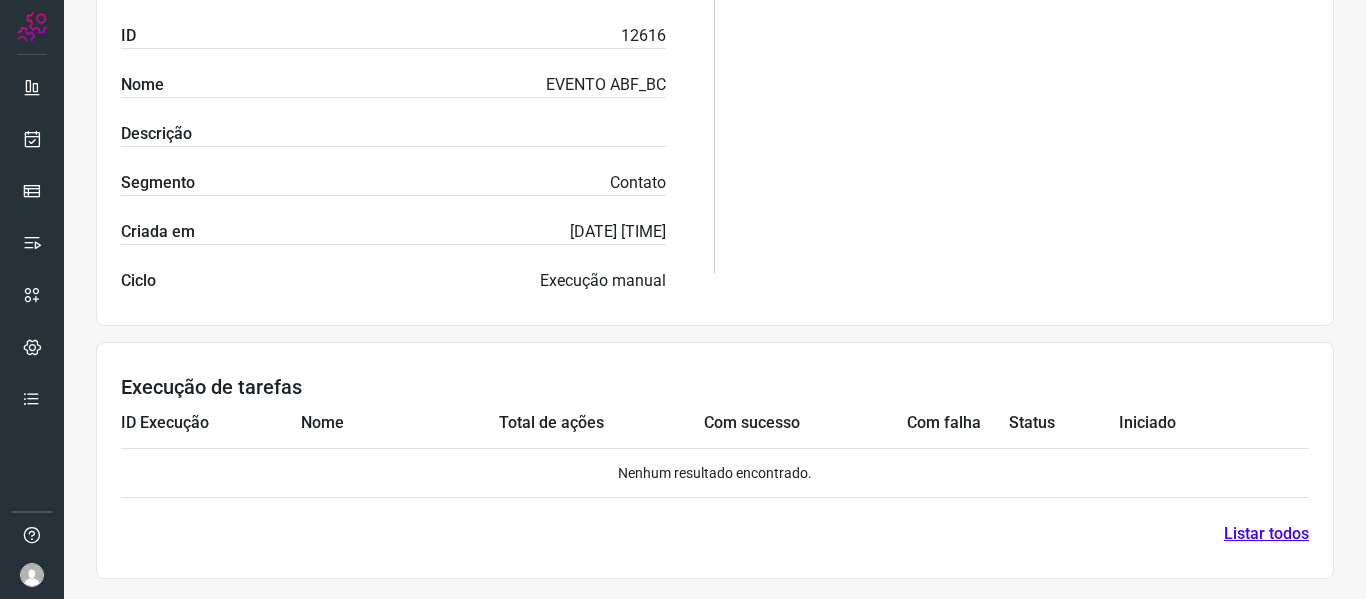 scroll, scrollTop: 0, scrollLeft: 0, axis: both 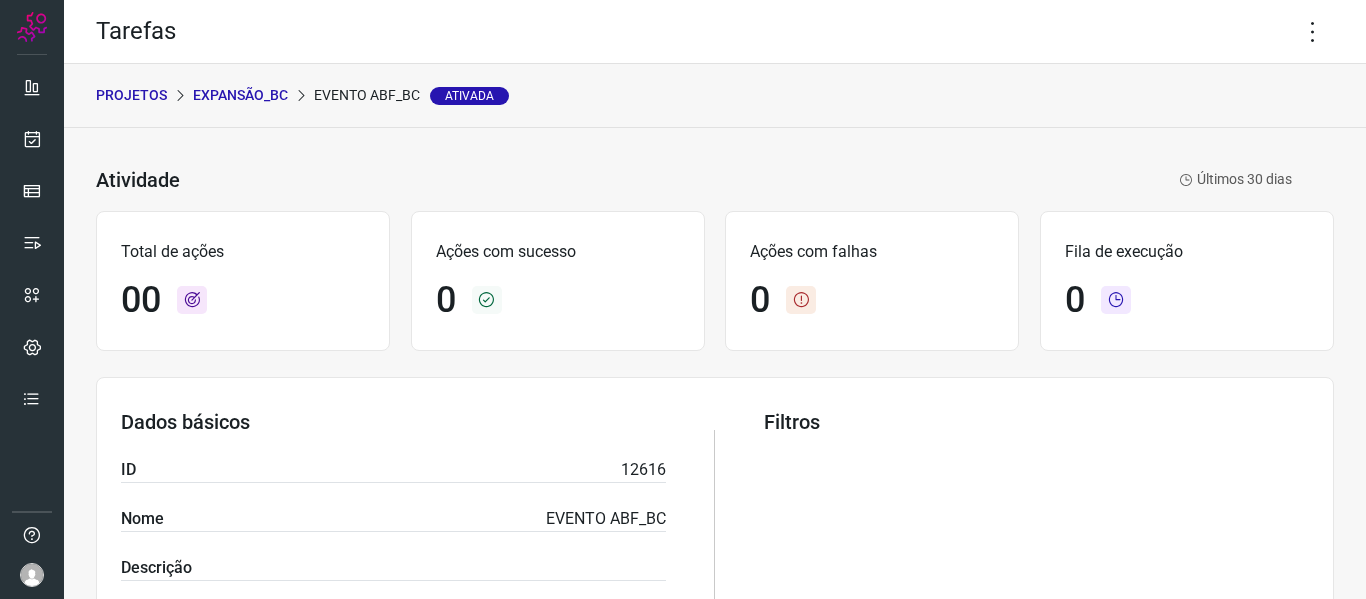 click on "PROJETOS" at bounding box center (131, 95) 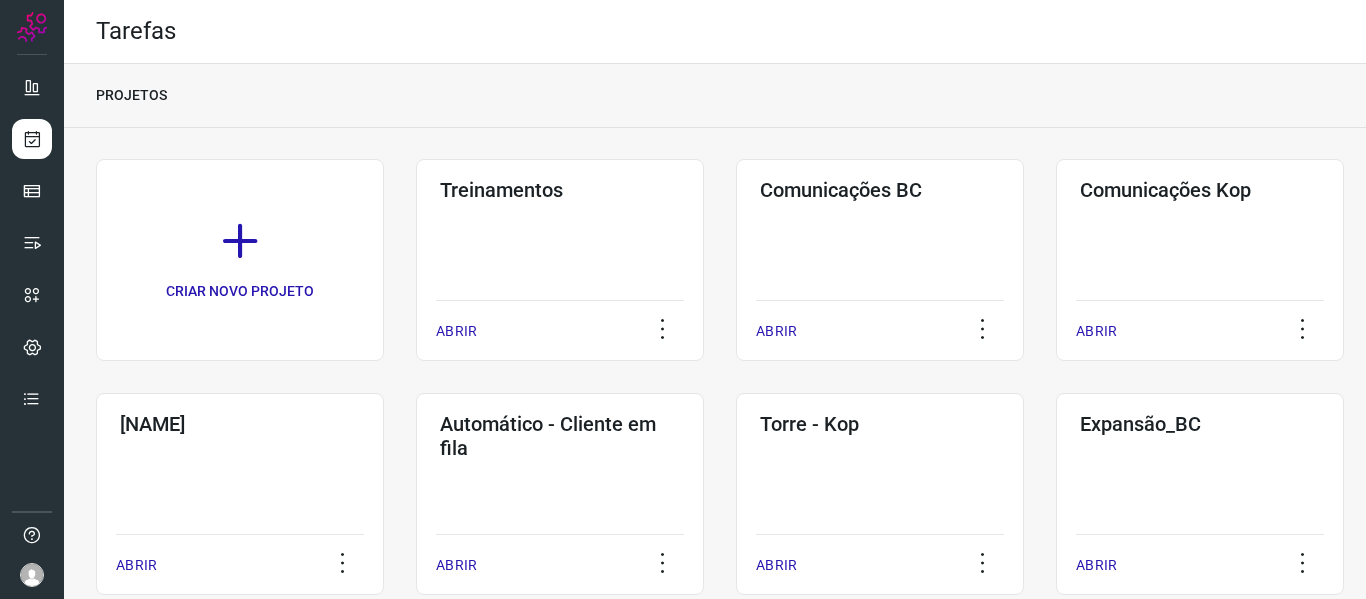 scroll, scrollTop: 280, scrollLeft: 0, axis: vertical 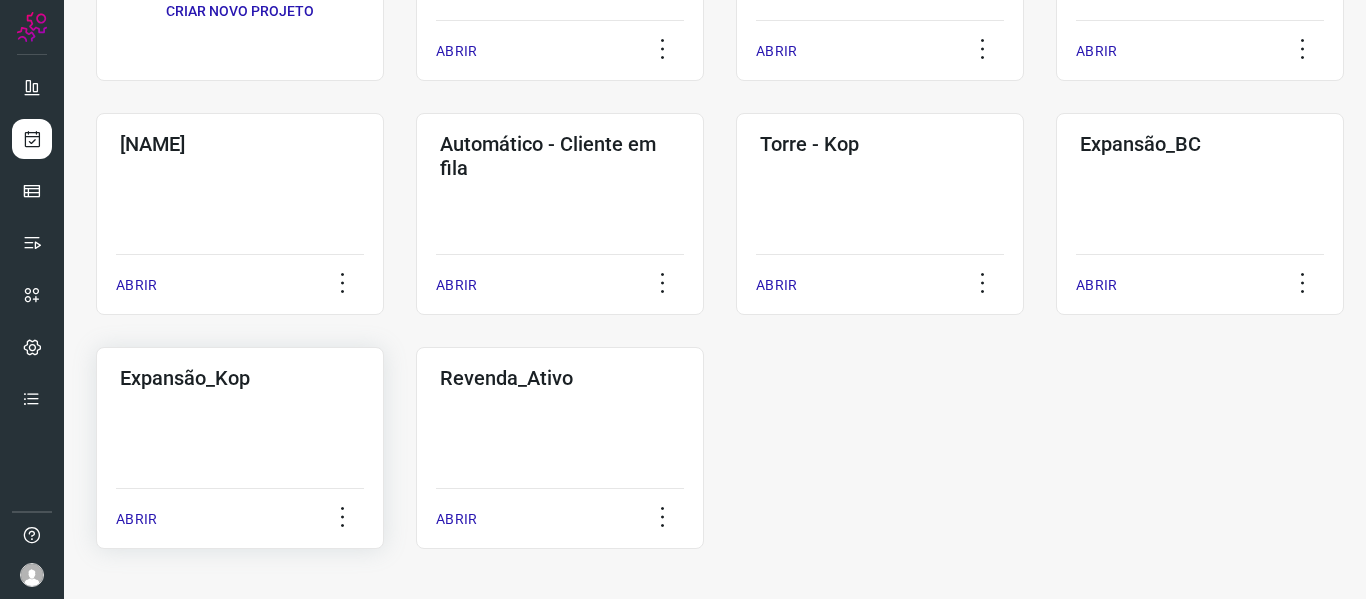 click on "Expansão_Kop  ABRIR" 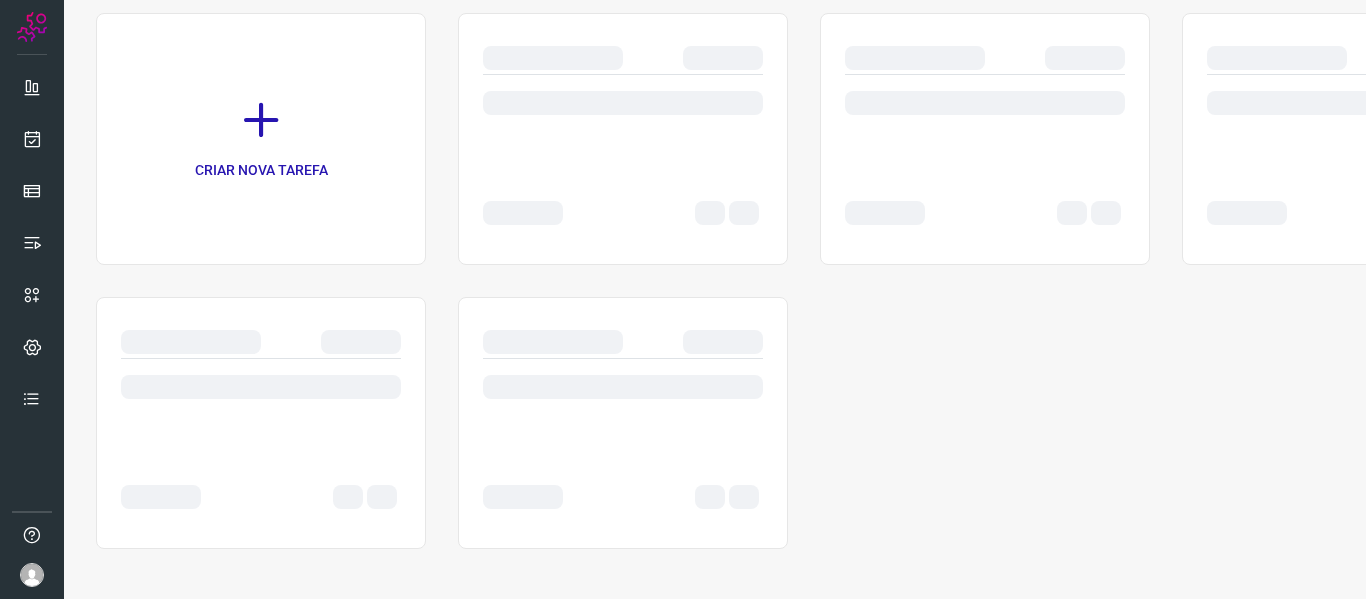 scroll, scrollTop: 146, scrollLeft: 0, axis: vertical 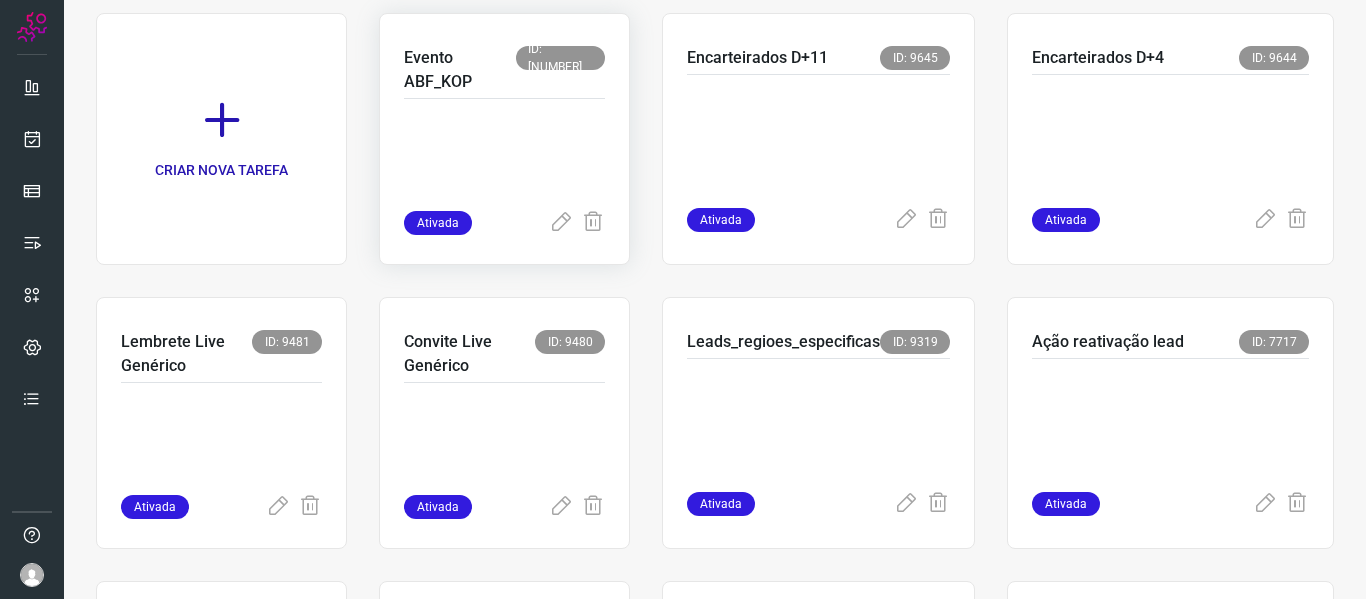 click at bounding box center (504, 161) 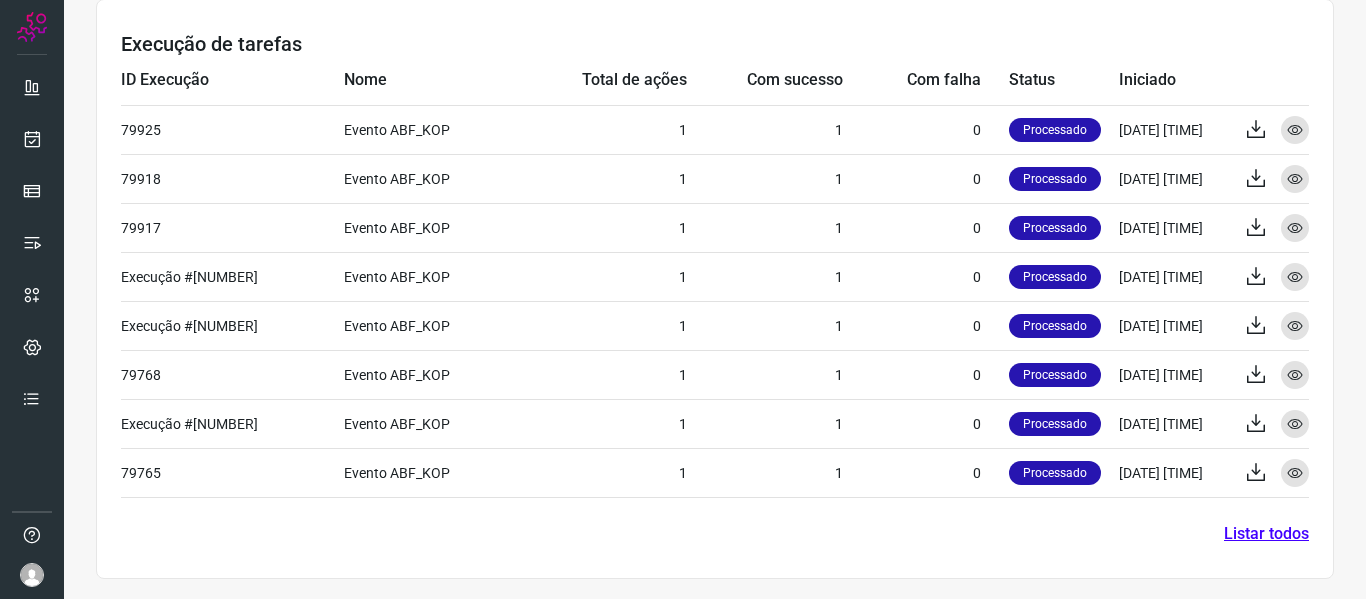 scroll, scrollTop: 0, scrollLeft: 0, axis: both 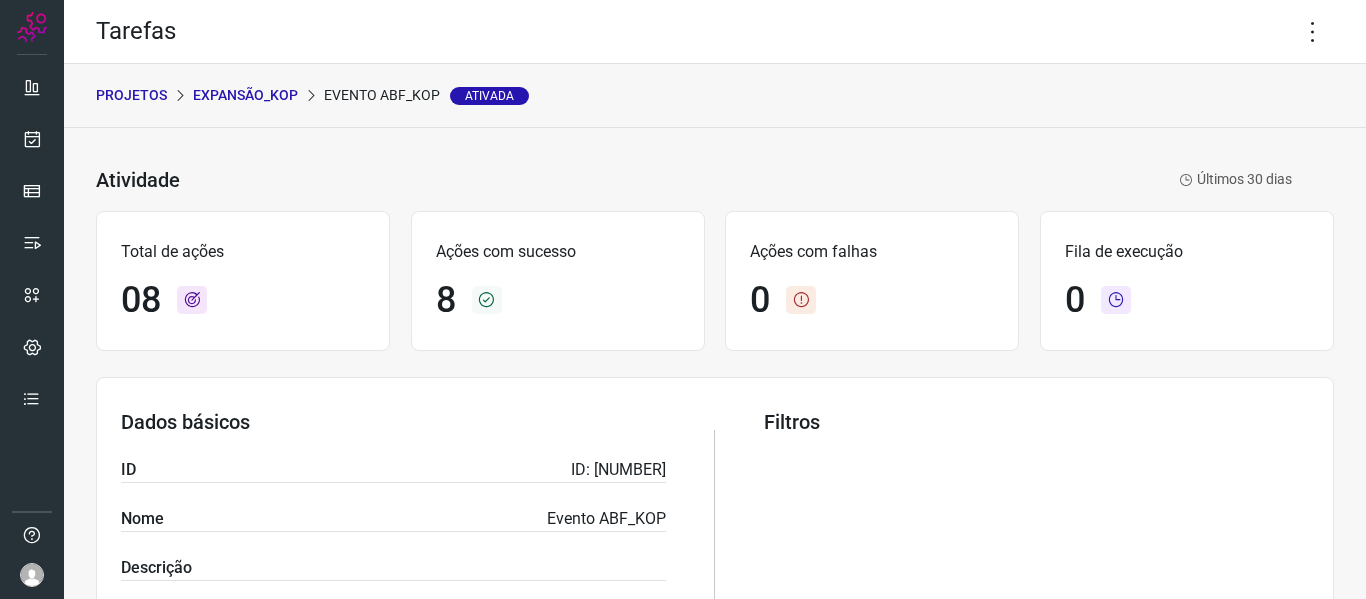 click on "Expansão_Kop" at bounding box center (245, 95) 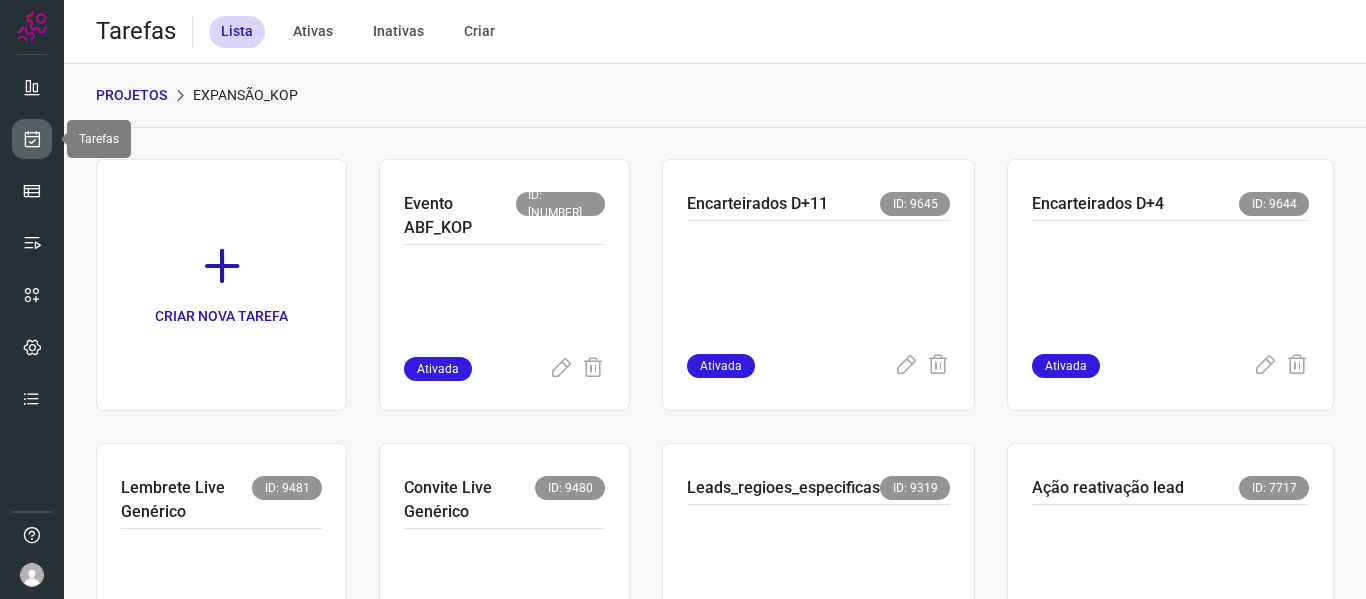 click at bounding box center (32, 139) 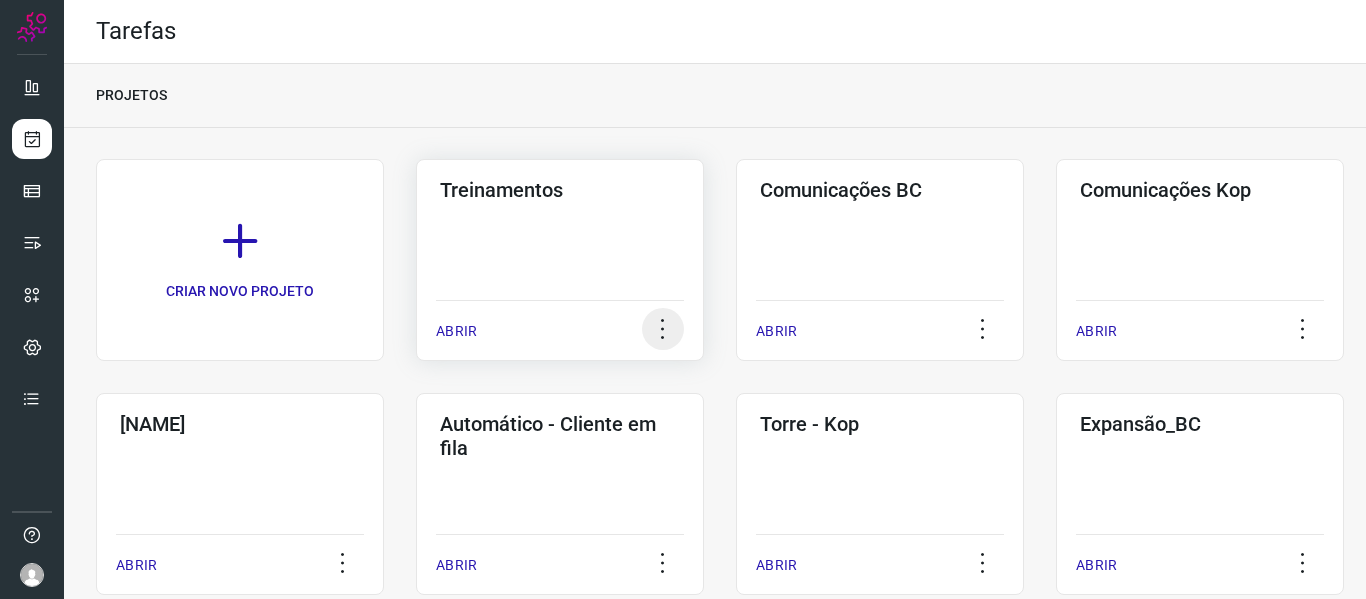 click 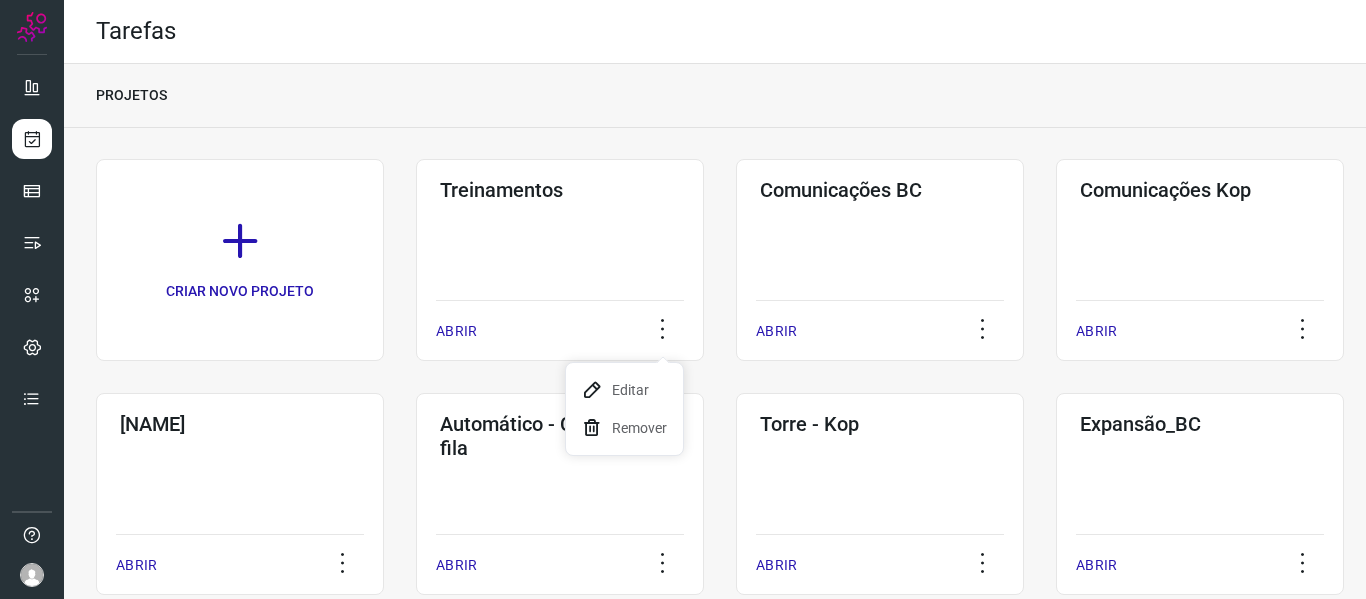 click on "PROJETOS" at bounding box center [715, 96] 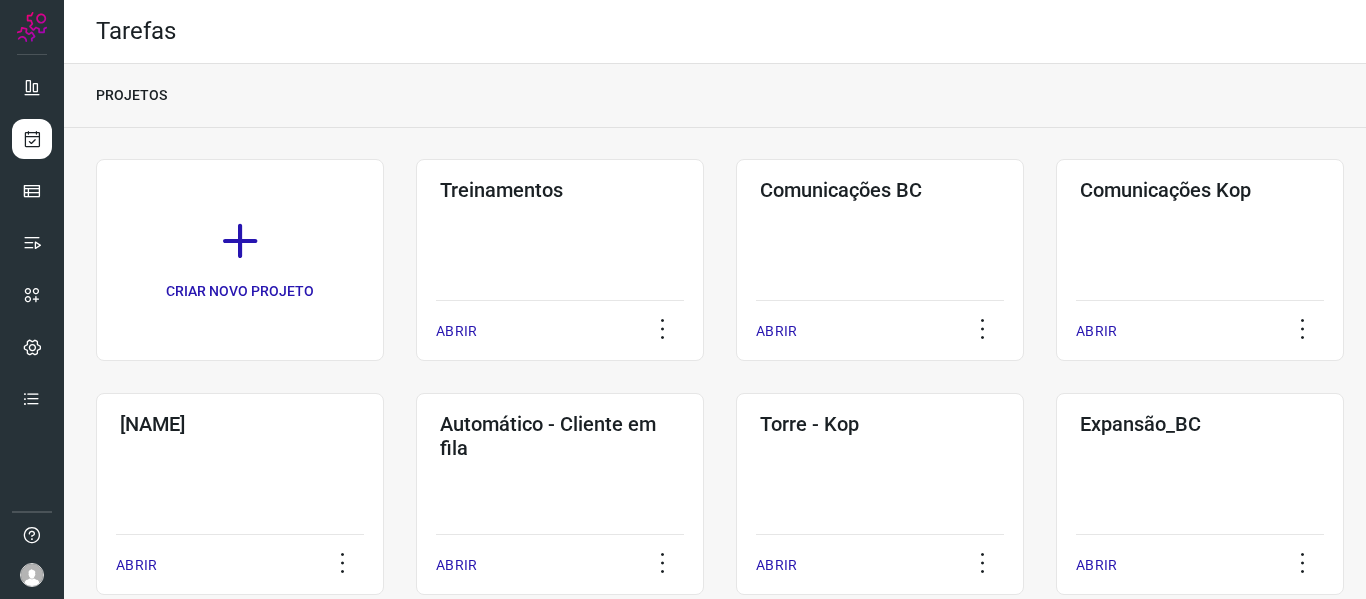 scroll, scrollTop: 280, scrollLeft: 0, axis: vertical 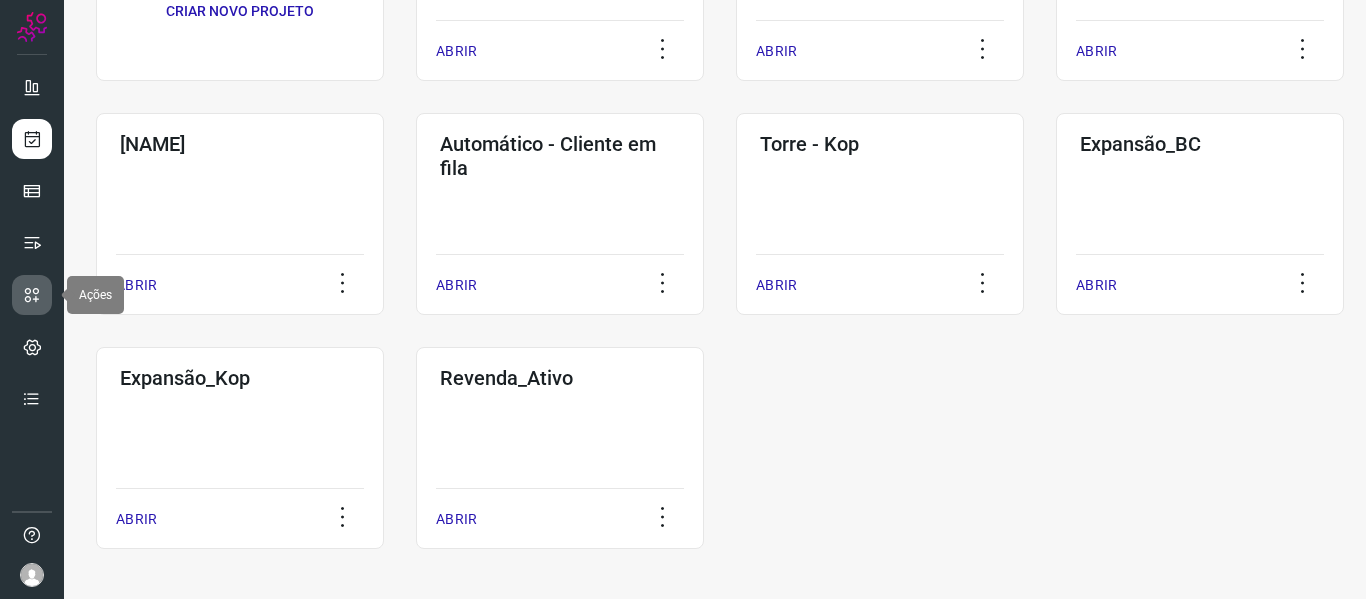 click at bounding box center (32, 295) 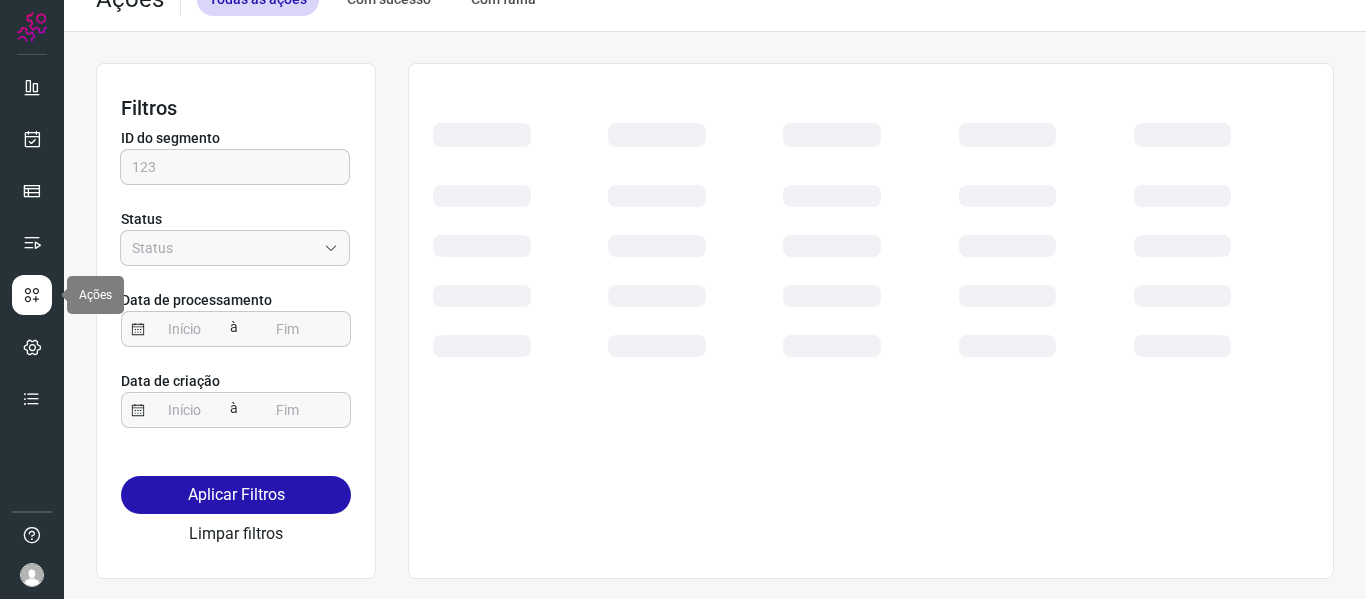 scroll, scrollTop: 32, scrollLeft: 0, axis: vertical 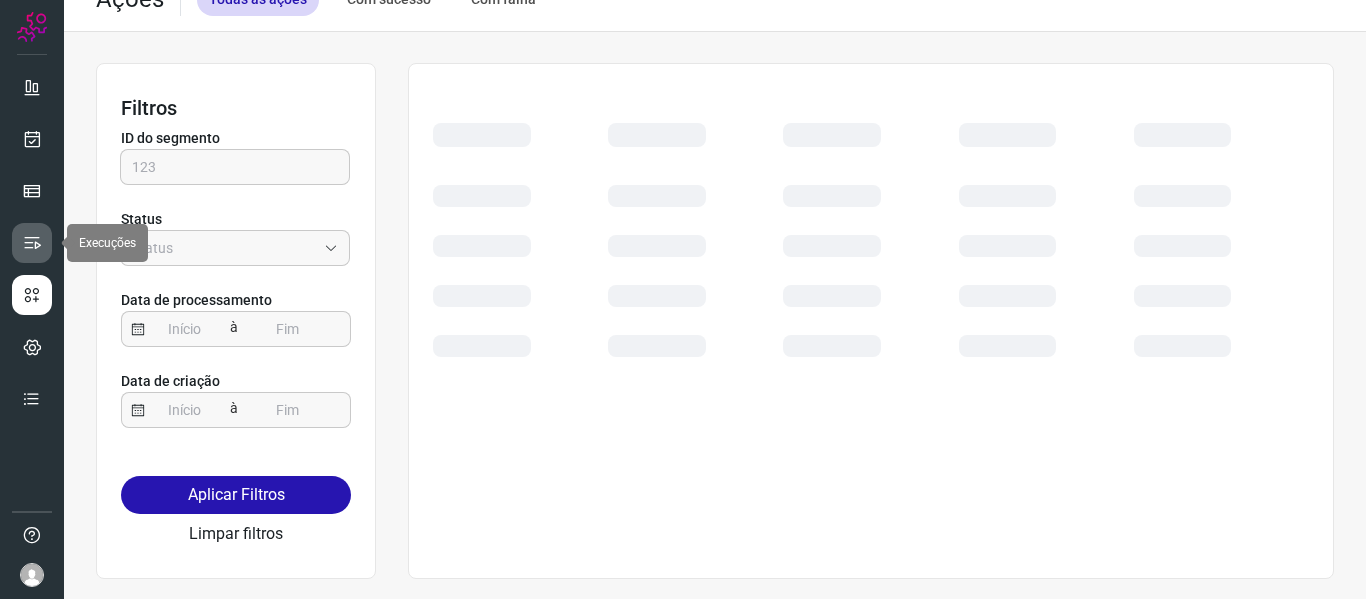 click at bounding box center [32, 243] 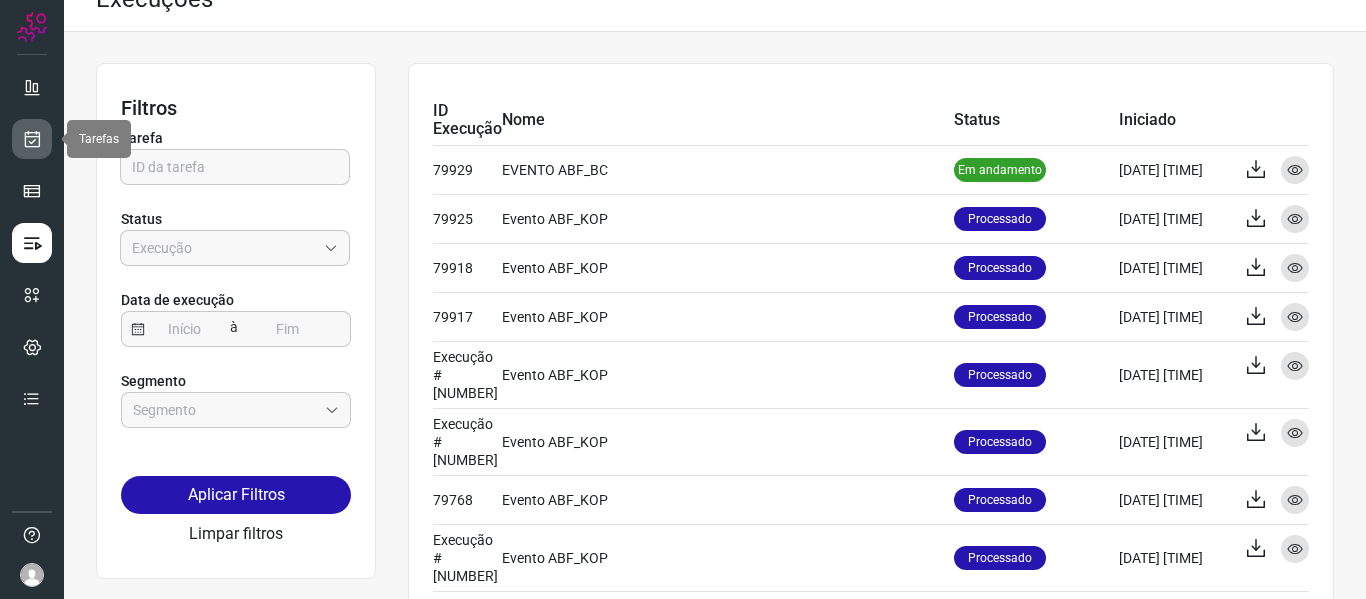 click at bounding box center [32, 139] 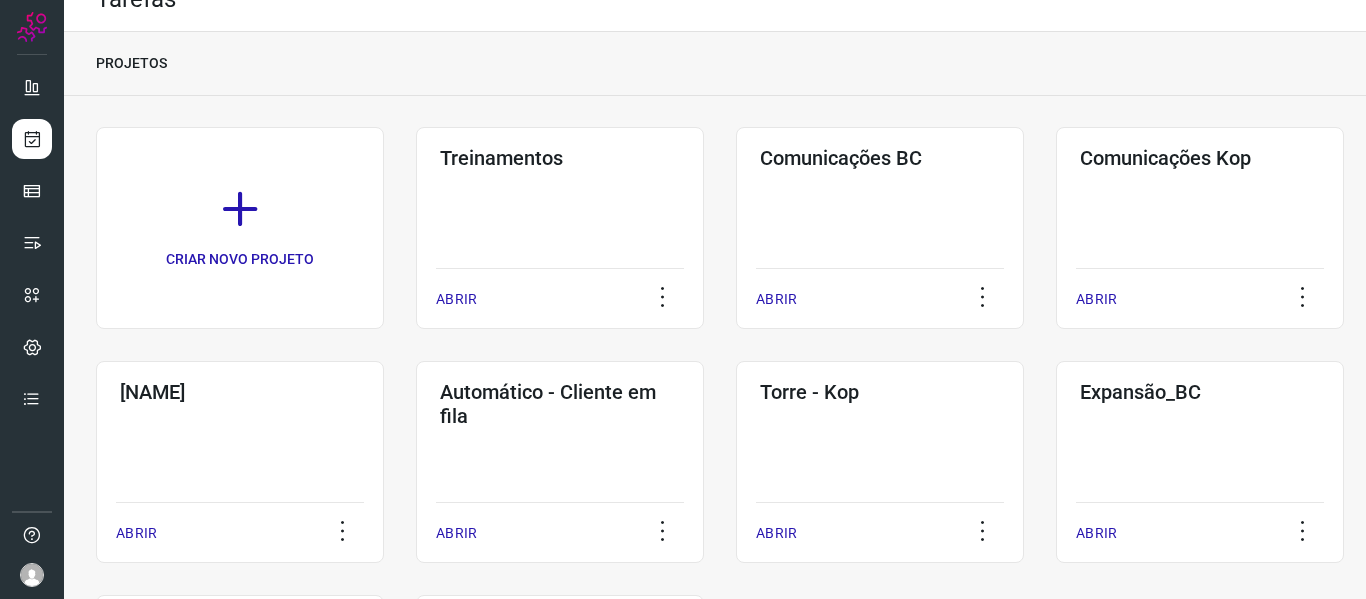 scroll, scrollTop: 280, scrollLeft: 0, axis: vertical 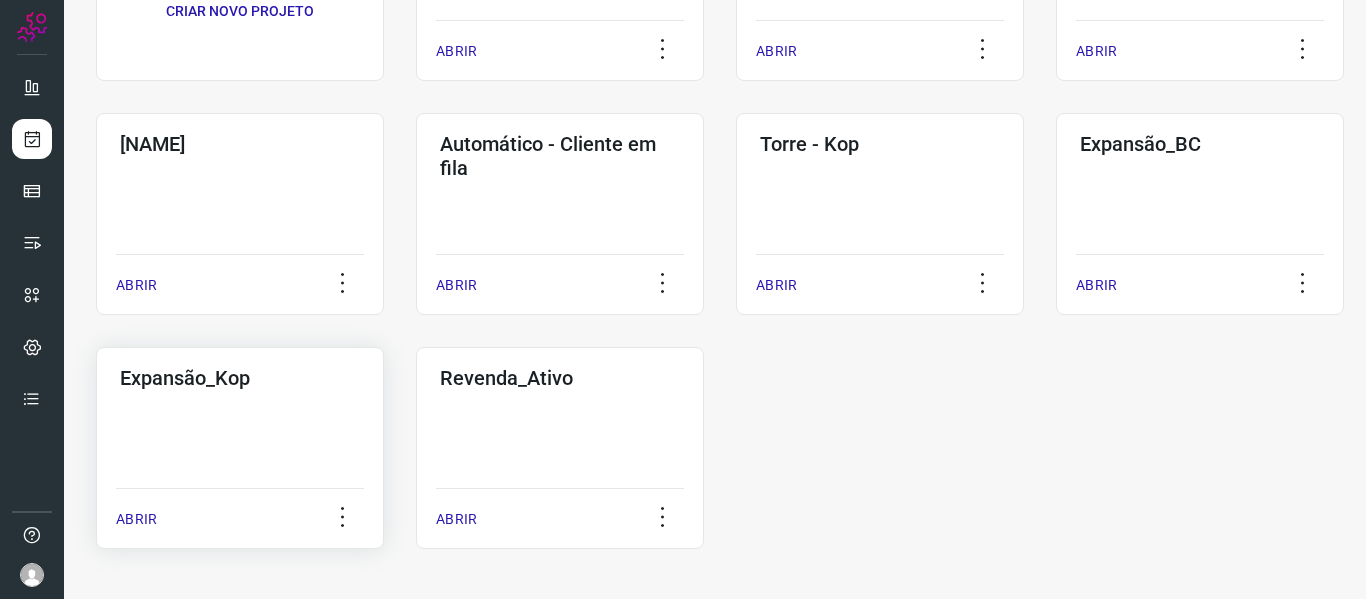 click on "Expansão_Kop  ABRIR" 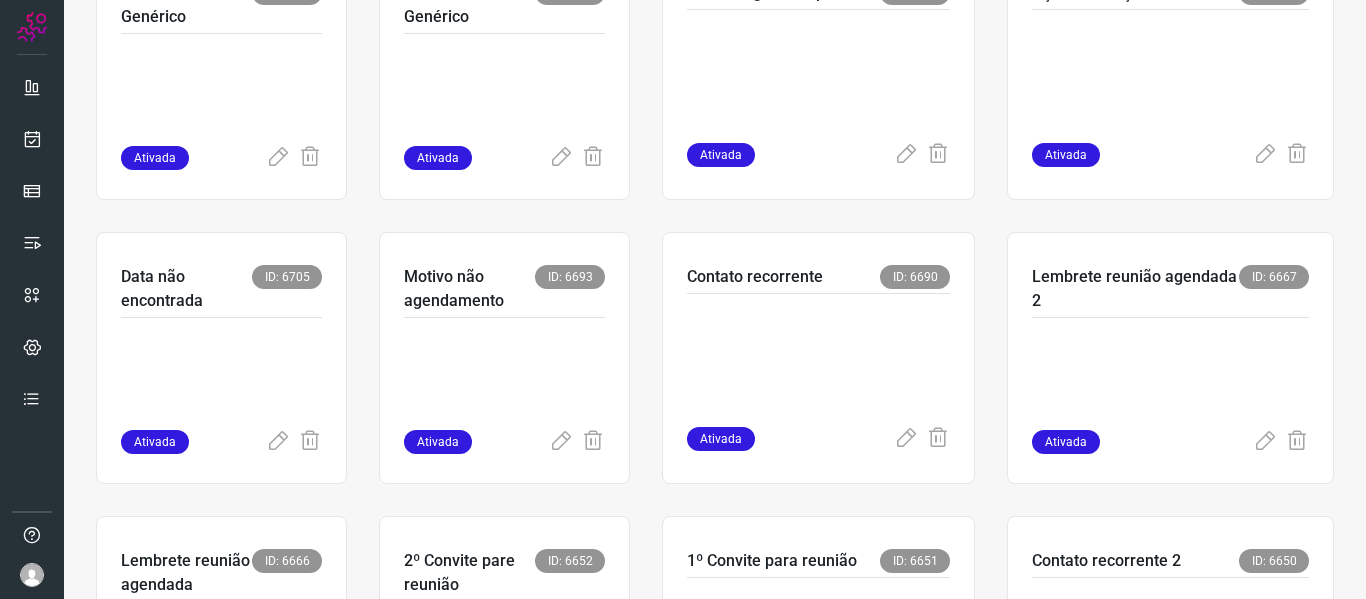 scroll, scrollTop: 0, scrollLeft: 0, axis: both 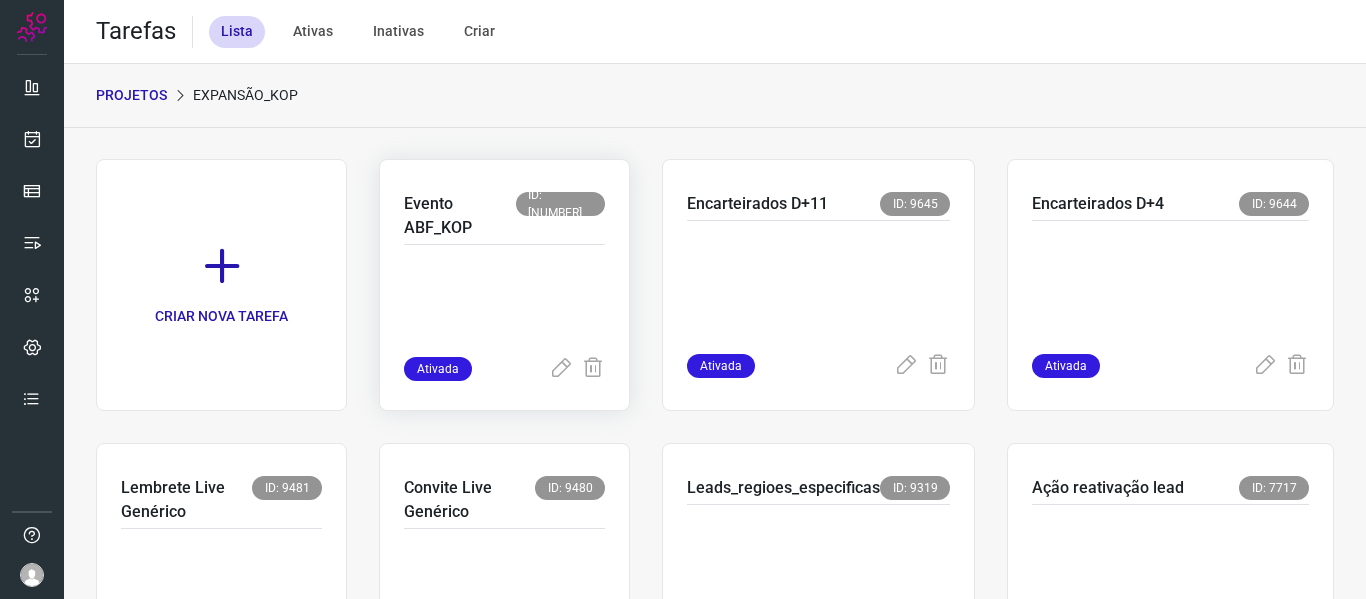 click at bounding box center [504, 307] 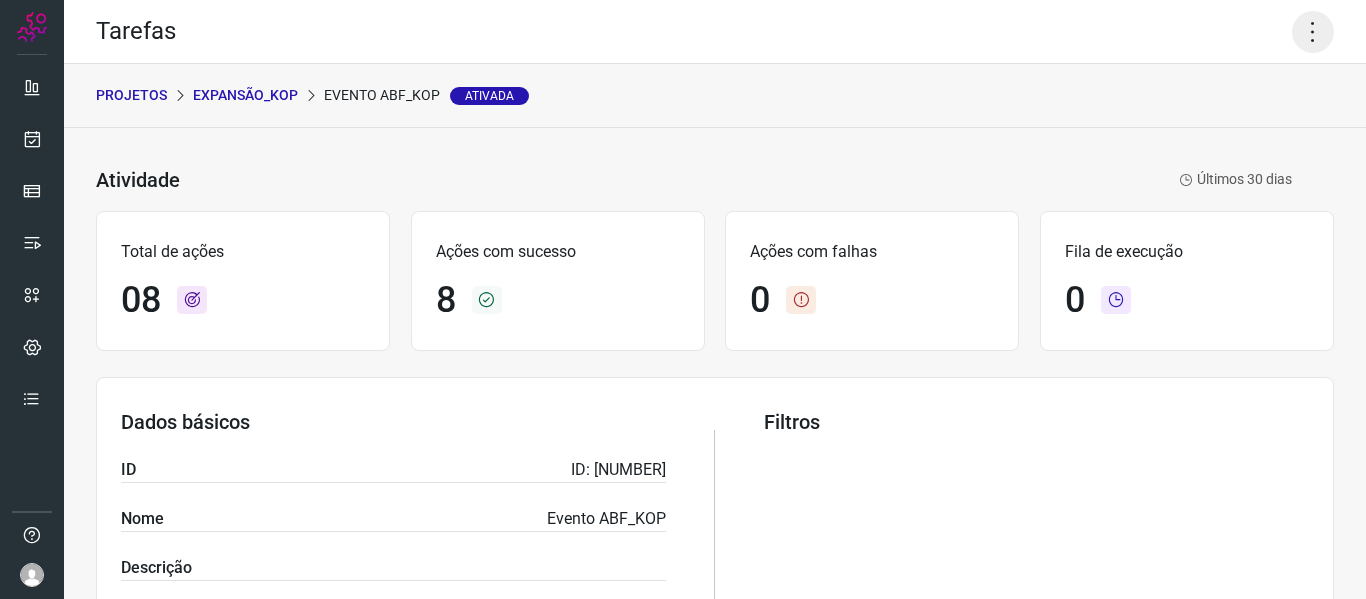 click 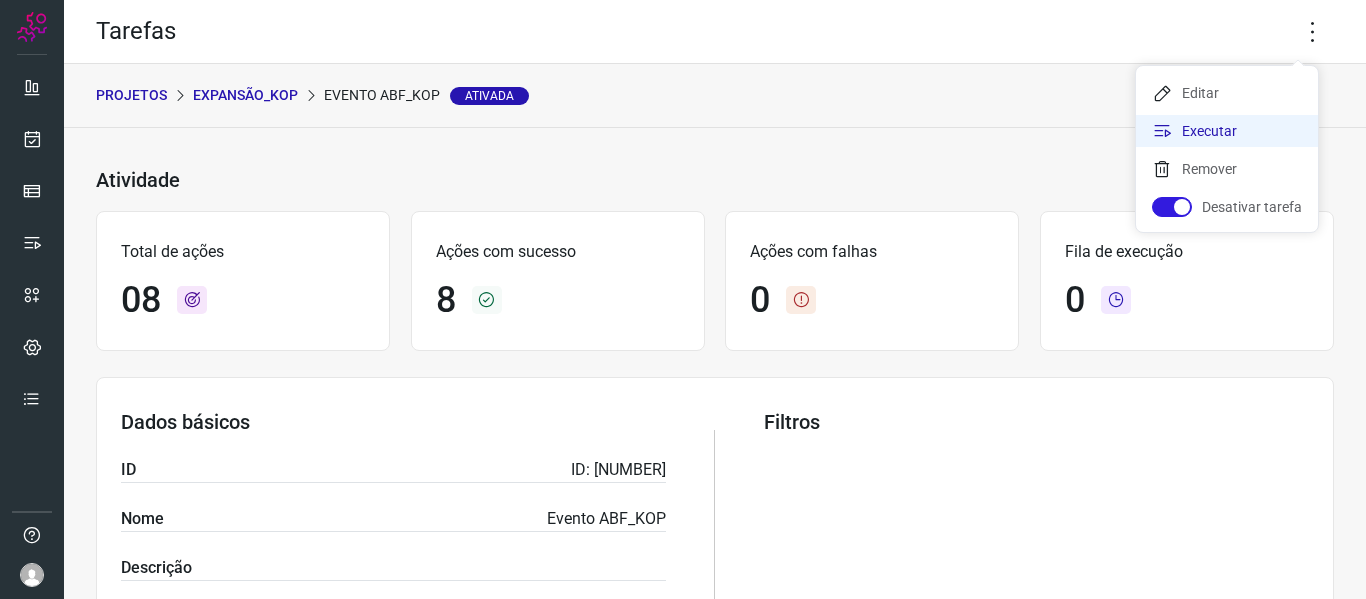 click on "Executar" 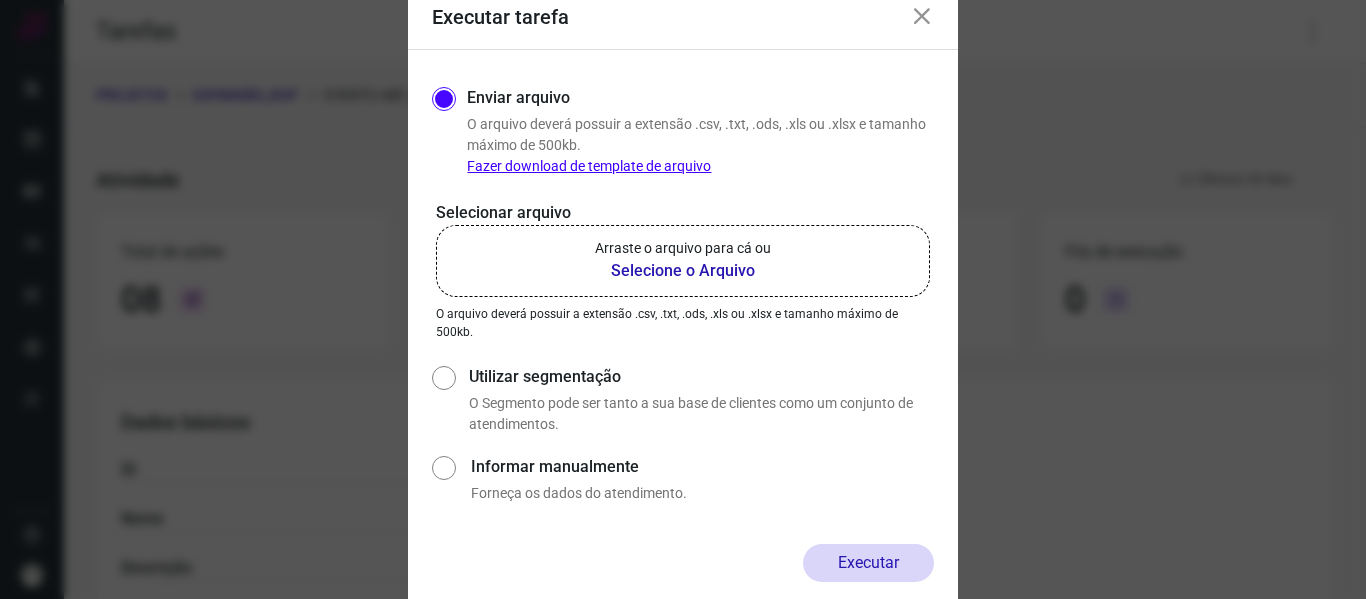 click on "Selecione o Arquivo" at bounding box center (683, 271) 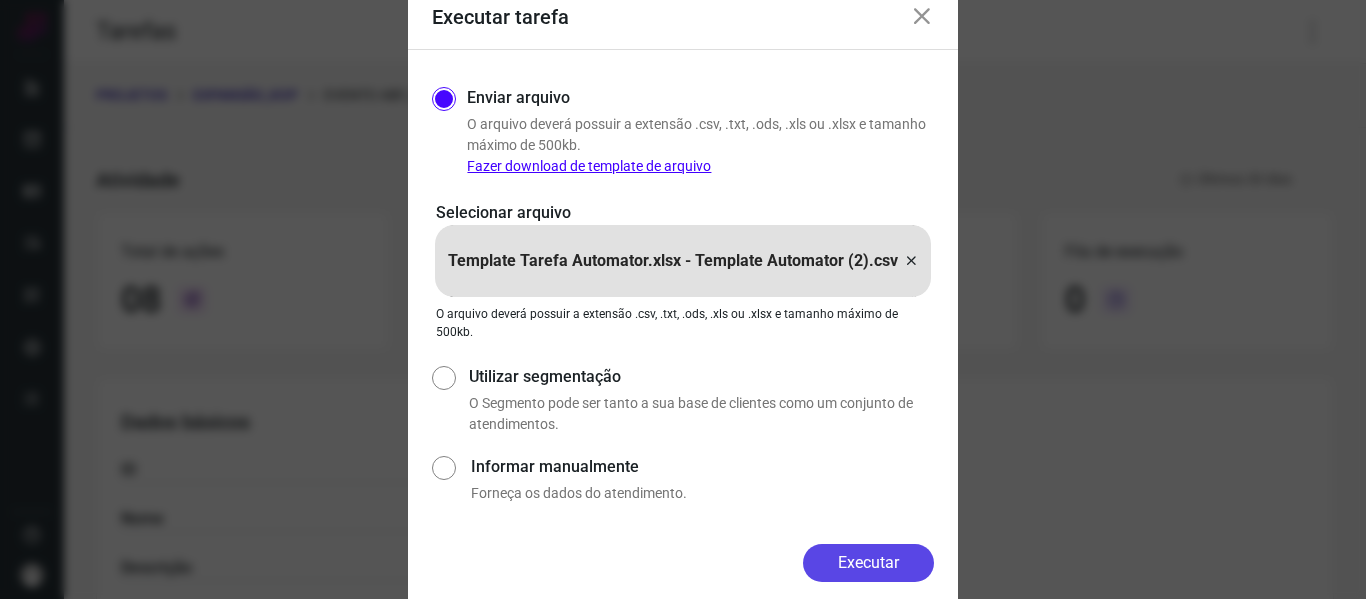 click on "Executar" at bounding box center [868, 563] 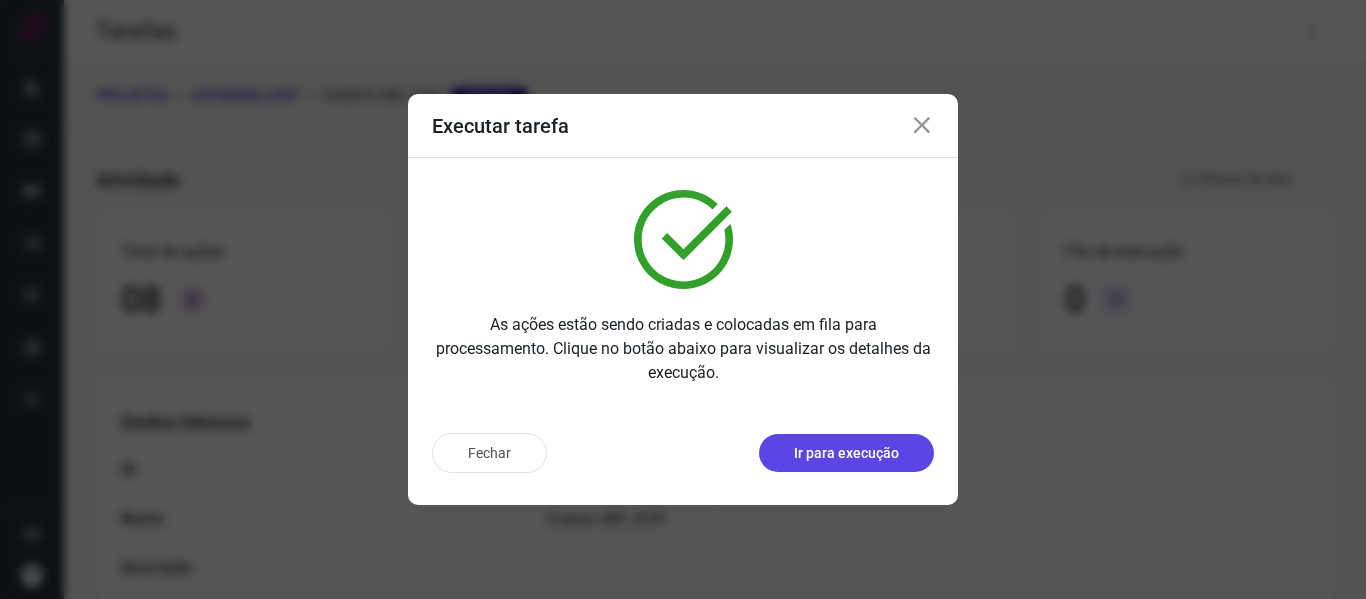 click on "Ir para execução" at bounding box center (846, 453) 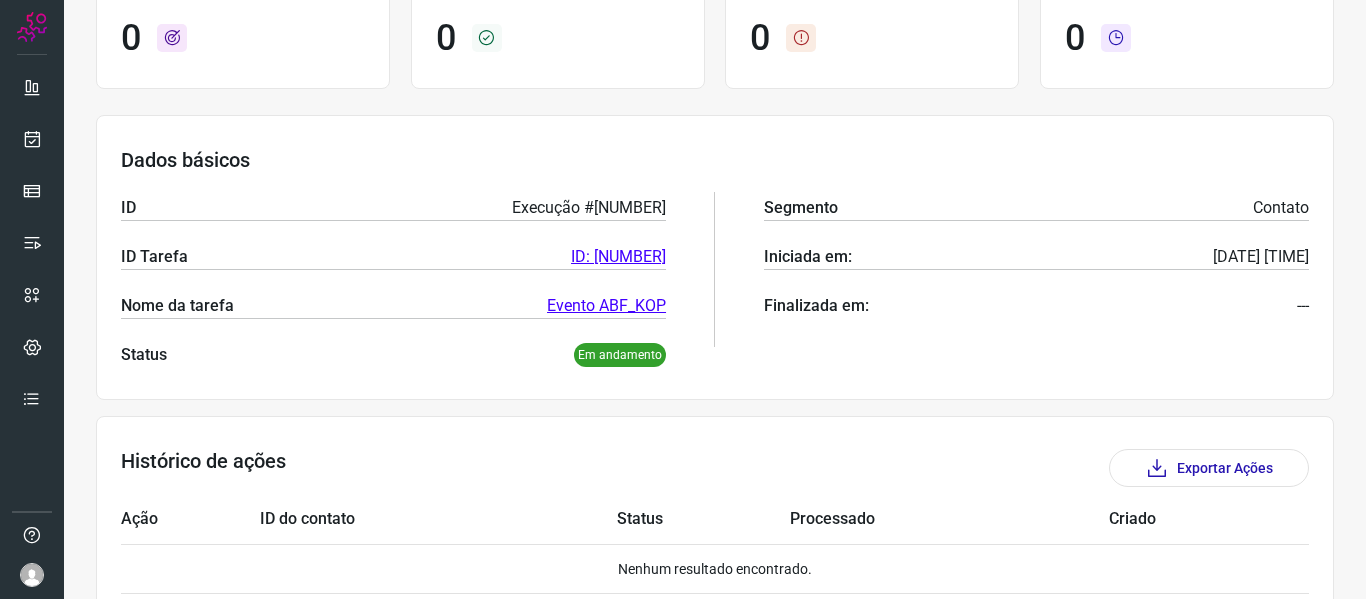 scroll, scrollTop: 384, scrollLeft: 0, axis: vertical 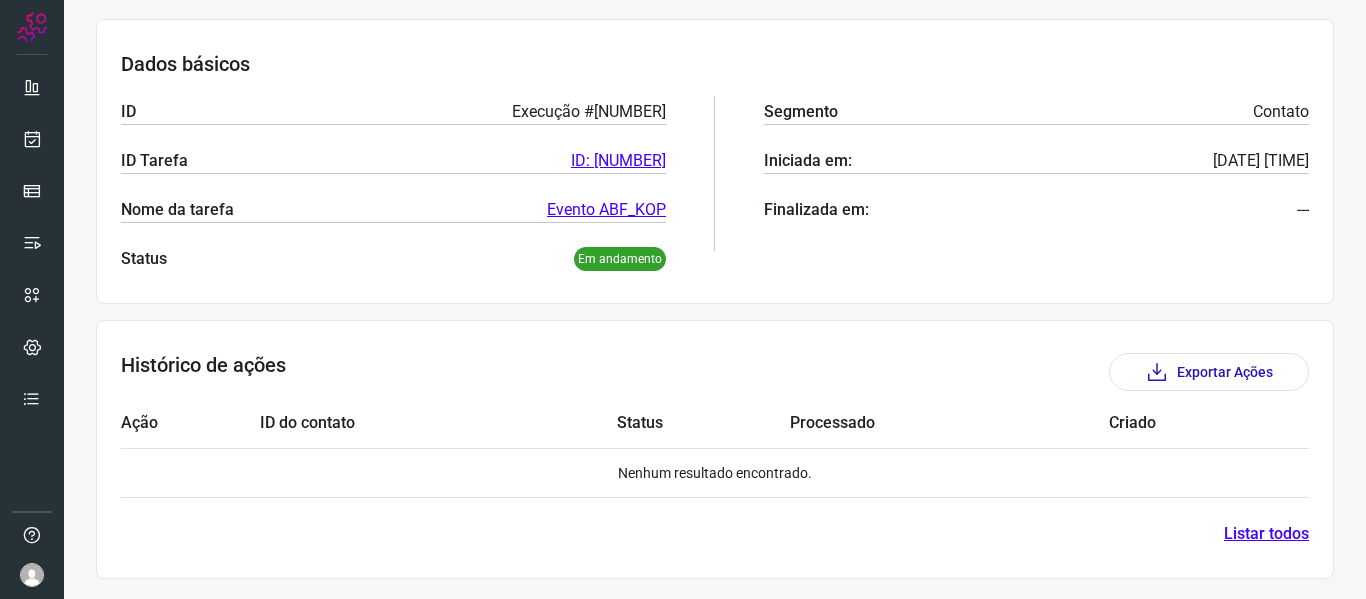 click on "Listar todos" at bounding box center [1266, 534] 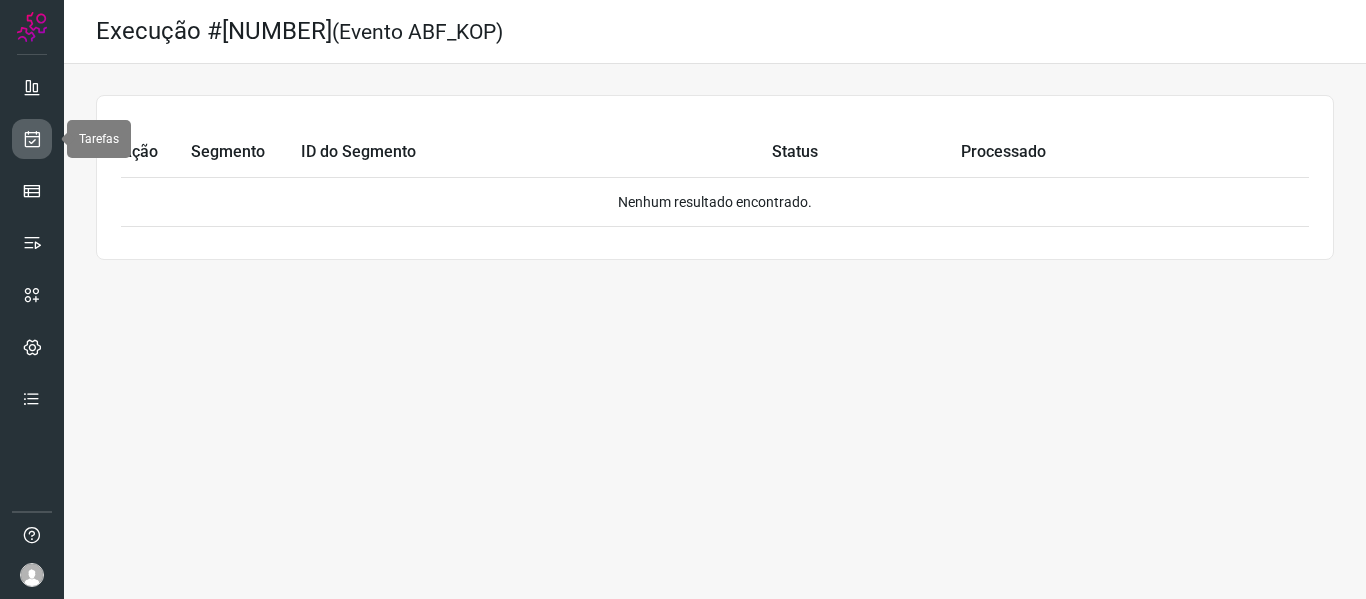 click at bounding box center (32, 139) 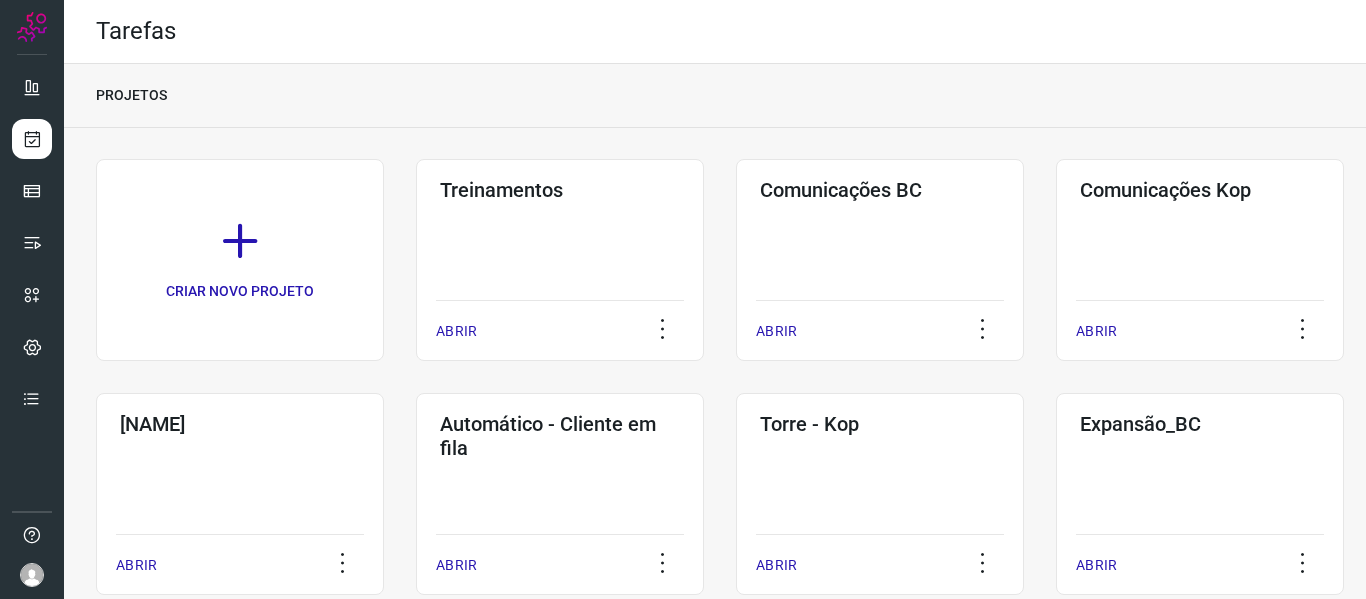 scroll, scrollTop: 280, scrollLeft: 0, axis: vertical 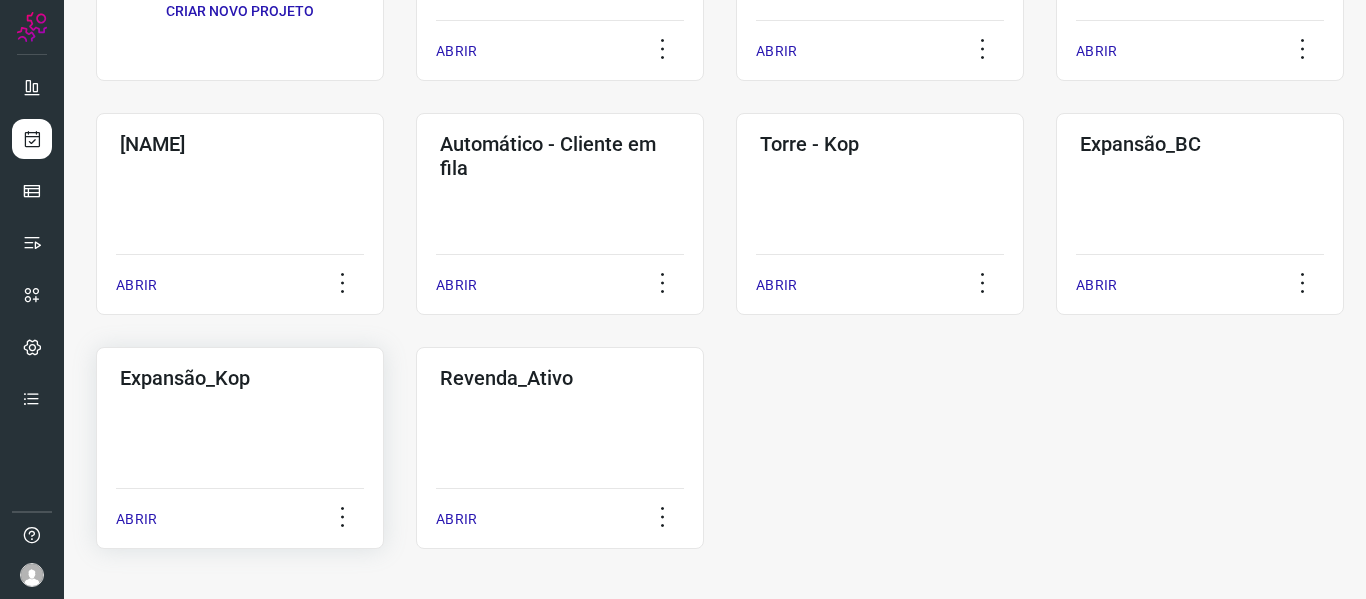 click on "Expansão_Kop  ABRIR" 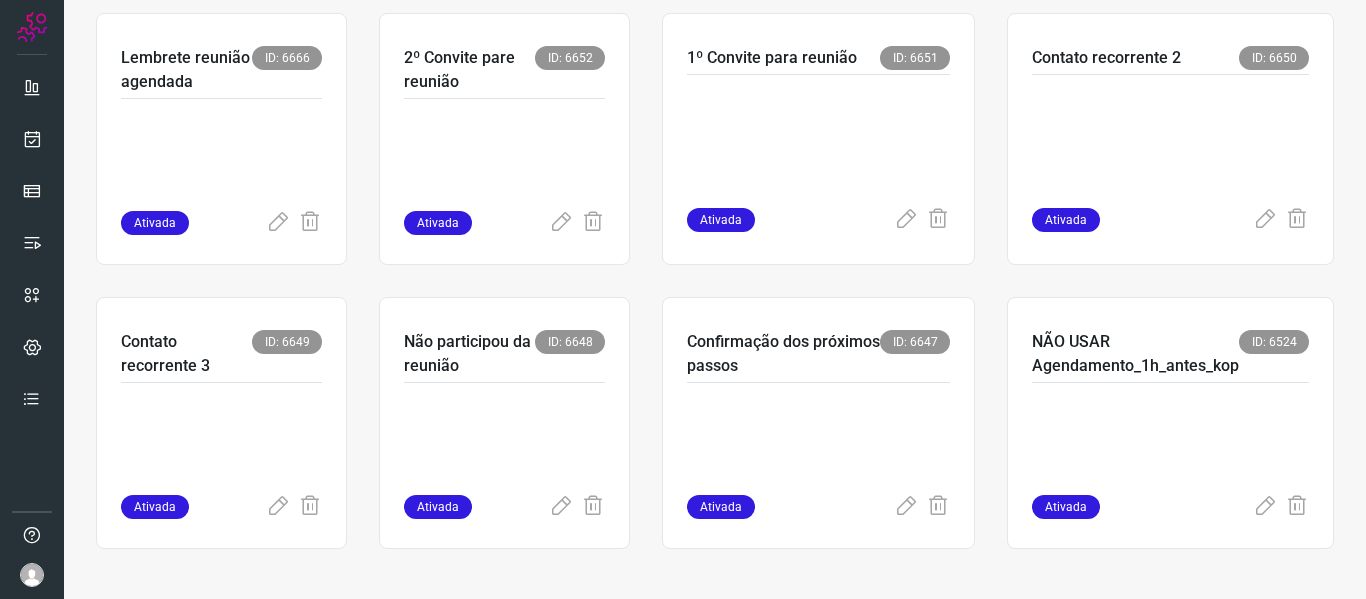 scroll, scrollTop: 0, scrollLeft: 0, axis: both 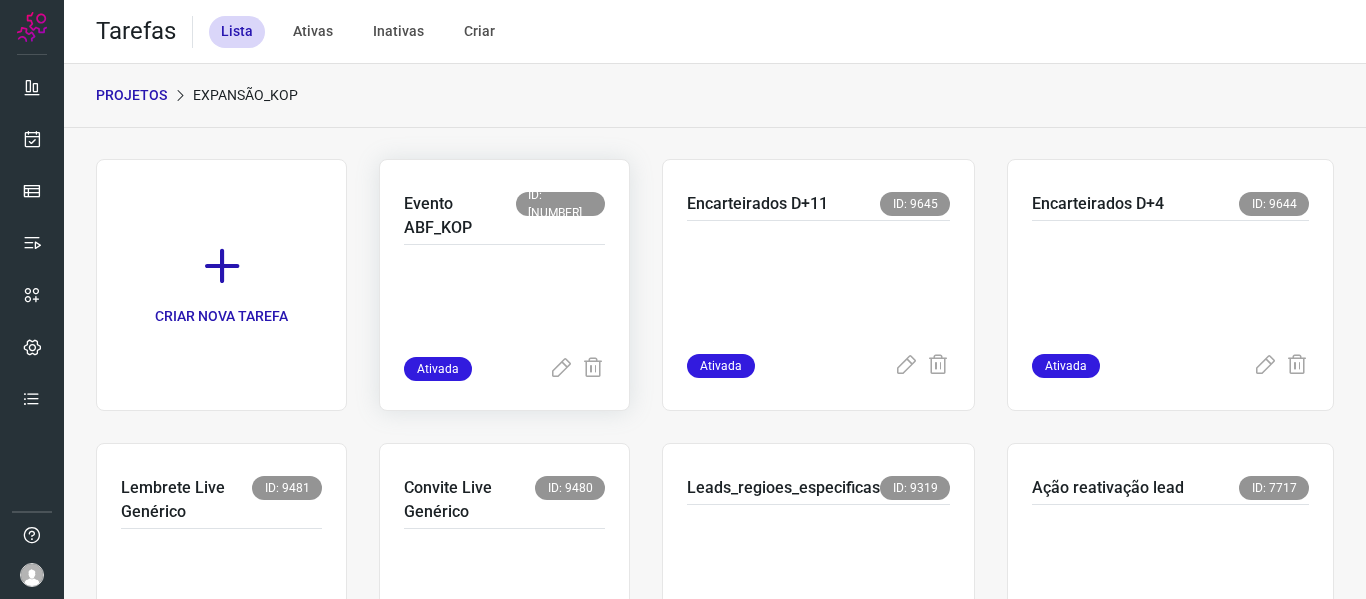 click at bounding box center (504, 307) 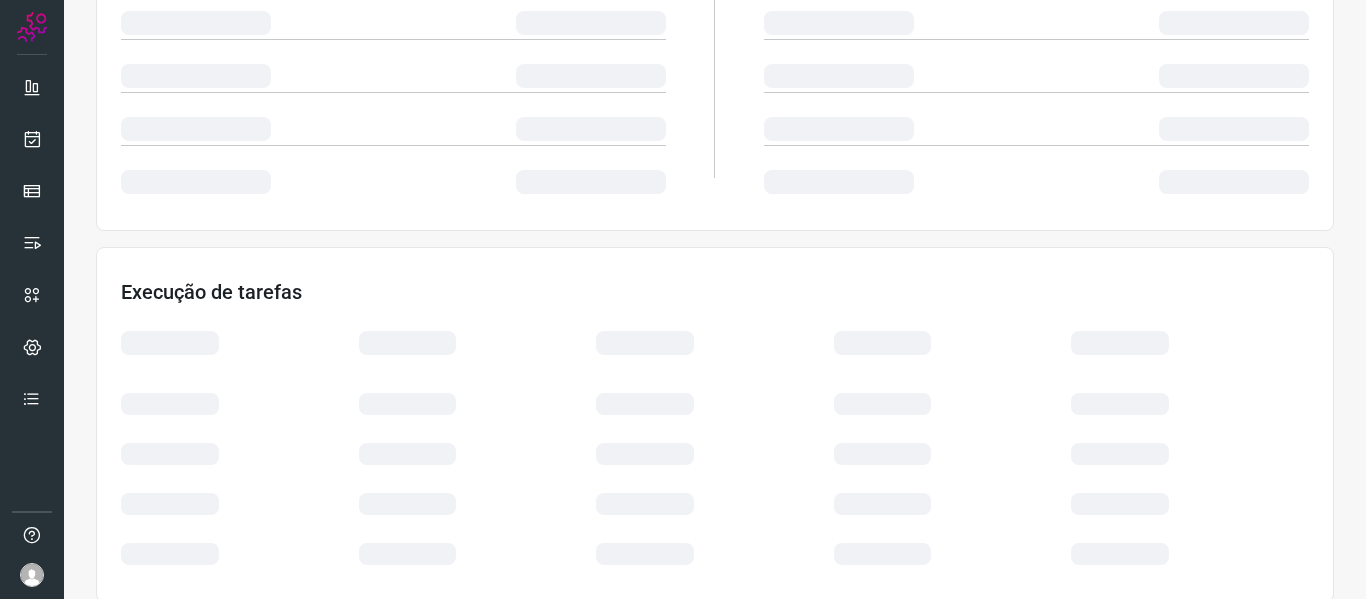 scroll, scrollTop: 470, scrollLeft: 0, axis: vertical 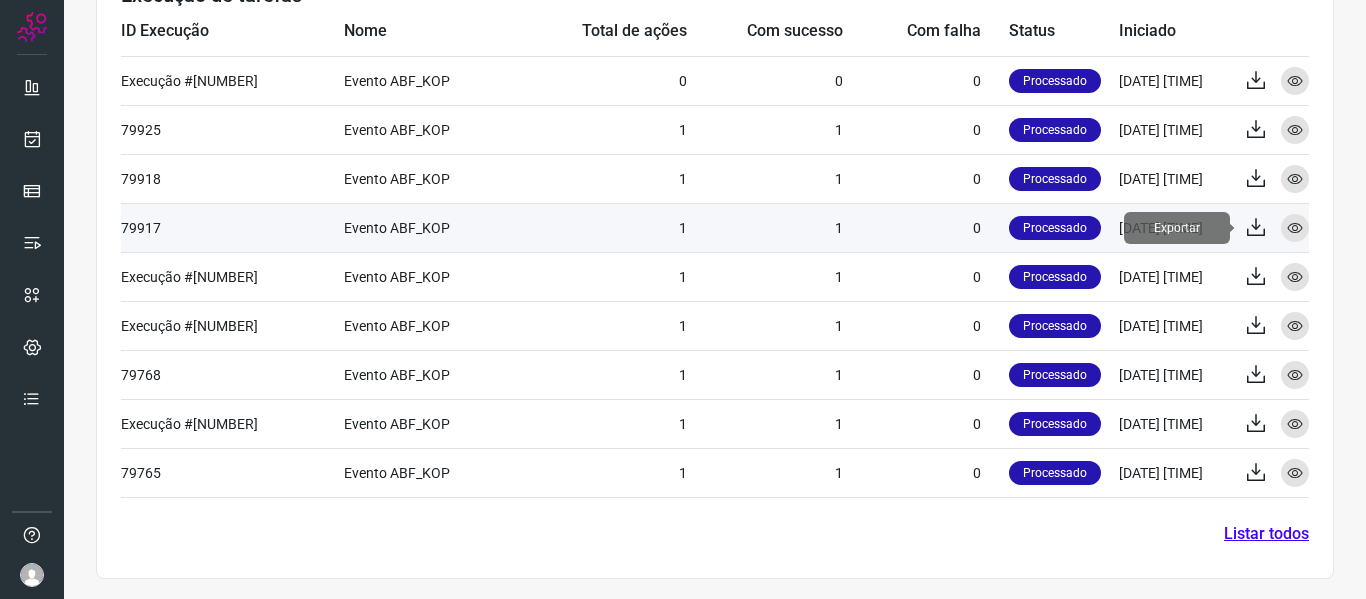 click at bounding box center [1256, 228] 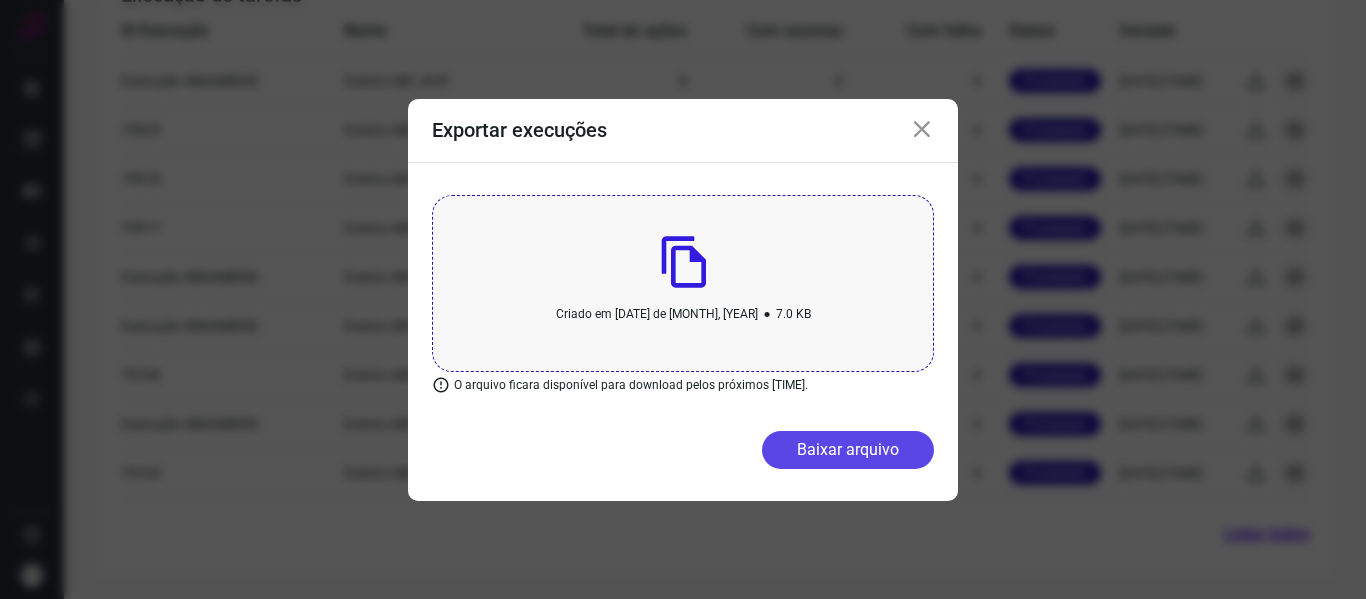 click on "Baixar arquivo" at bounding box center (848, 450) 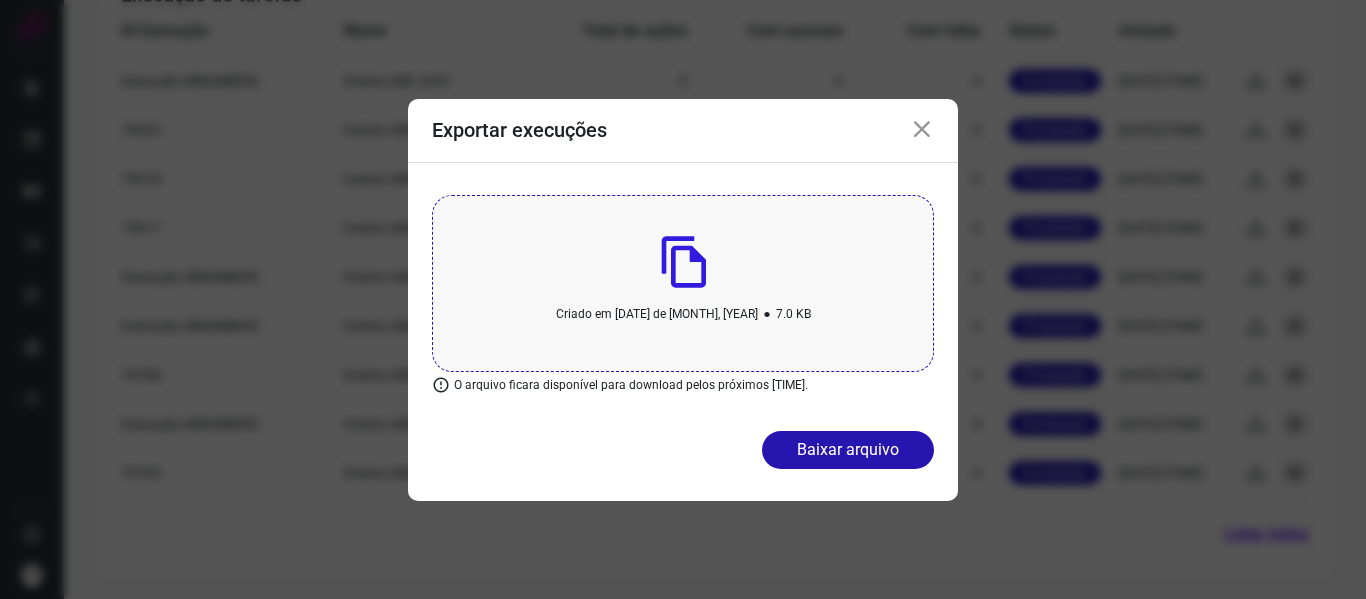 click at bounding box center (922, 130) 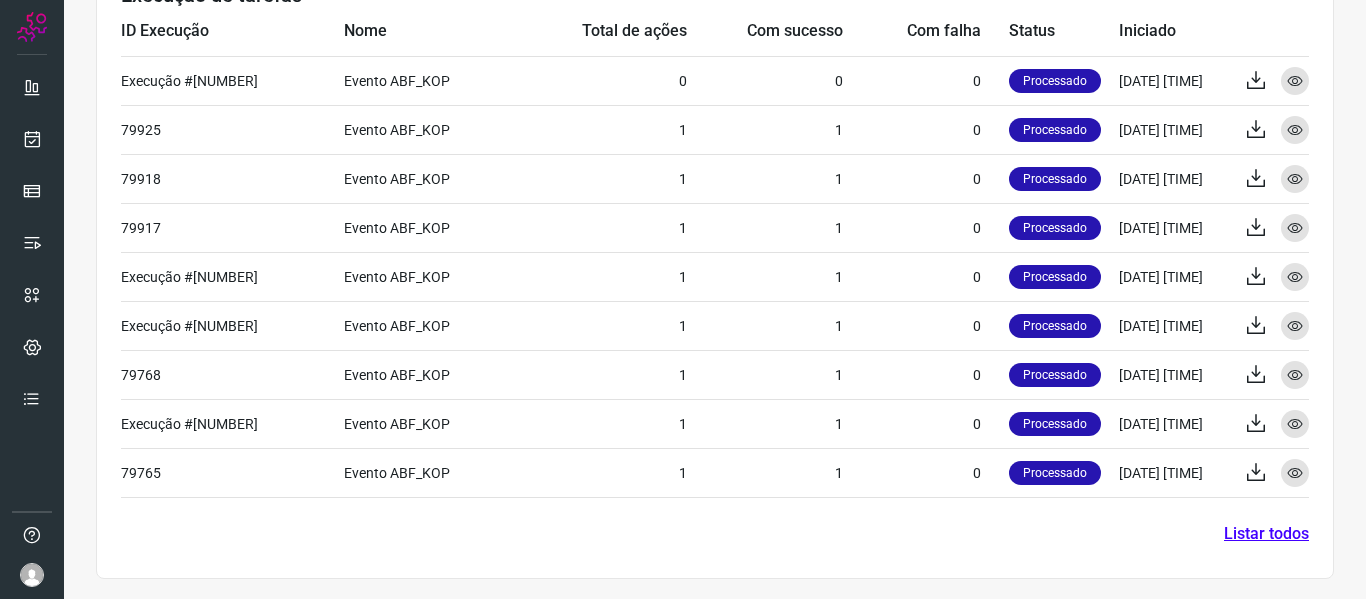 scroll, scrollTop: 0, scrollLeft: 0, axis: both 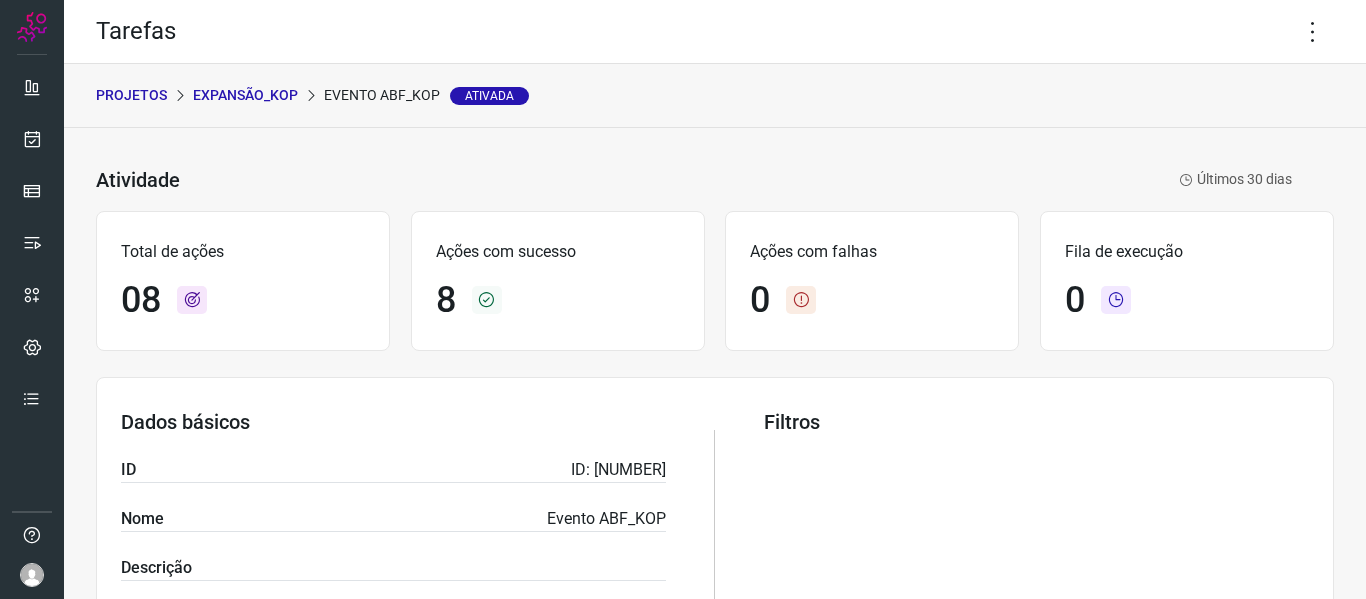 click on "Expansão_Kop" at bounding box center [245, 95] 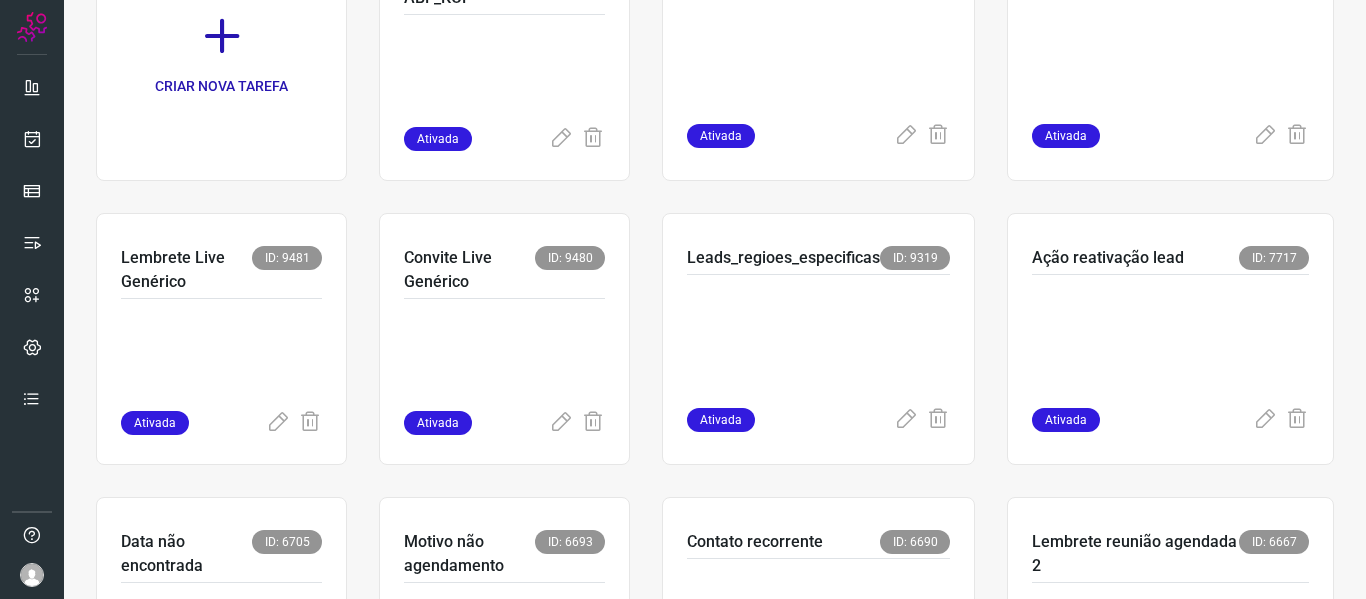 scroll, scrollTop: 250, scrollLeft: 0, axis: vertical 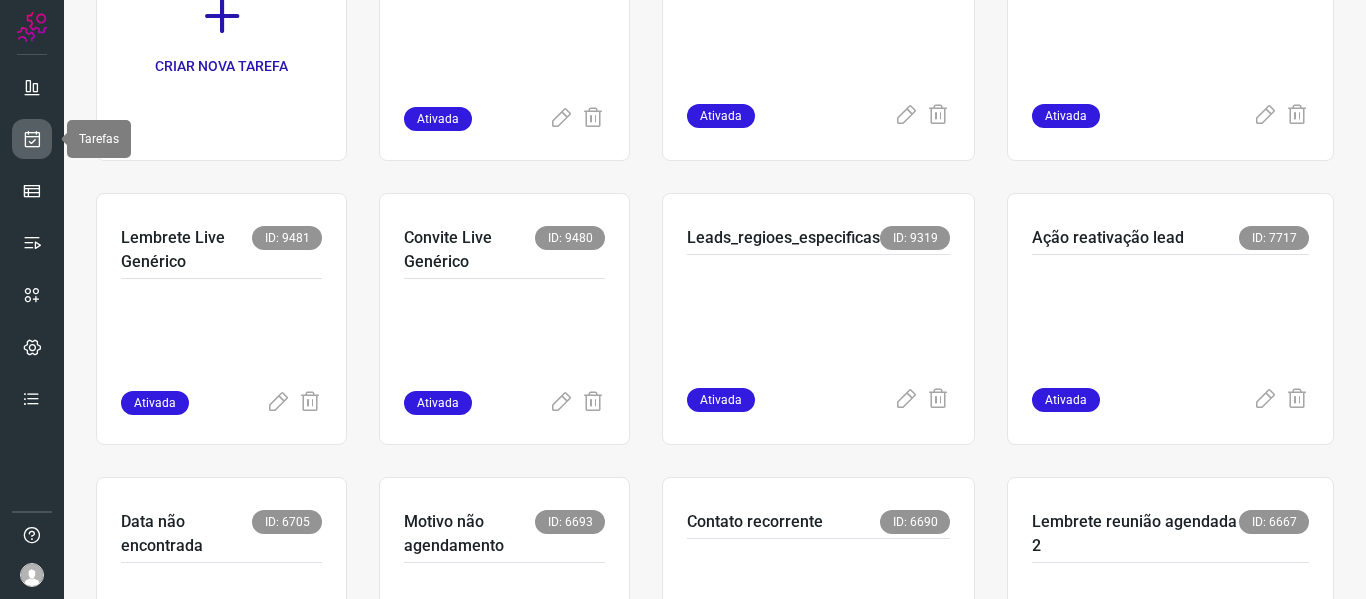 click at bounding box center [32, 139] 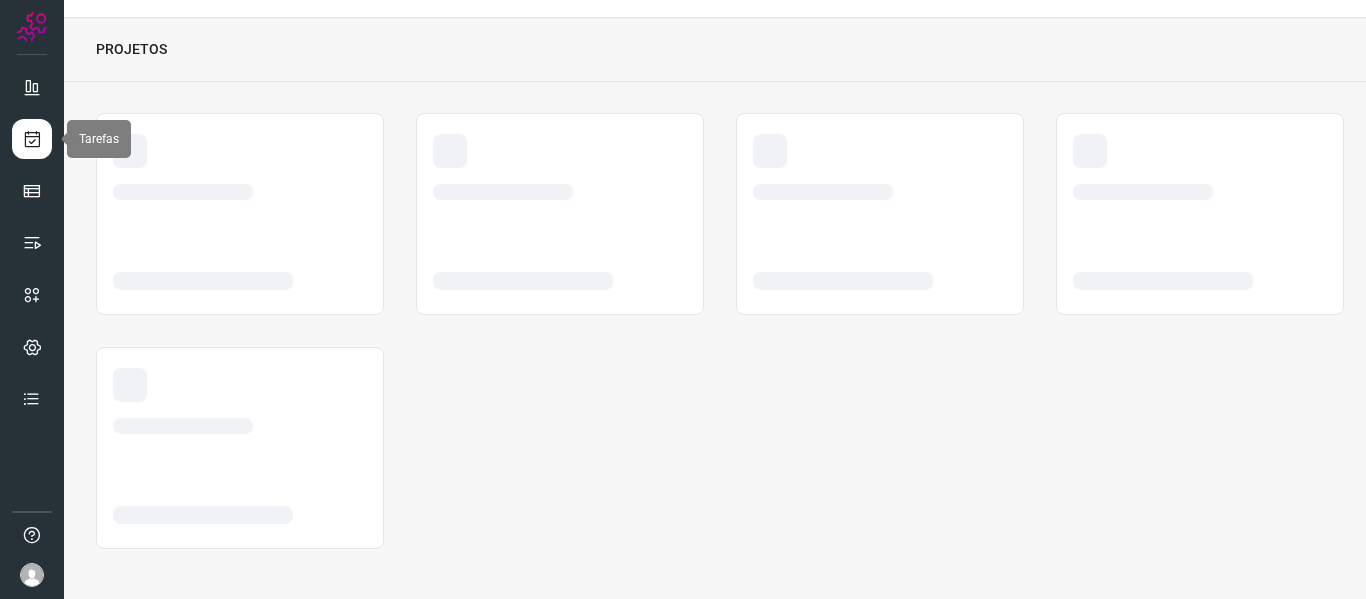 scroll, scrollTop: 46, scrollLeft: 0, axis: vertical 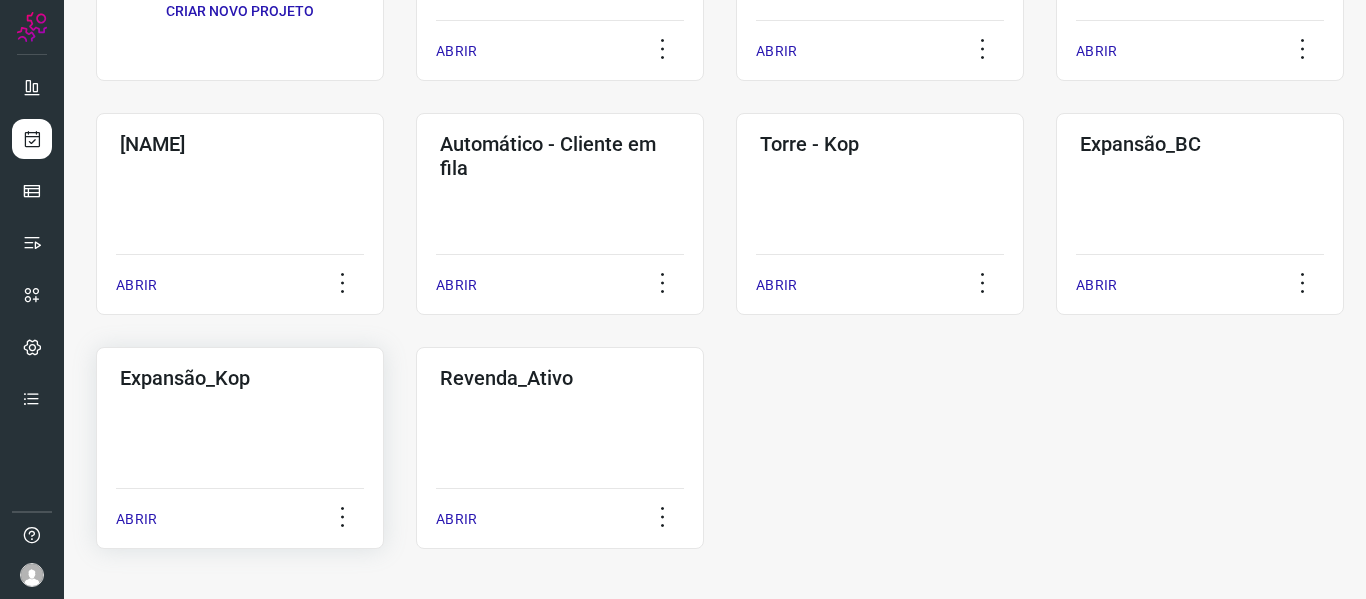 click on "Expansão_Kop  ABRIR" 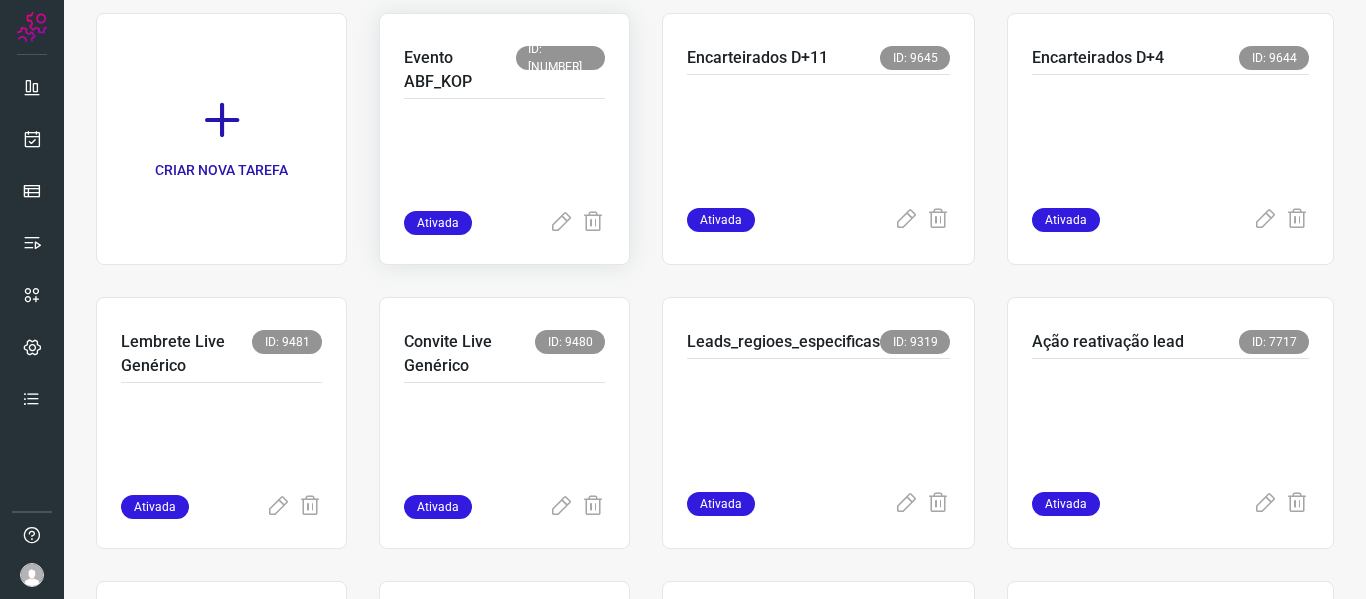 click at bounding box center [504, 161] 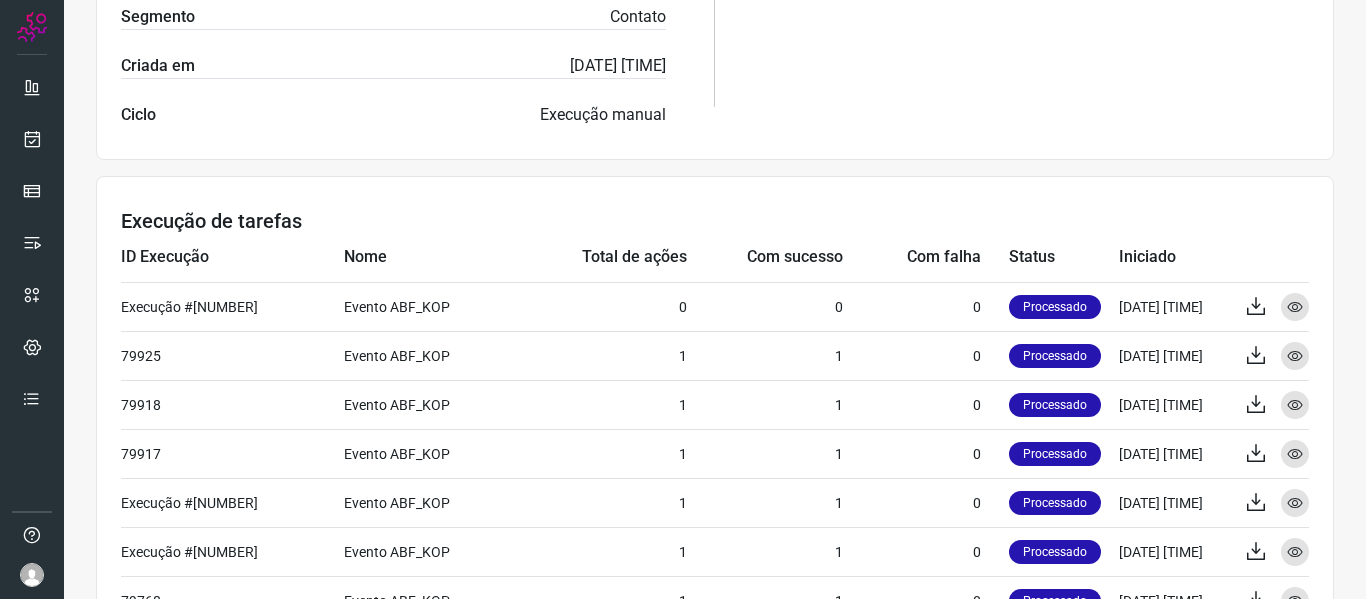 scroll, scrollTop: 0, scrollLeft: 0, axis: both 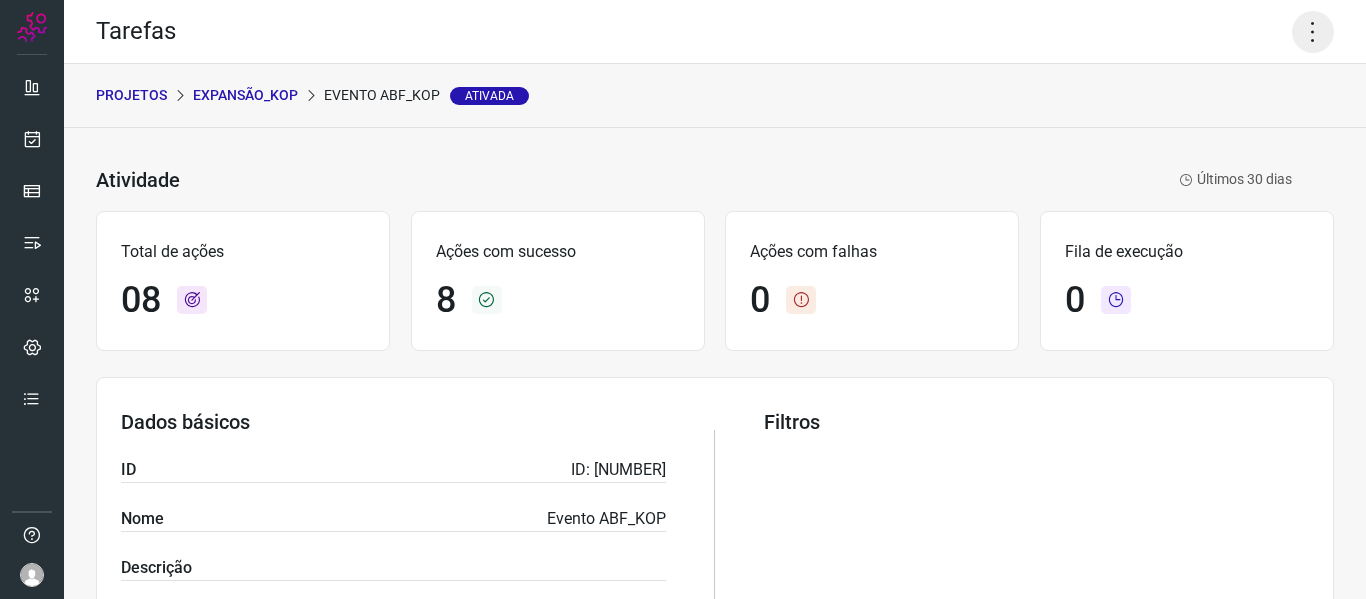 click 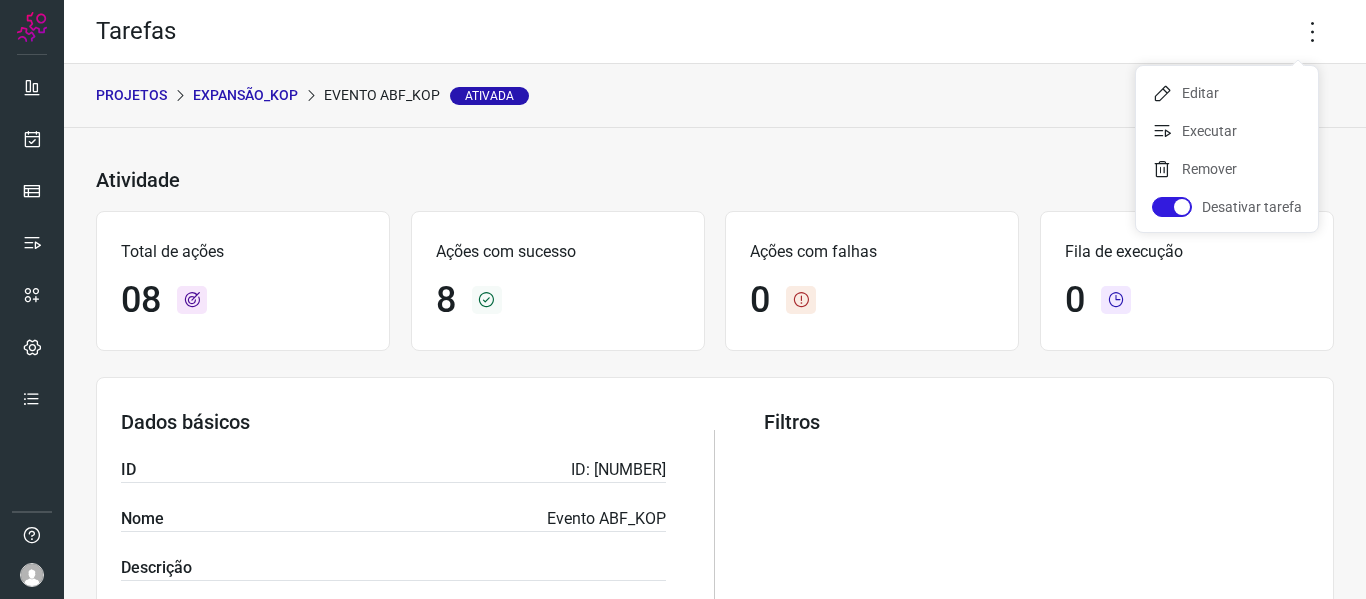 click on "Atividade Evento ABF_KOP Ativada  Últimos 30 dias Total de ações 08 Ações com sucesso 8 Ações com falhas 0 Fila de execução 0 Dados básicos ID 12606 Nome Evento ABF_KOP Descrição Segmento Contato Criada em [DATE] [TIME] Ciclo Execução manual Filtros Execução de tarefas ID Execução Nome Total de ações Com sucesso Com falha Status Iniciado 79930 Evento ABF_KOP 0 0 0 Processado [DATE] [TIME] Exportar Visualizar 79925 Evento ABF_KOP 1 1 0 Processado [DATE] [TIME] Exportar Visualizar 79918 Evento ABF_KOP 1 1 0 Processado [DATE] [TIME] Exportar Visualizar 79917 Evento ABF_KOP 1 1 0 Processado [DATE] [TIME] Exportar Visualizar 79916 Evento ABF_KOP 1 1 0 Processado [DATE] [TIME] Exportar Visualizar 79891 Evento ABF_KOP 1 1 0 Processado [DATE] [TIME] Exportar Visualizar 79768 Evento ABF_KOP 1 1 0 Processado [DATE] [TIME] Exportar Visualizar 79767 Evento ABF_KOP 1 1 0 Processado [DATE] [TIME] Exportar Visualizar 79765 Evento ABF_KOP 1 1 0 Processado [DATE] [TIME] Exportar Visualizar" at bounding box center (715, 776) 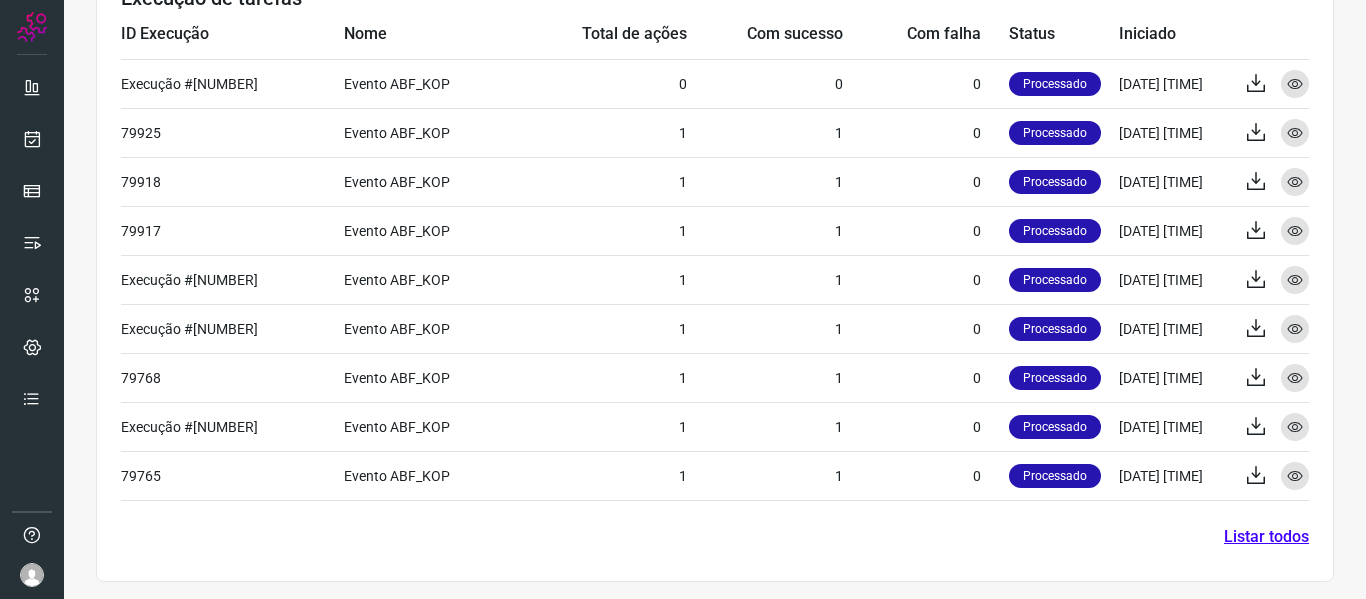 scroll, scrollTop: 826, scrollLeft: 0, axis: vertical 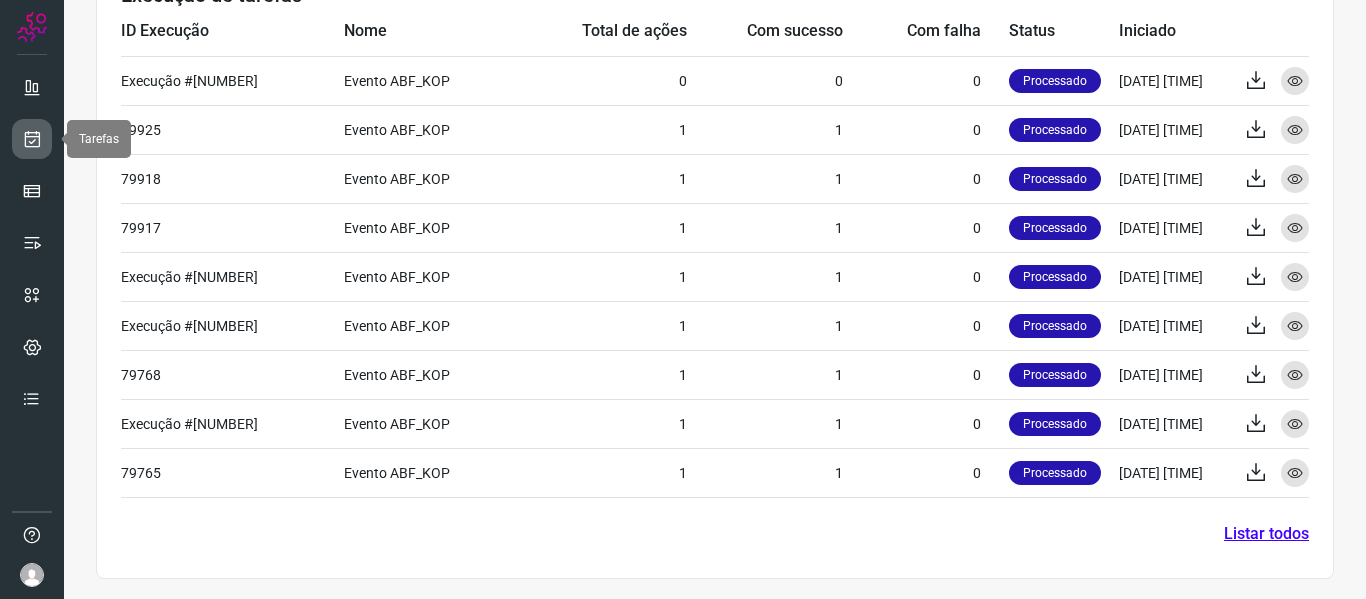 click at bounding box center (32, 139) 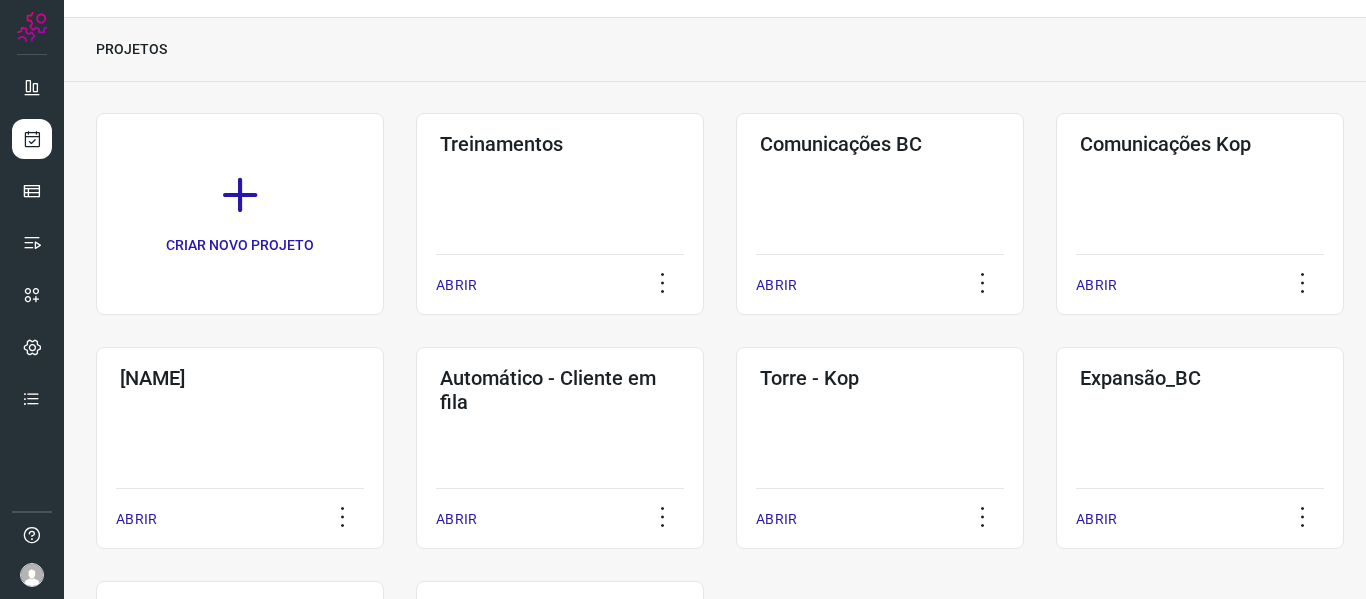 scroll, scrollTop: 280, scrollLeft: 0, axis: vertical 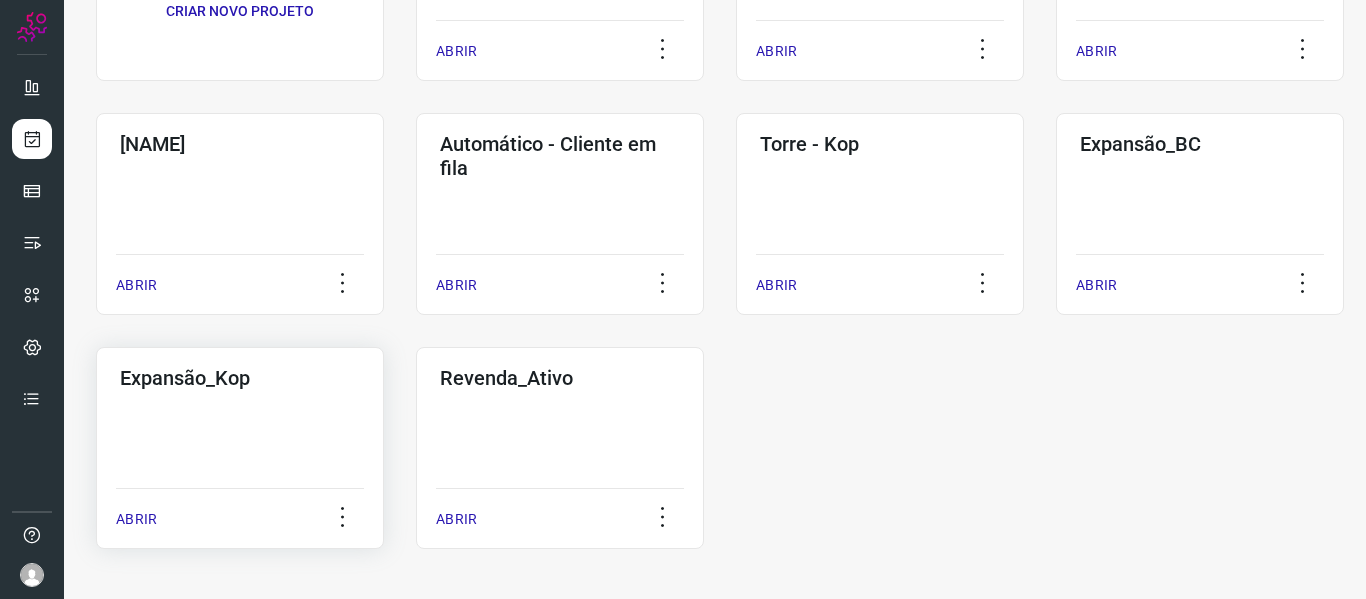 click on "Expansão_Kop  ABRIR" 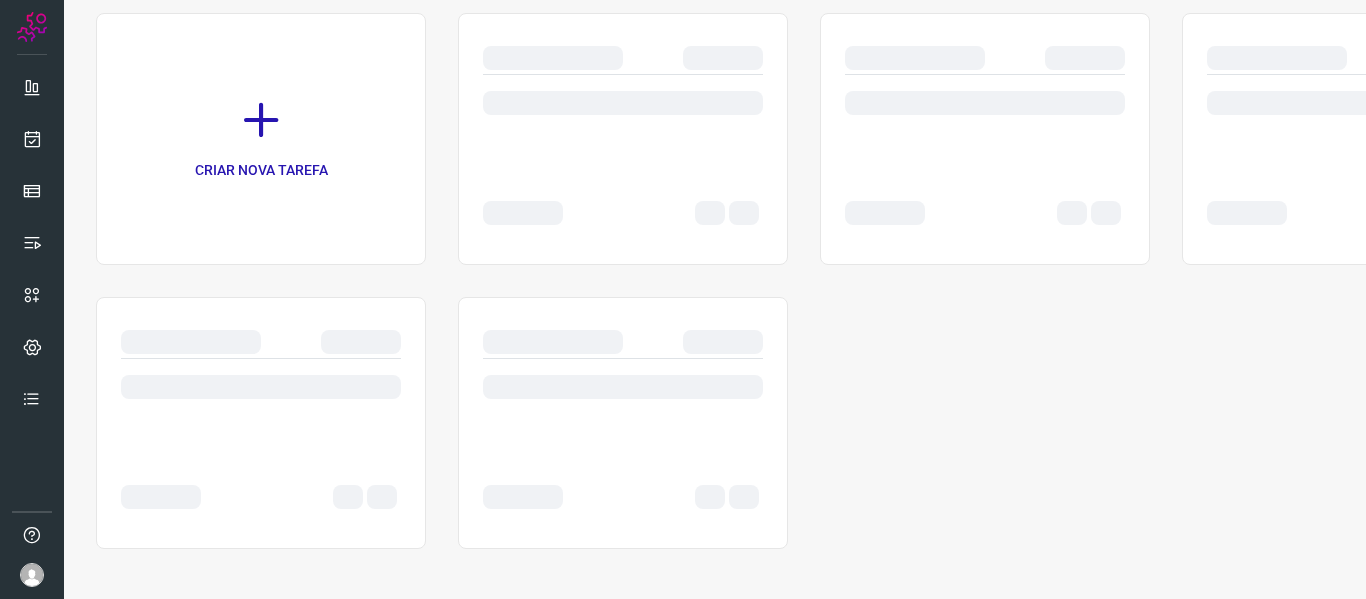 scroll, scrollTop: 146, scrollLeft: 0, axis: vertical 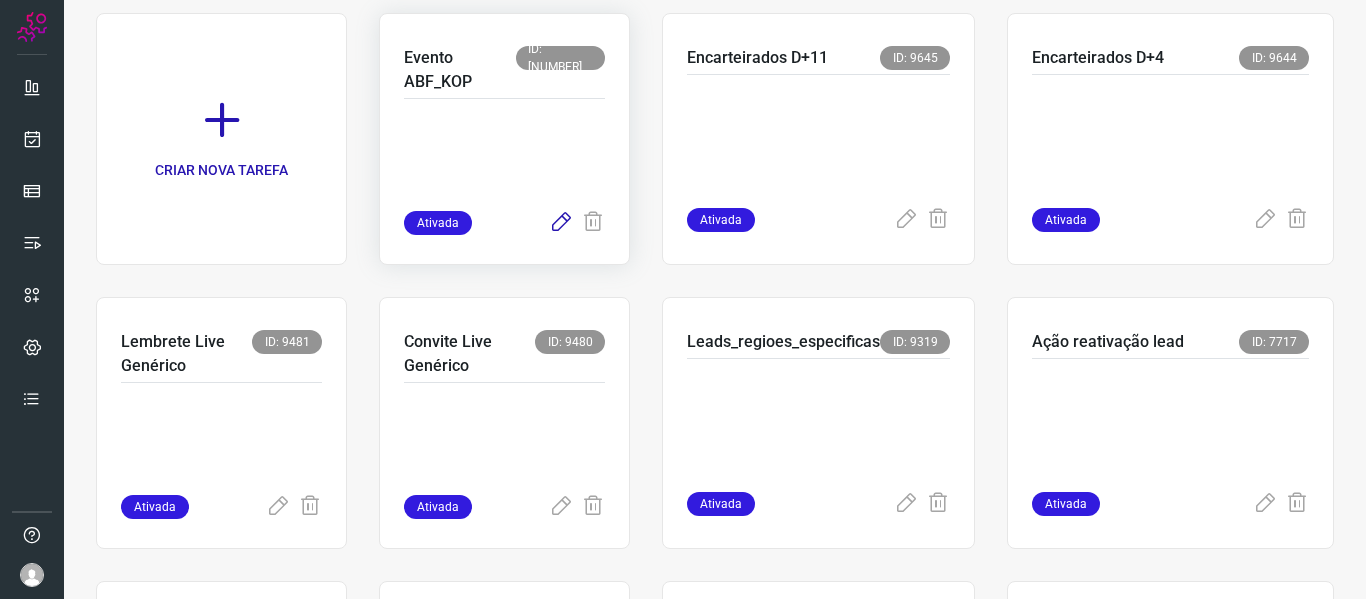 click at bounding box center (561, 223) 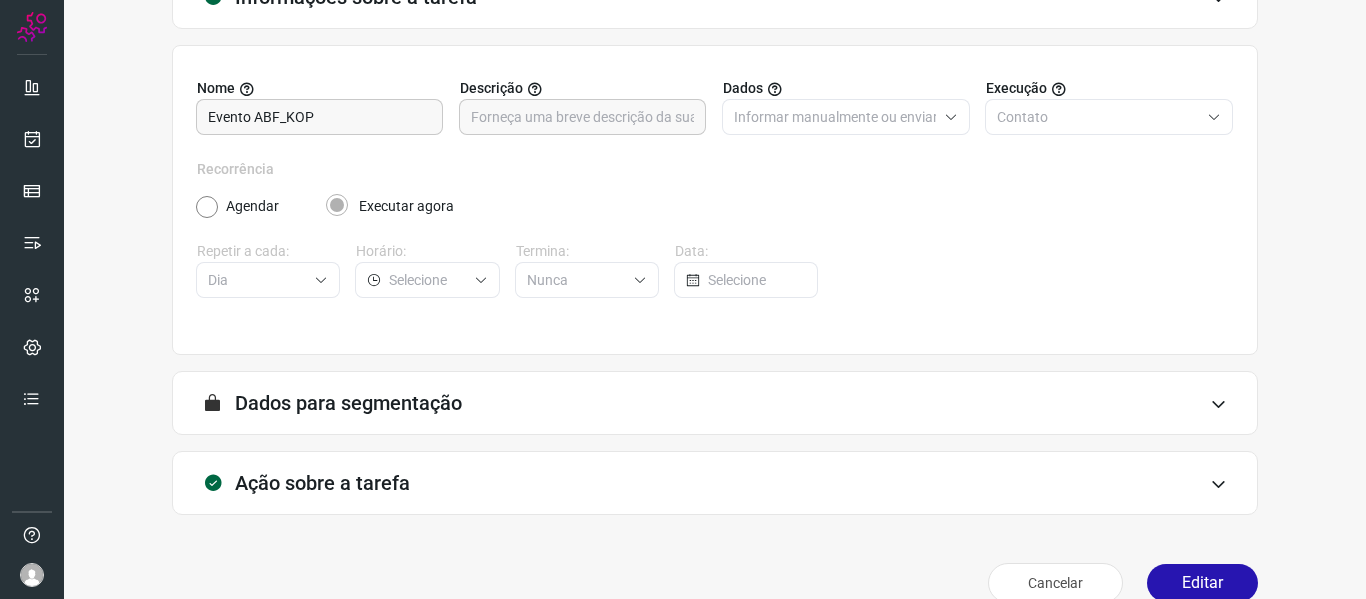 scroll, scrollTop: 182, scrollLeft: 0, axis: vertical 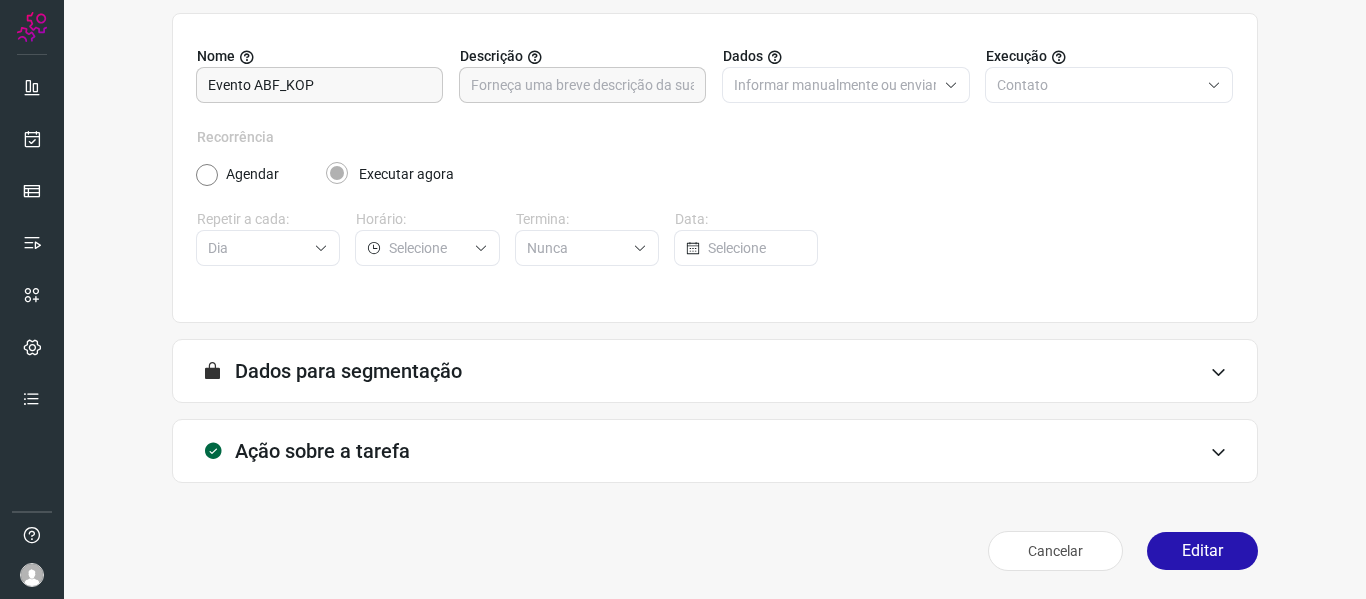 type on "Evento ABF_KOP" 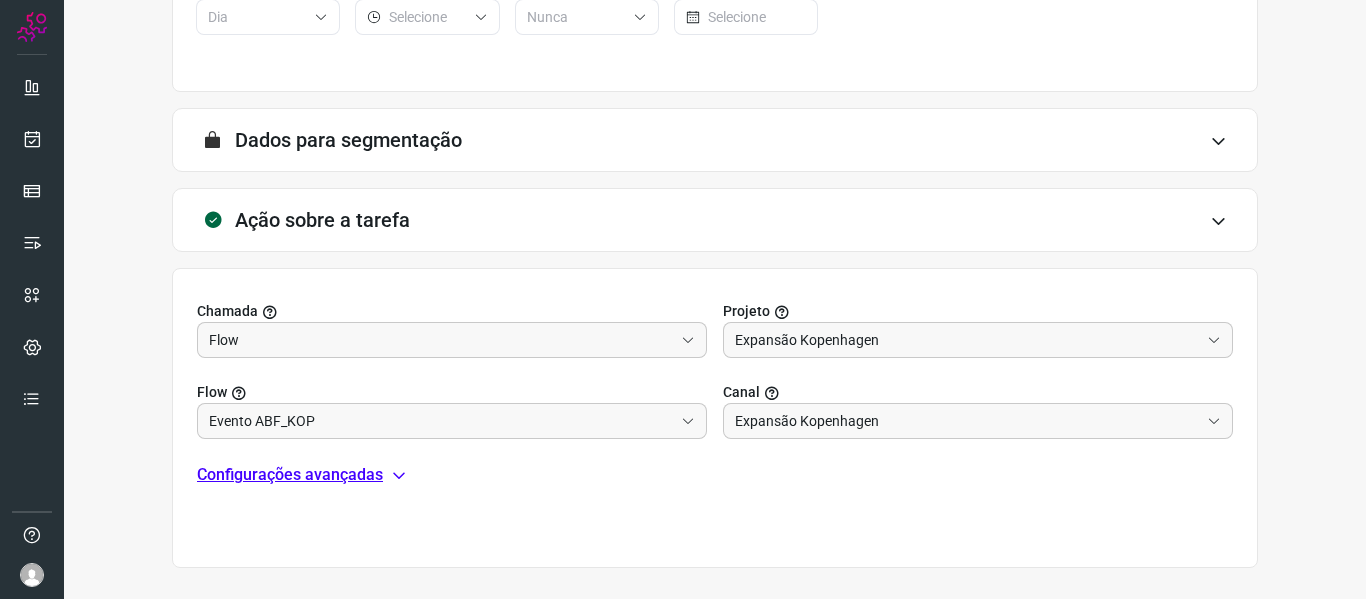 scroll, scrollTop: 417, scrollLeft: 0, axis: vertical 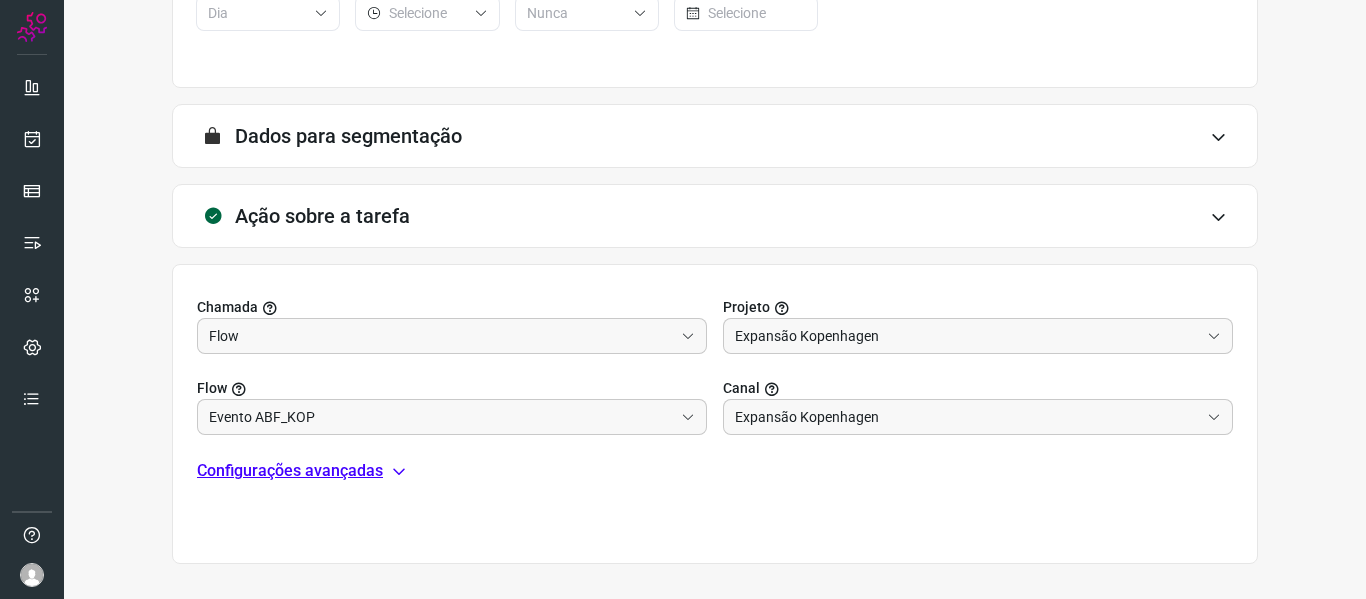 type 